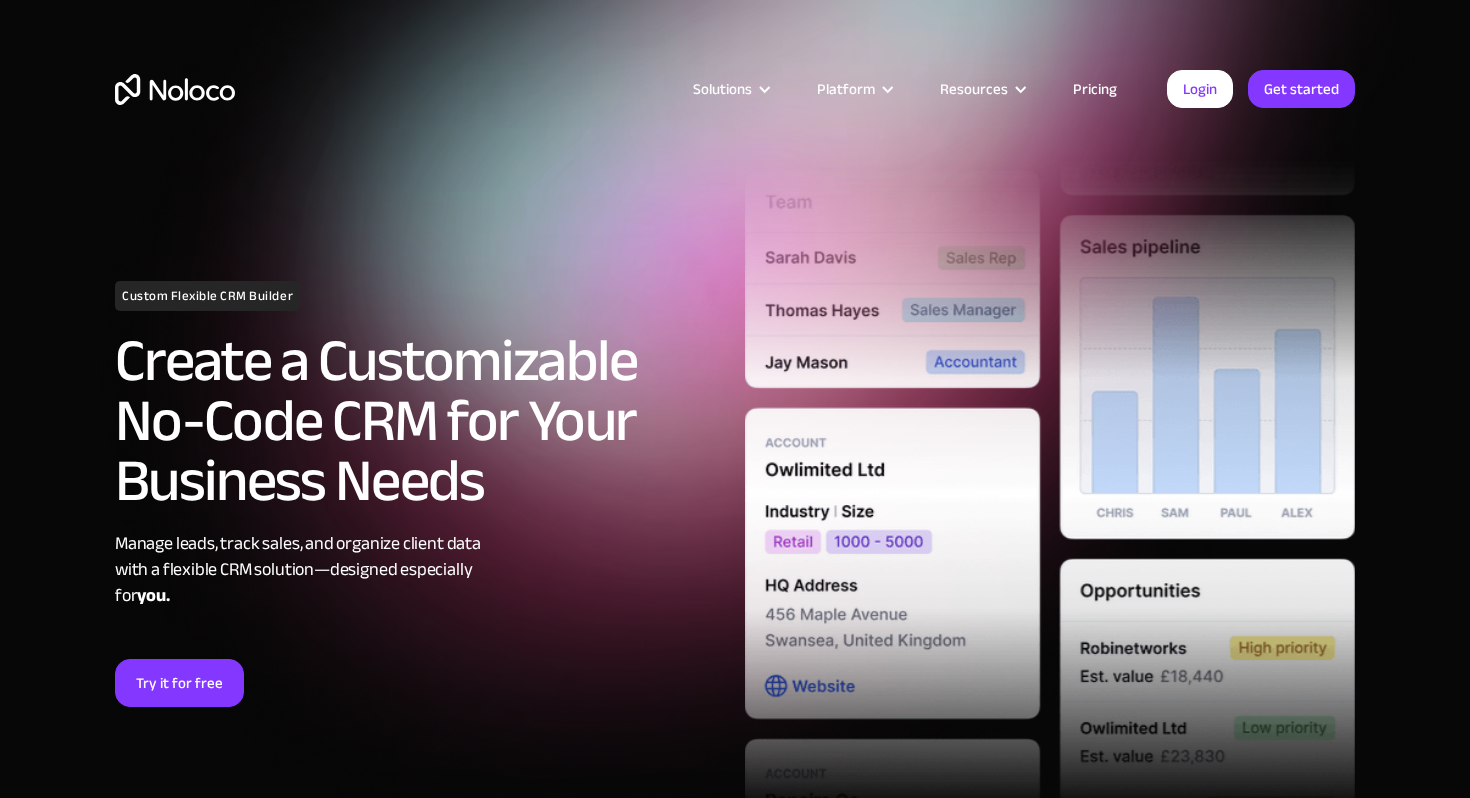 scroll, scrollTop: 0, scrollLeft: 0, axis: both 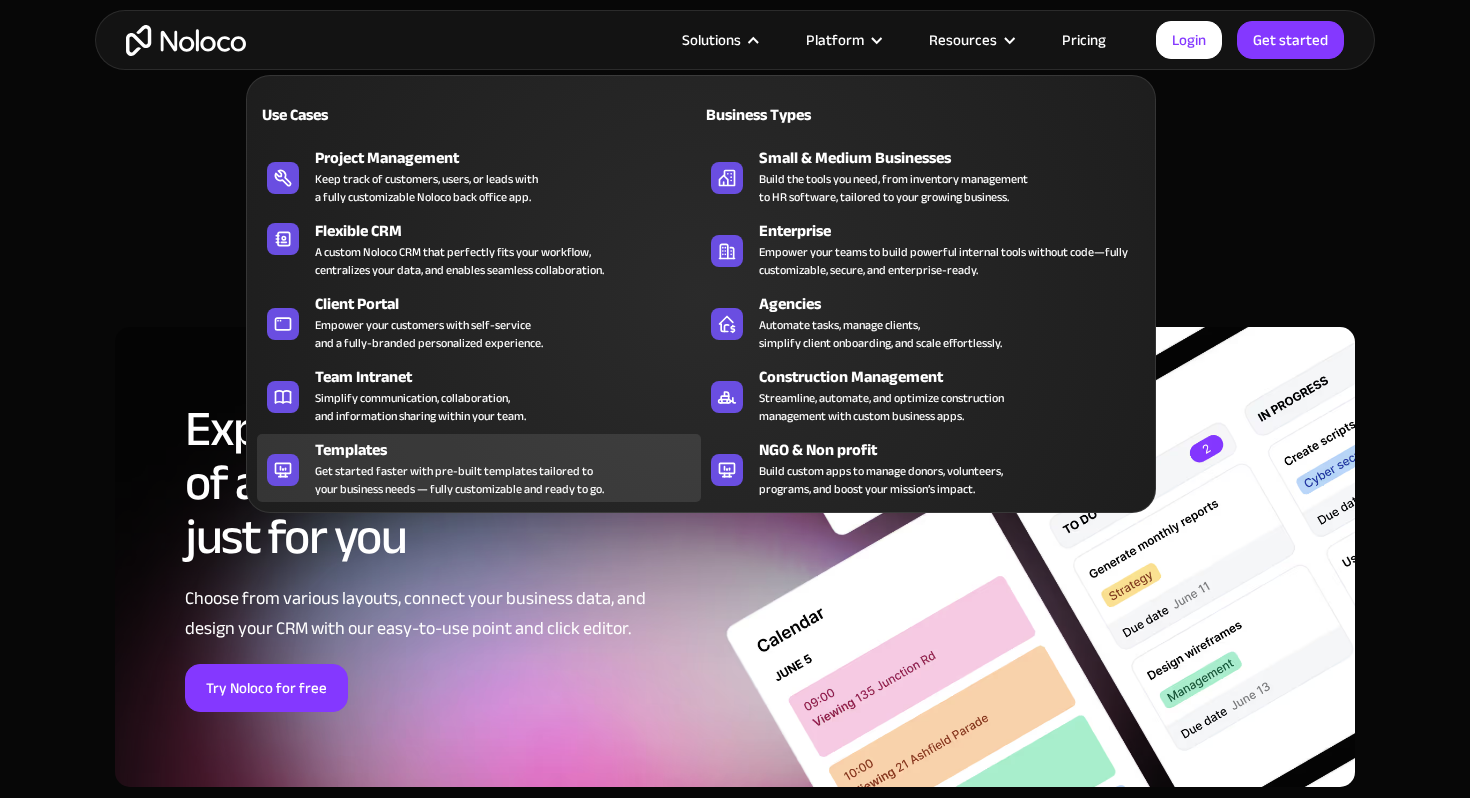 click on "Get started faster with pre-built templates tailored to  your business needs — fully customizable and ready to go." at bounding box center (459, 480) 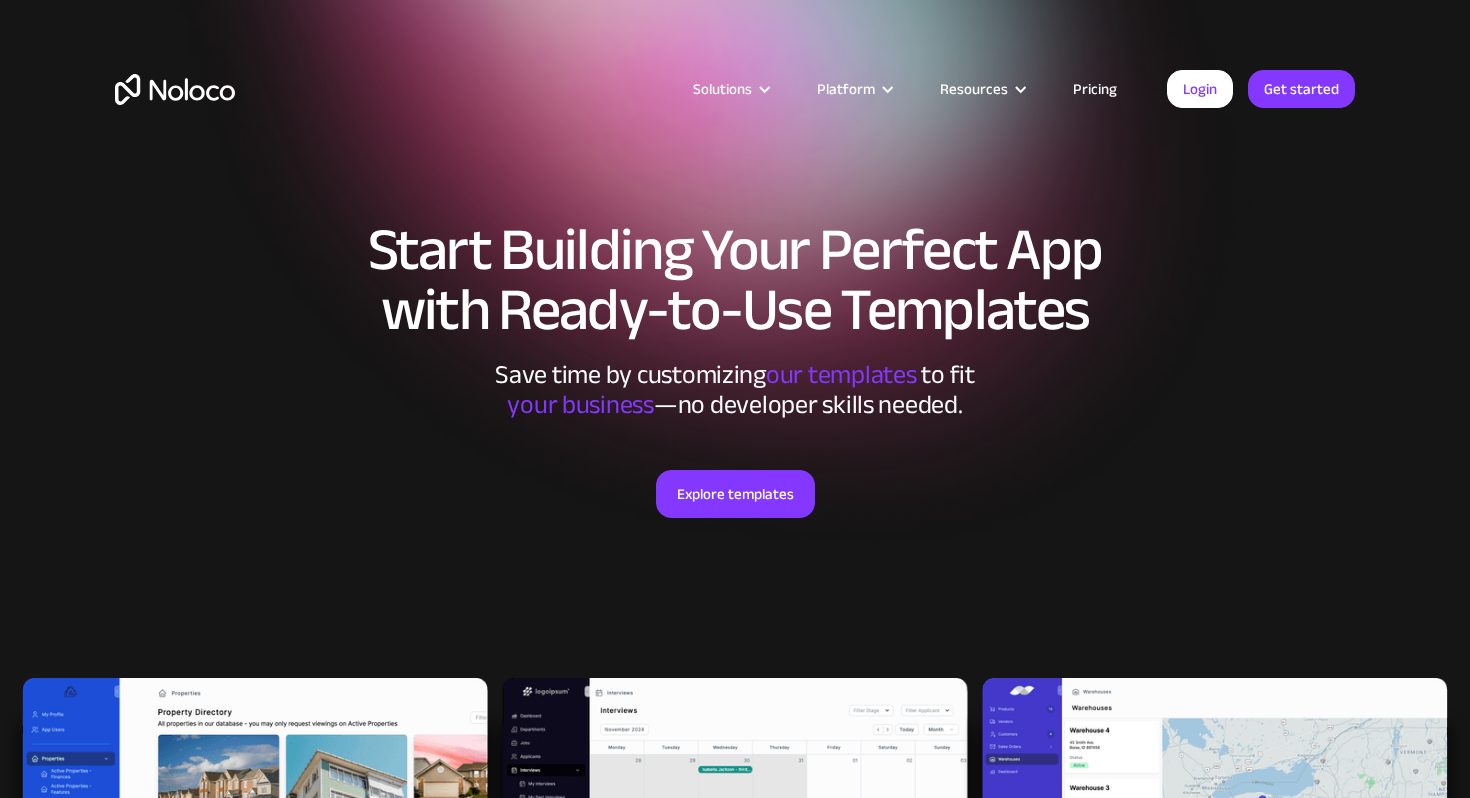scroll, scrollTop: 0, scrollLeft: 0, axis: both 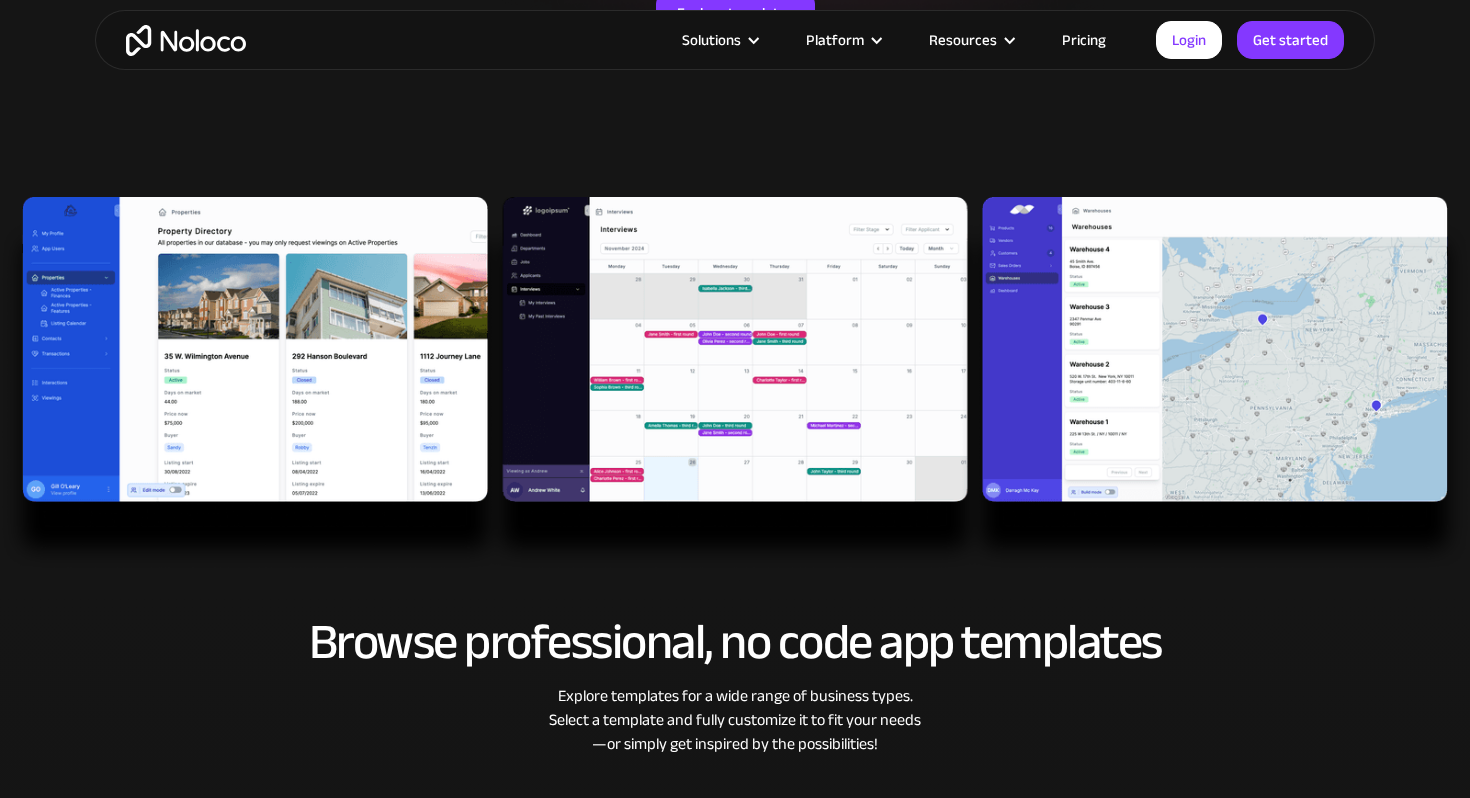 click at bounding box center (735, 383) 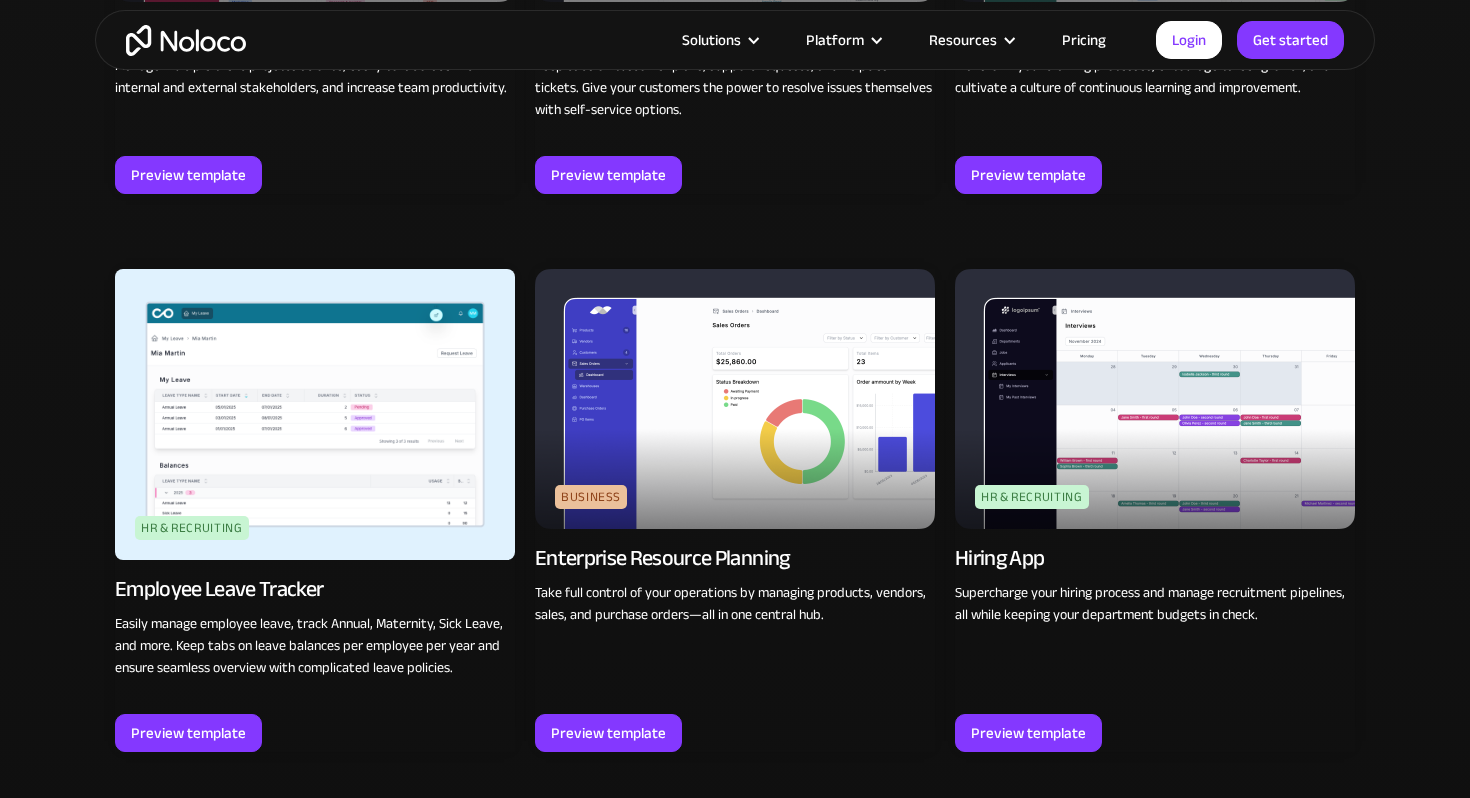 scroll, scrollTop: 2287, scrollLeft: 0, axis: vertical 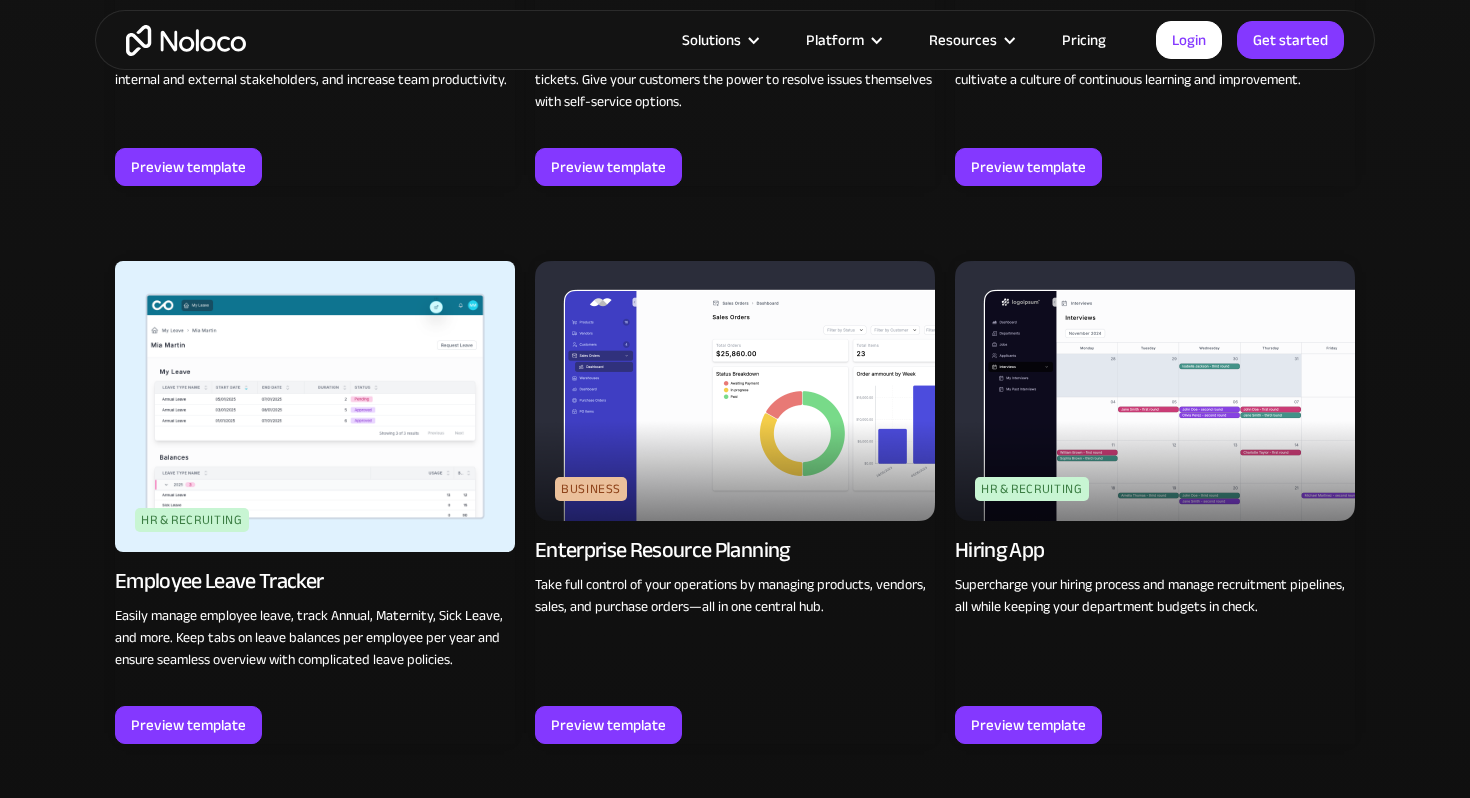click at bounding box center (735, 391) 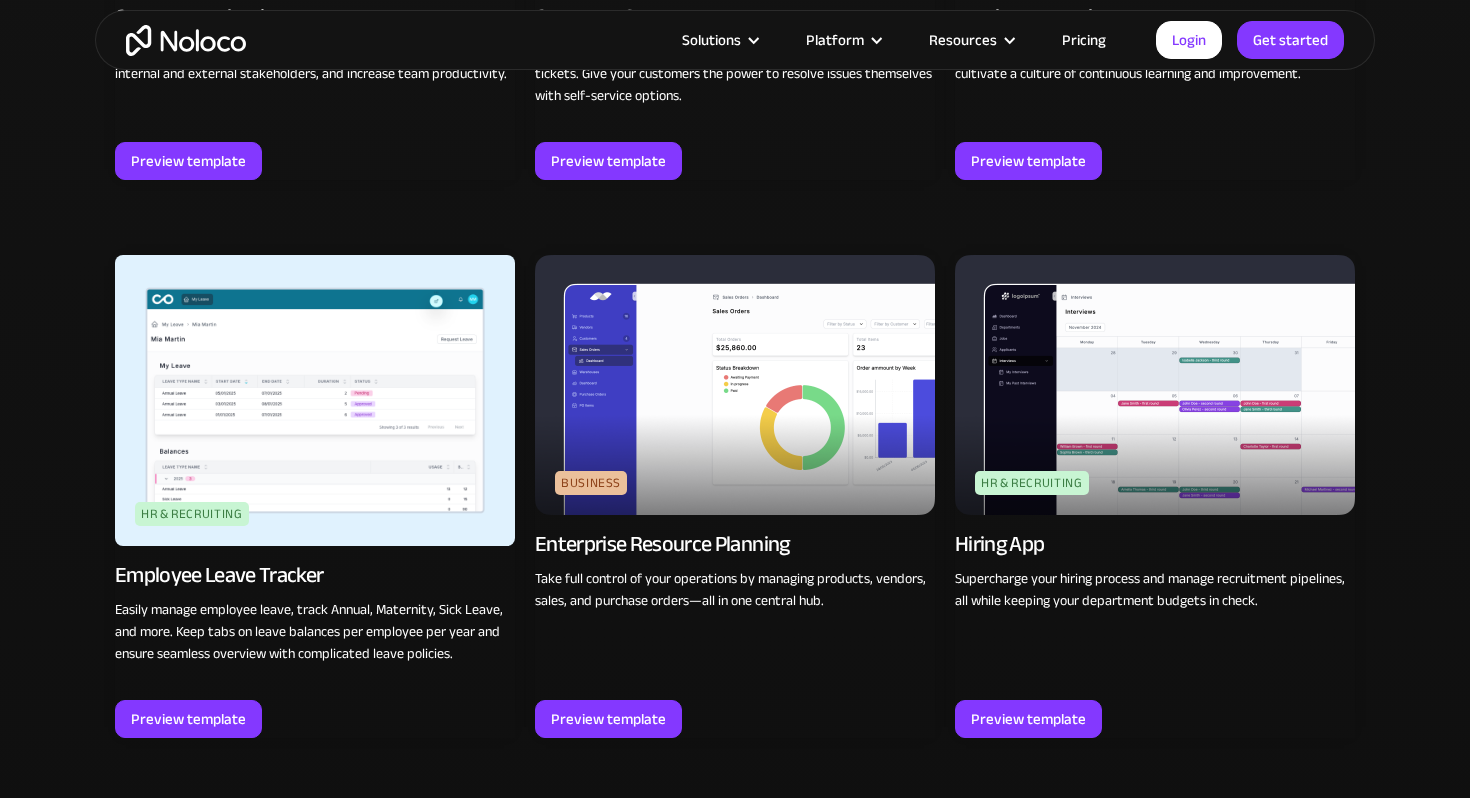 scroll, scrollTop: 2294, scrollLeft: 0, axis: vertical 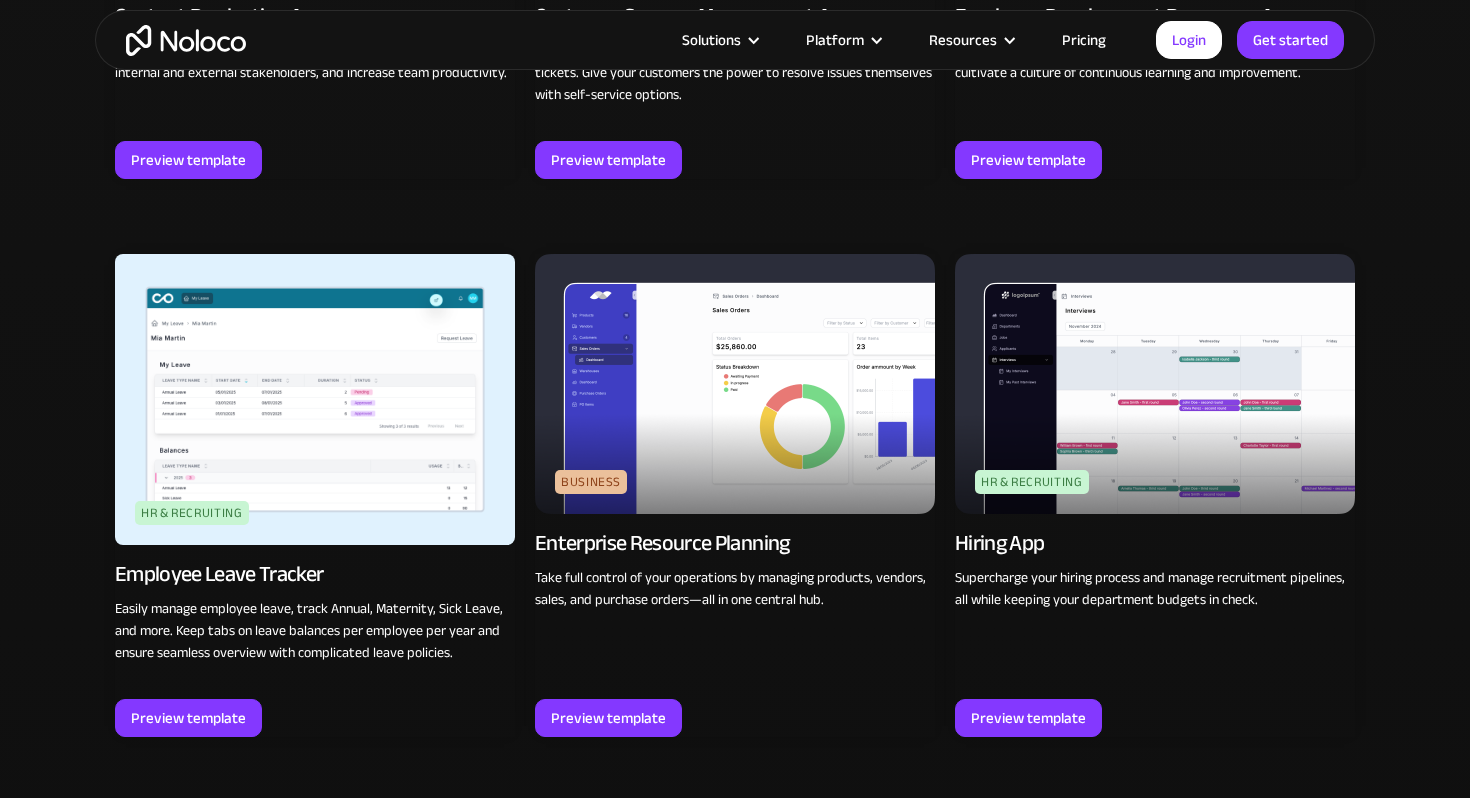 click on "Pricing" at bounding box center (1084, 40) 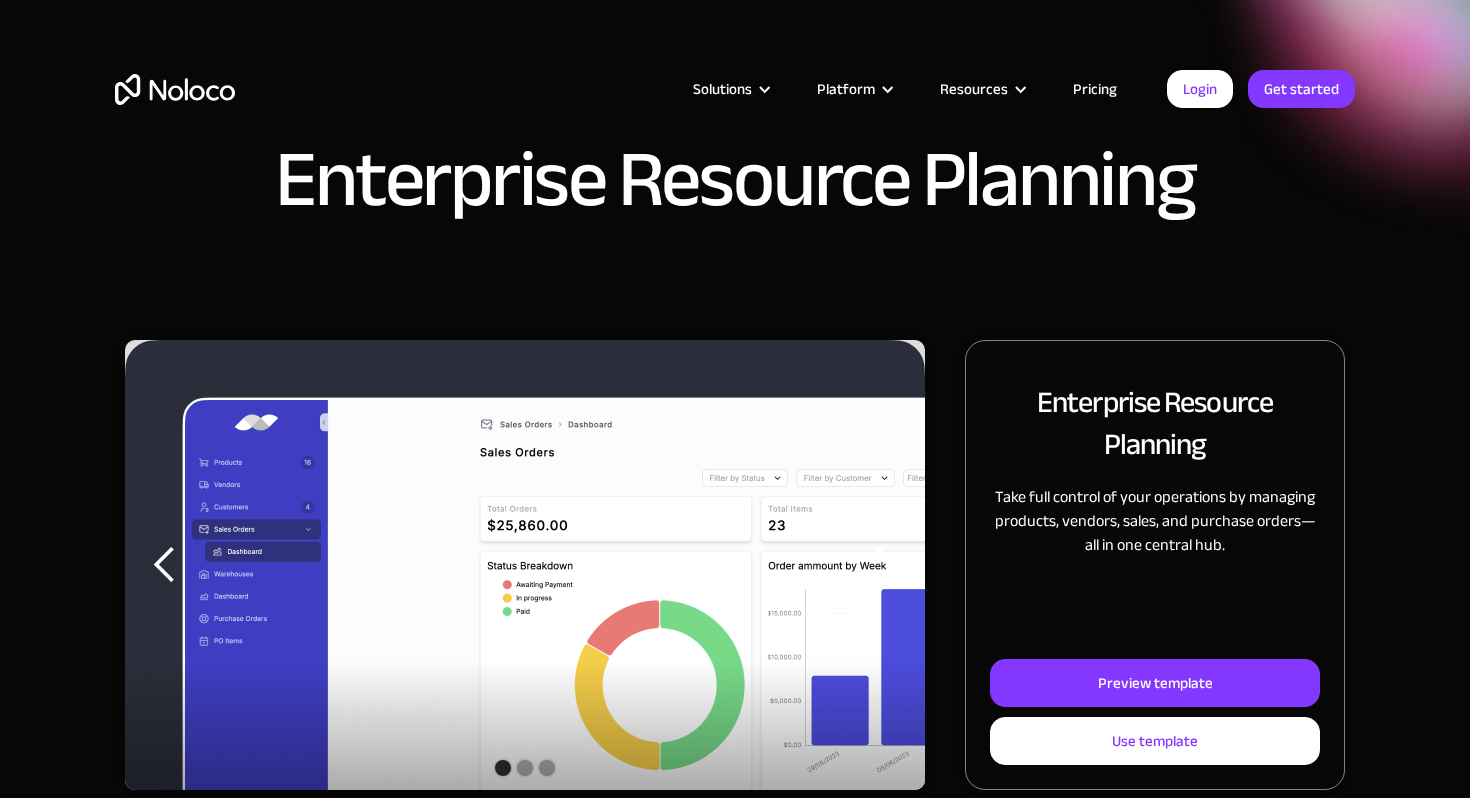 scroll, scrollTop: 0, scrollLeft: 0, axis: both 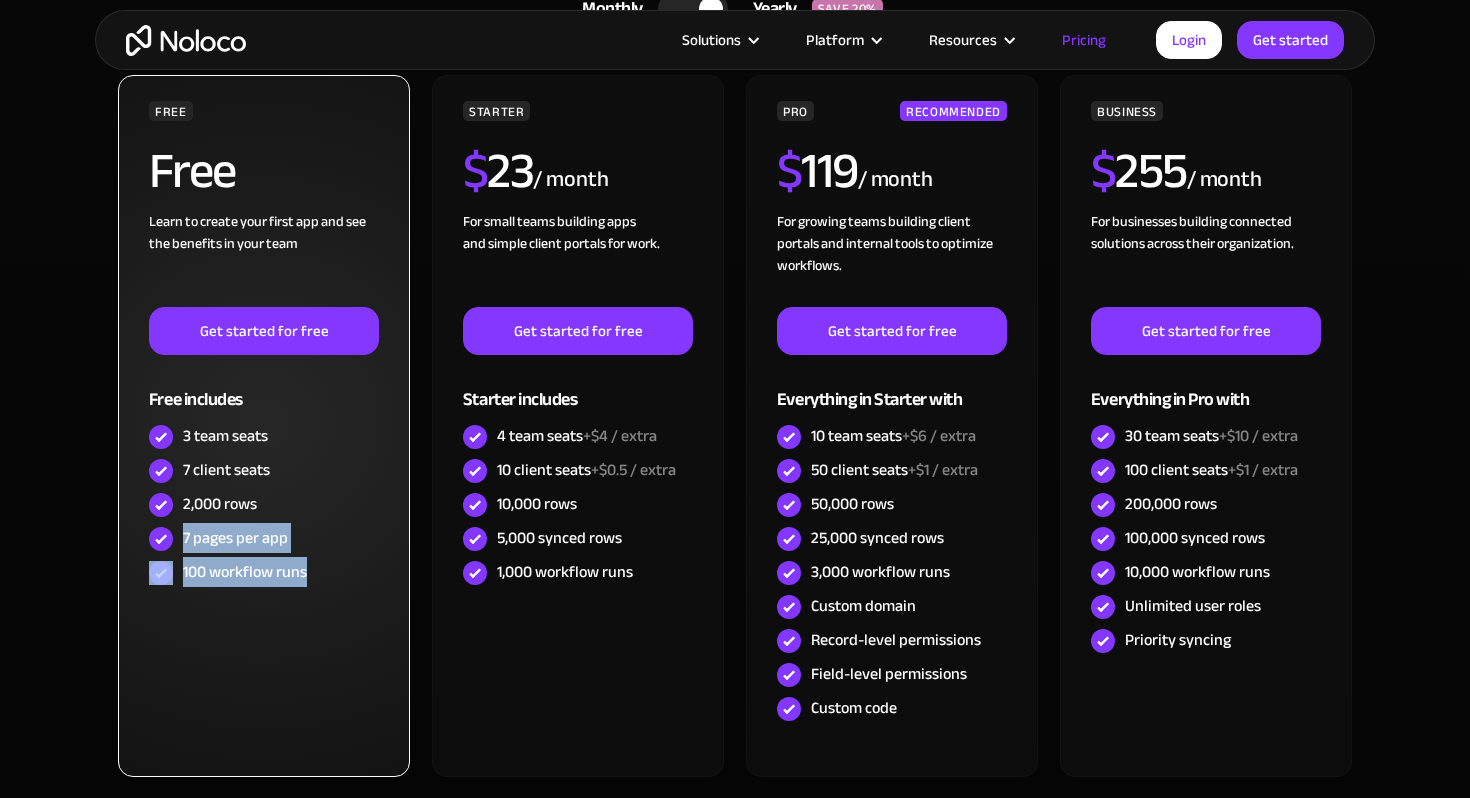 drag, startPoint x: 180, startPoint y: 530, endPoint x: 308, endPoint y: 585, distance: 139.3162 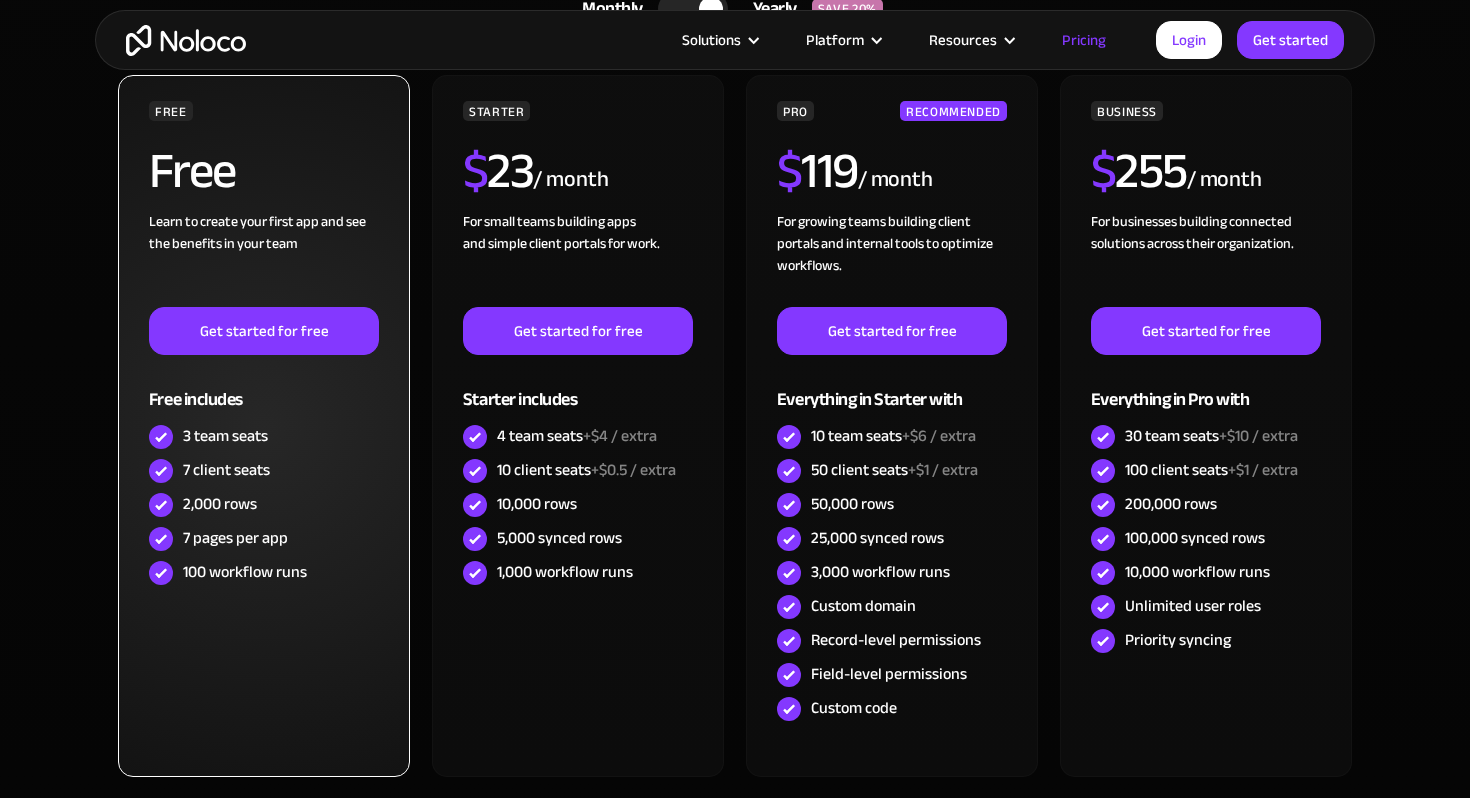 click on "FREE Free Learn to create your first app and see the benefits in your team ‍ Get started for free Free includes 3 team seats 7 client seats 2,000 rows 7 pages per app 100 workflow runs" at bounding box center [264, 426] 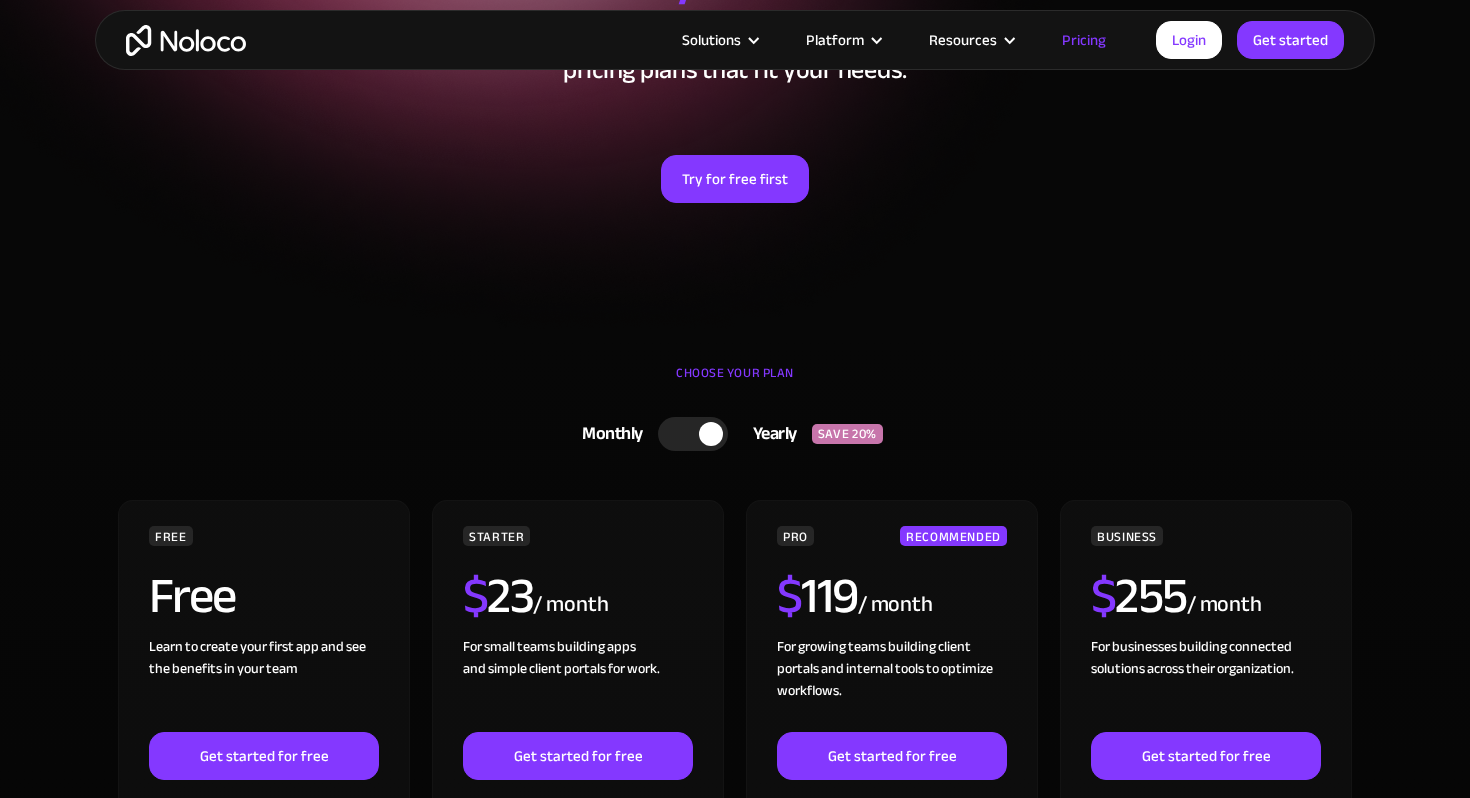 scroll, scrollTop: 0, scrollLeft: 0, axis: both 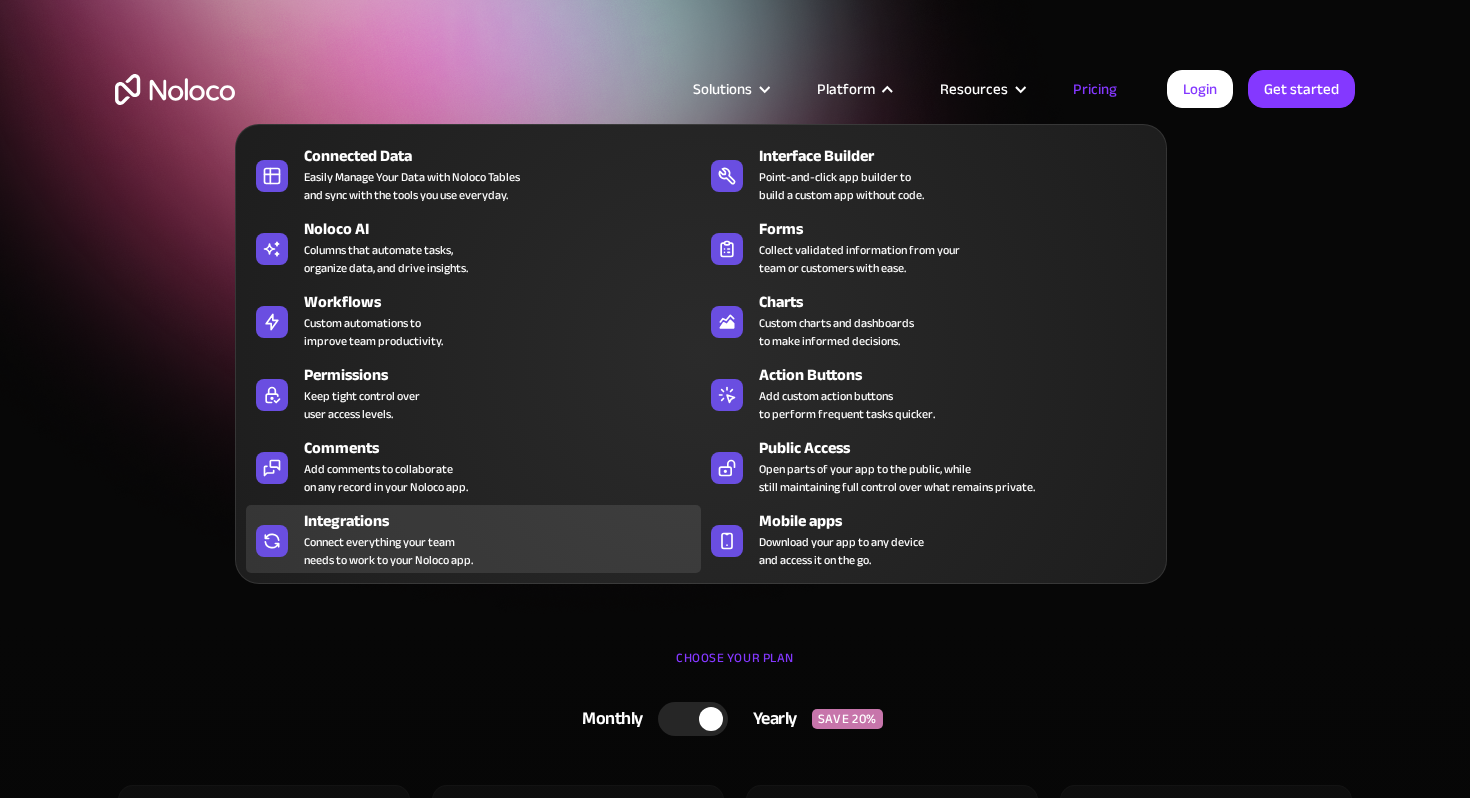 click on "Integrations" at bounding box center (507, 521) 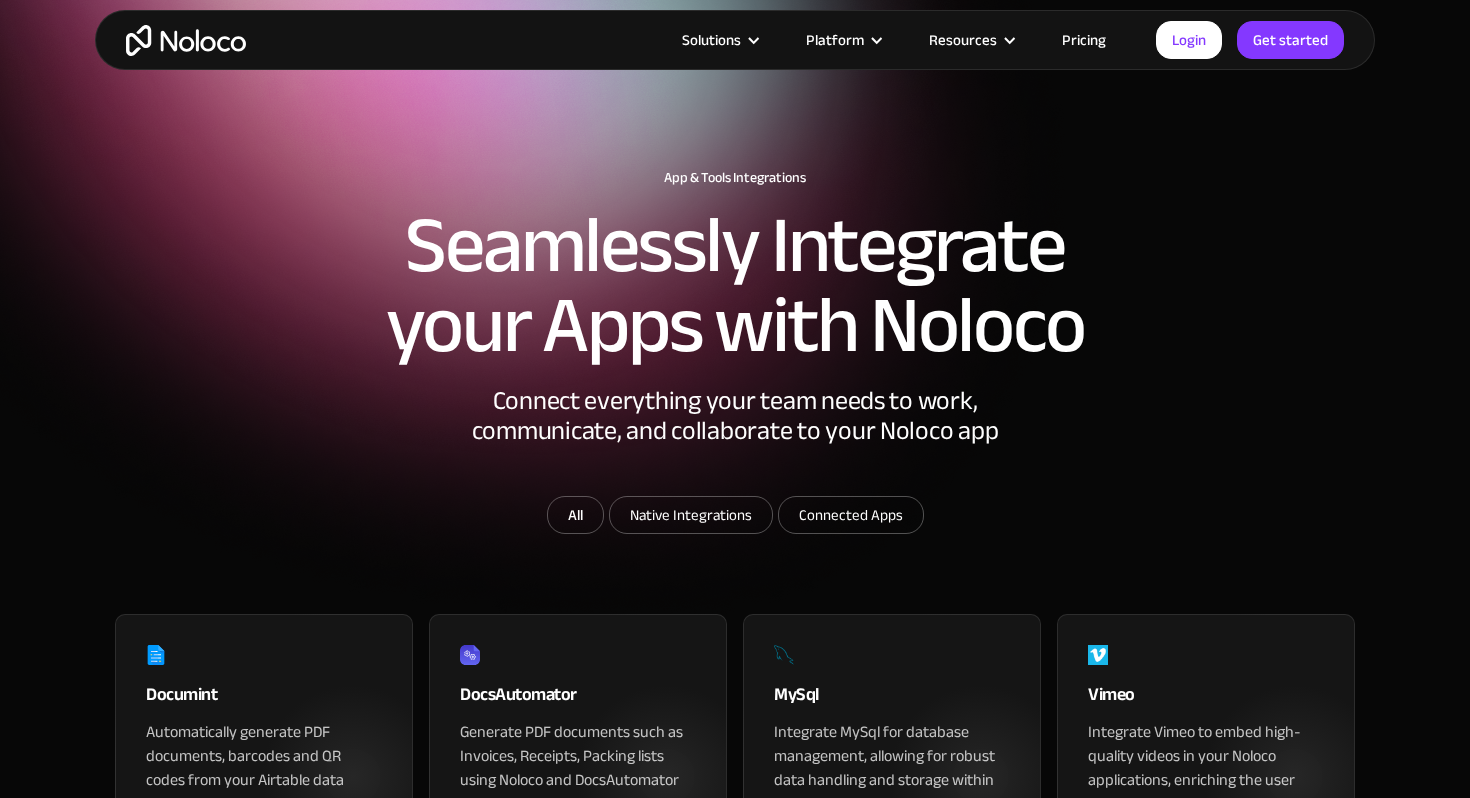 scroll, scrollTop: 582, scrollLeft: 0, axis: vertical 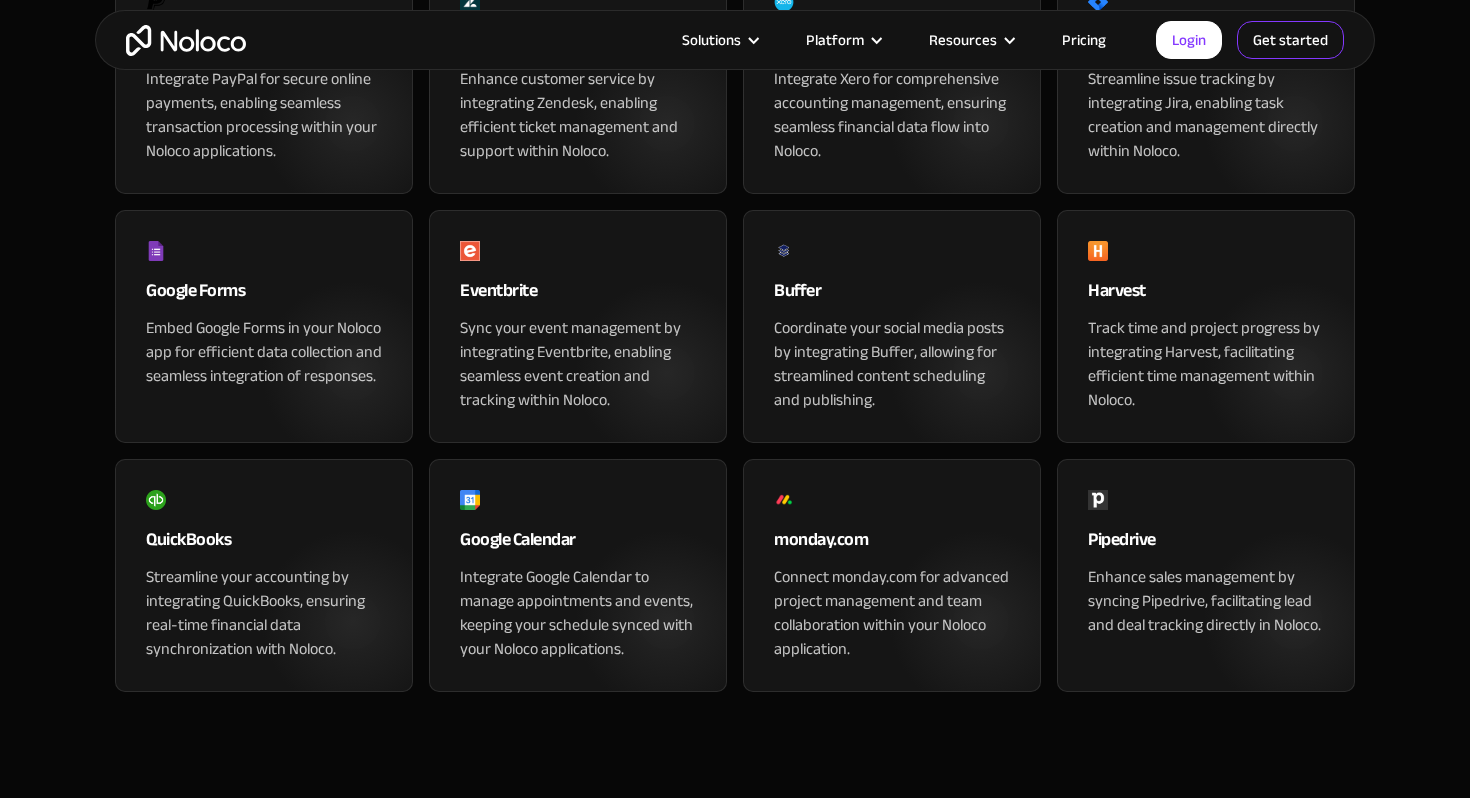 click on "Get started" at bounding box center (1290, 40) 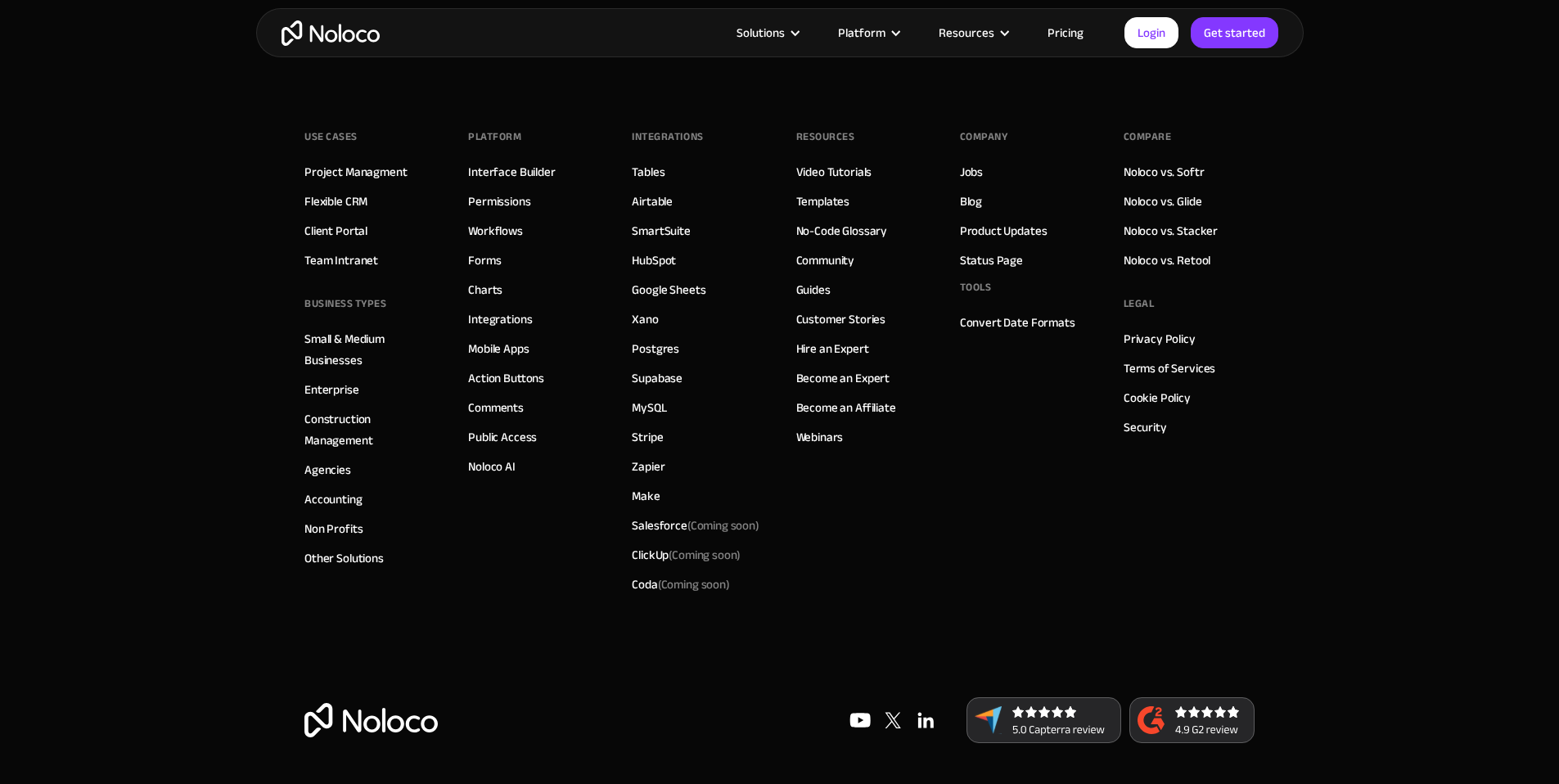 scroll, scrollTop: 2878, scrollLeft: 0, axis: vertical 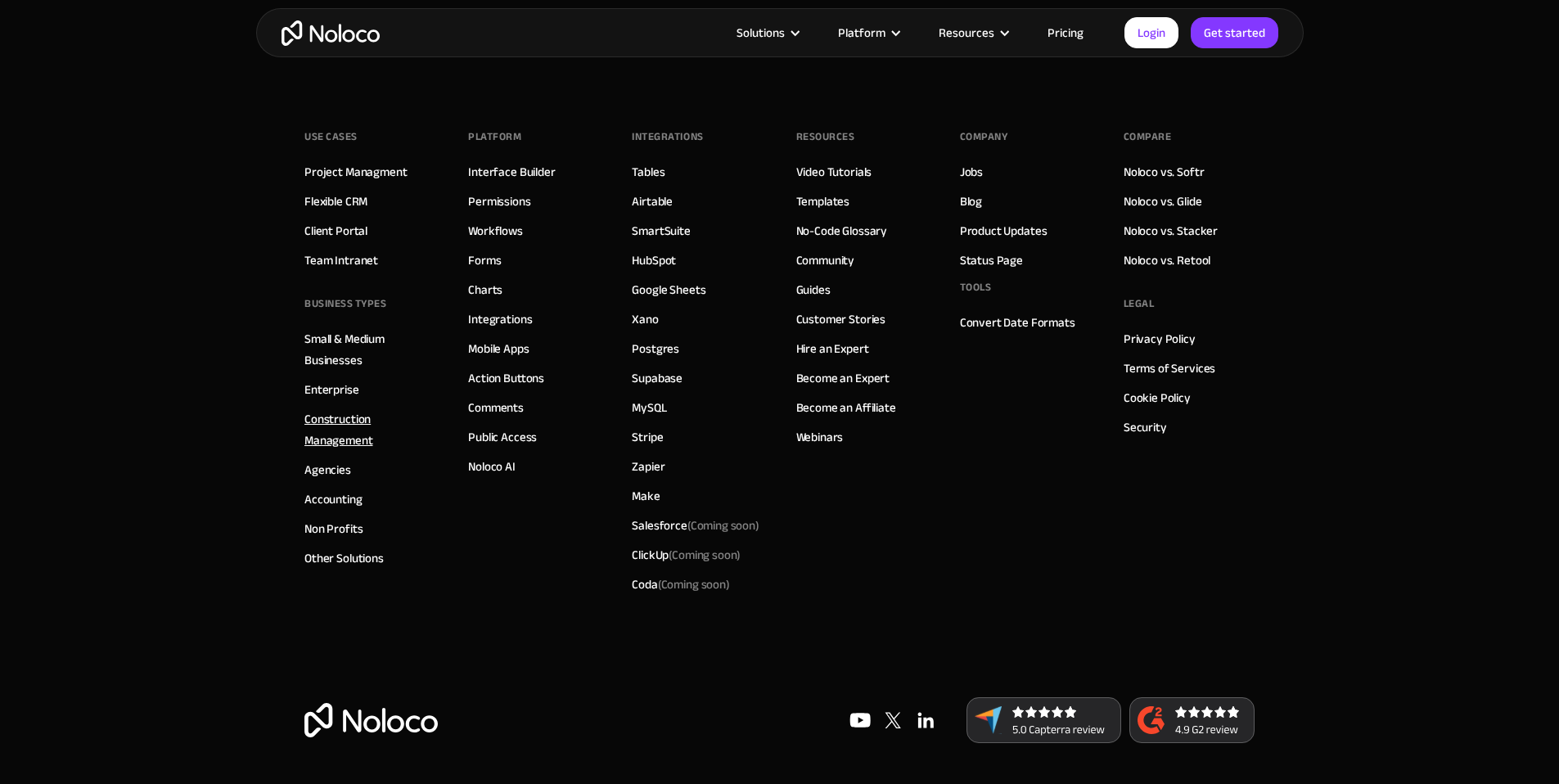 click on "Construction Management" at bounding box center [370, 430] 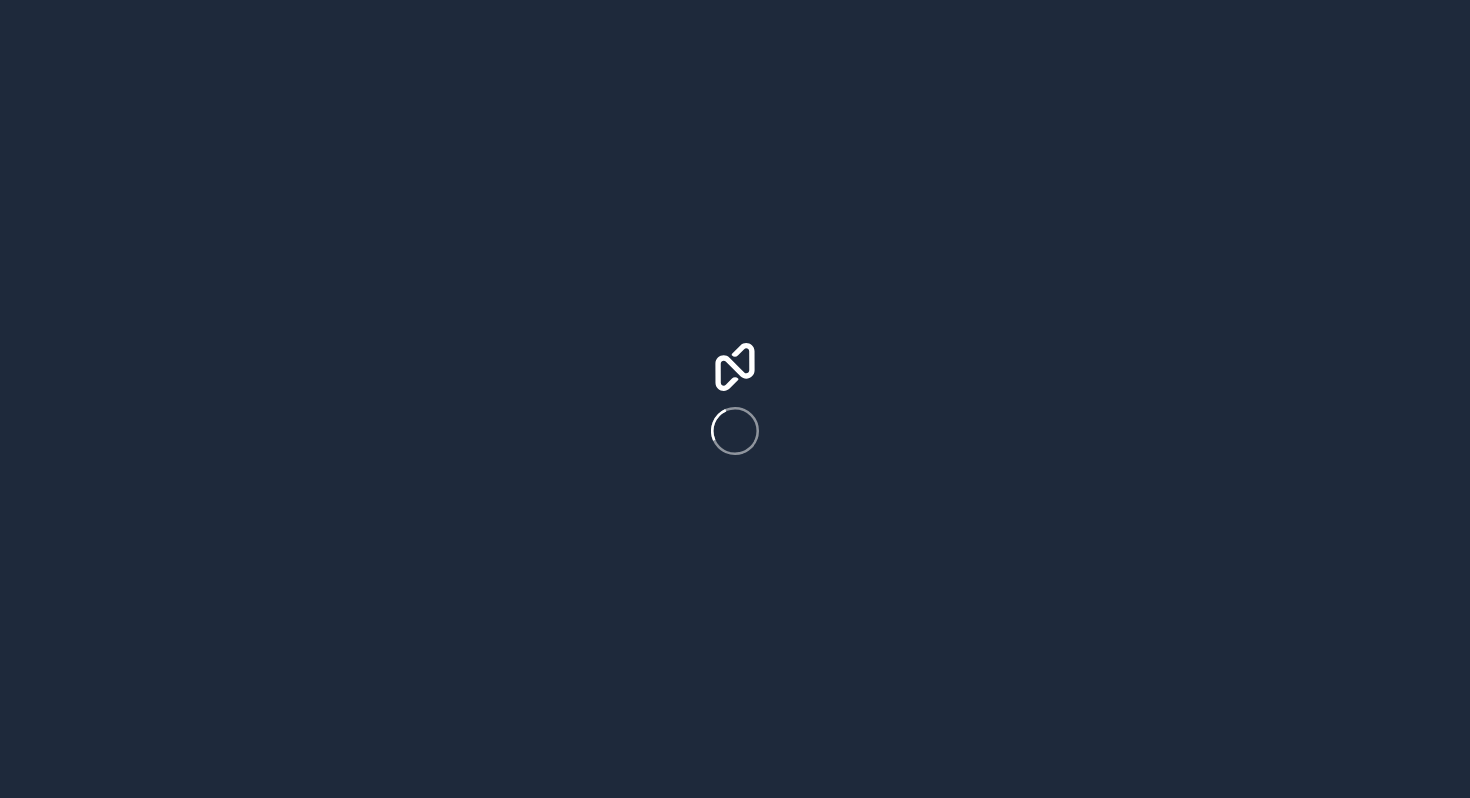 scroll, scrollTop: 0, scrollLeft: 0, axis: both 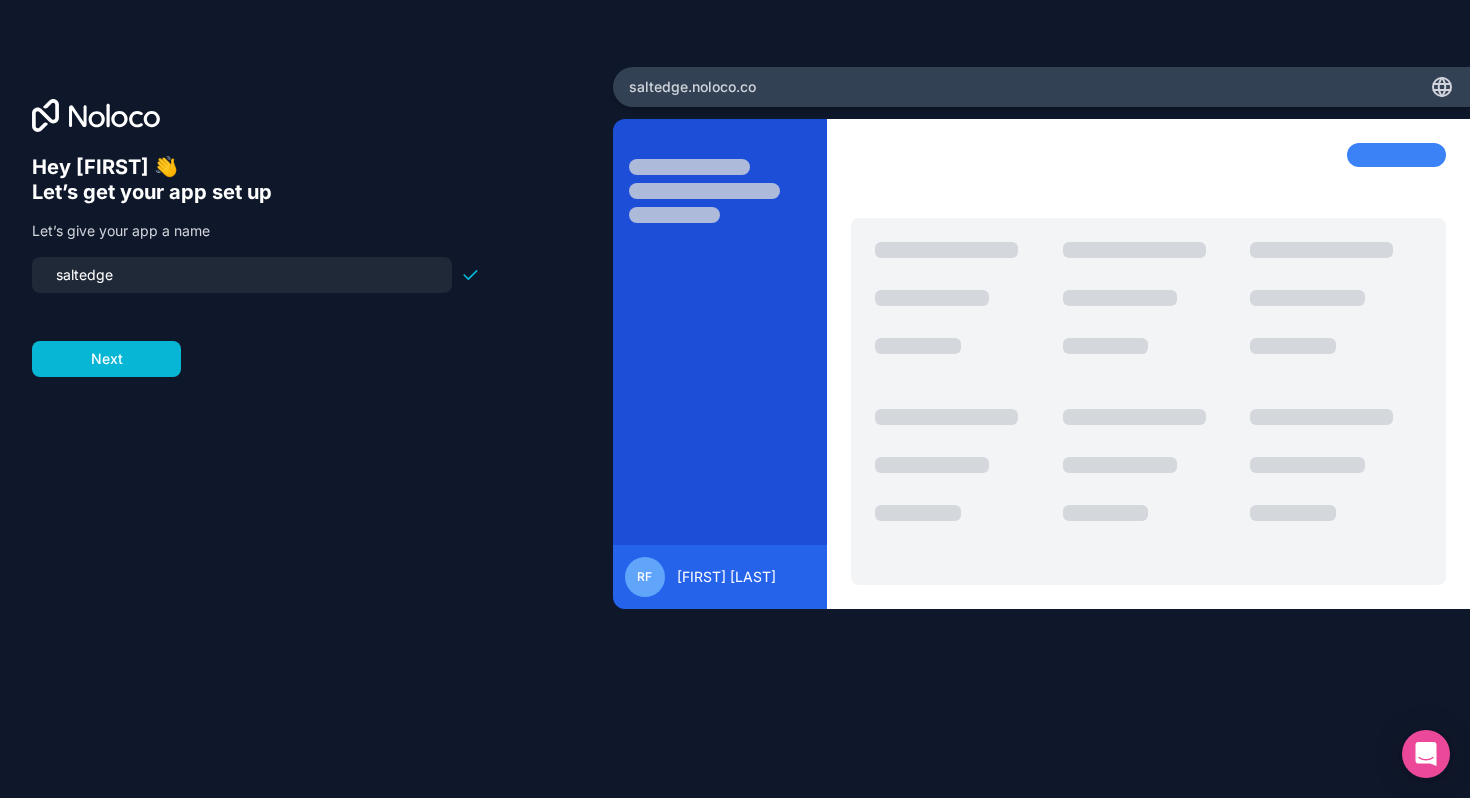 click on "saltedge" at bounding box center [242, 275] 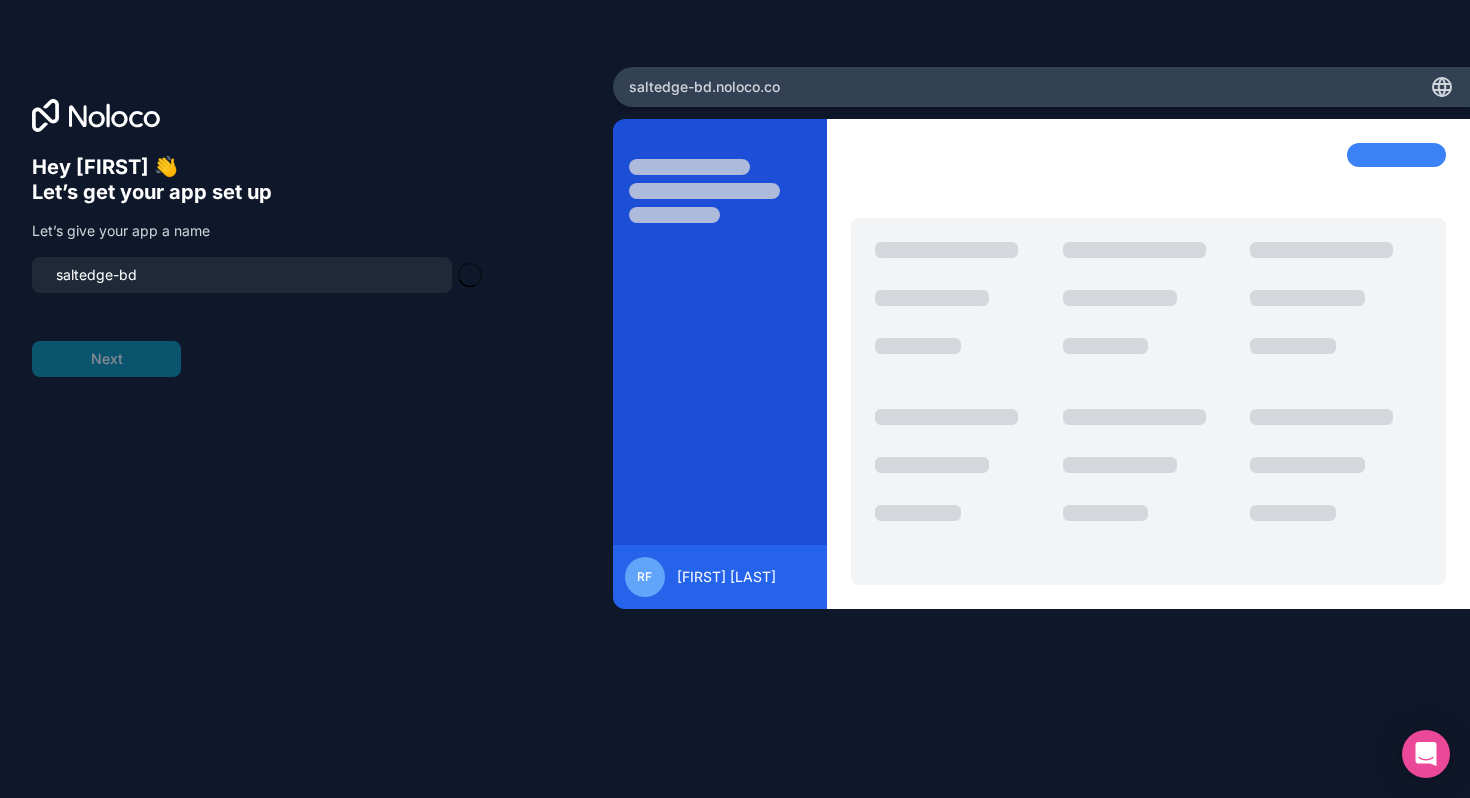 type on "saltedge-bd" 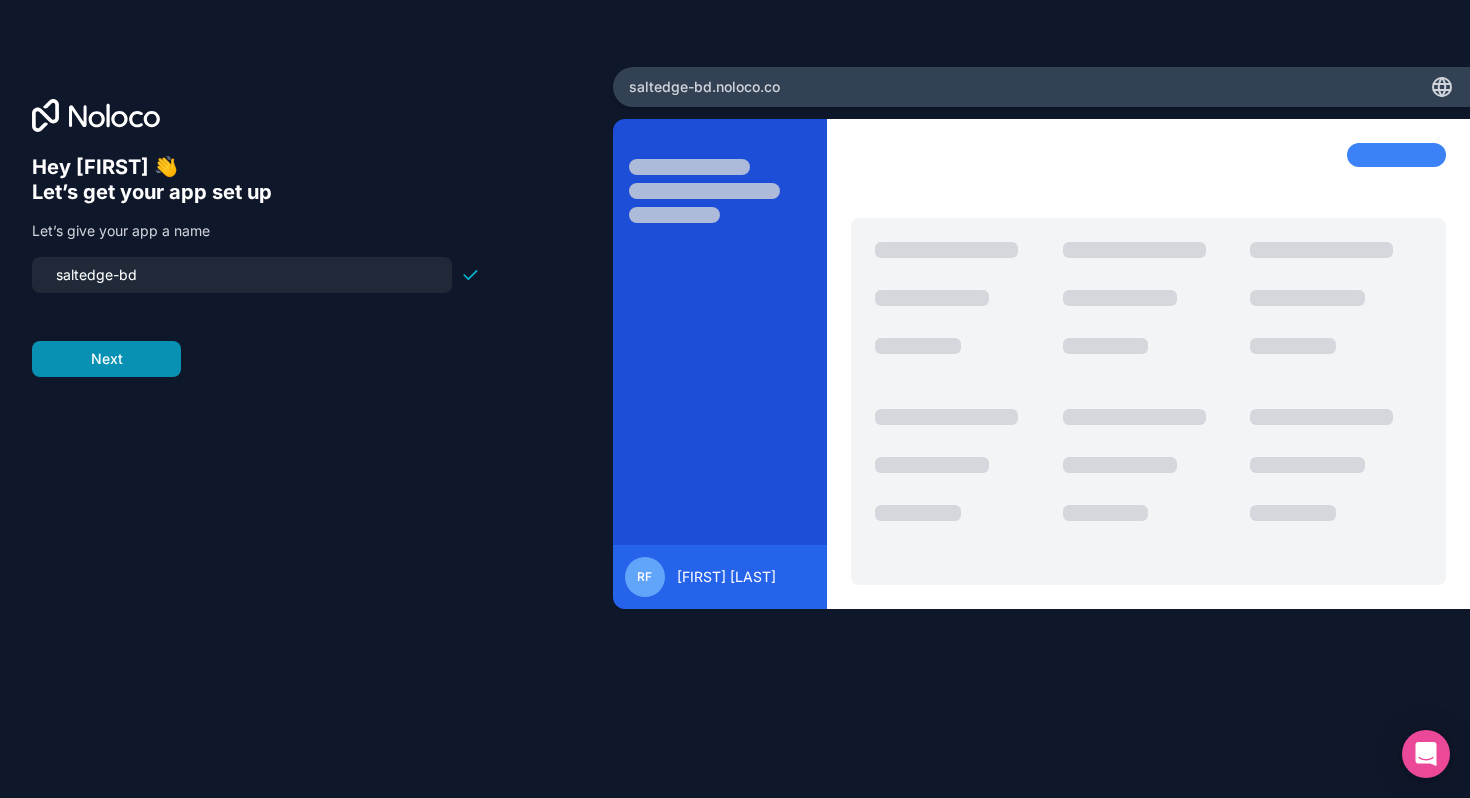 click on "Next" at bounding box center (106, 359) 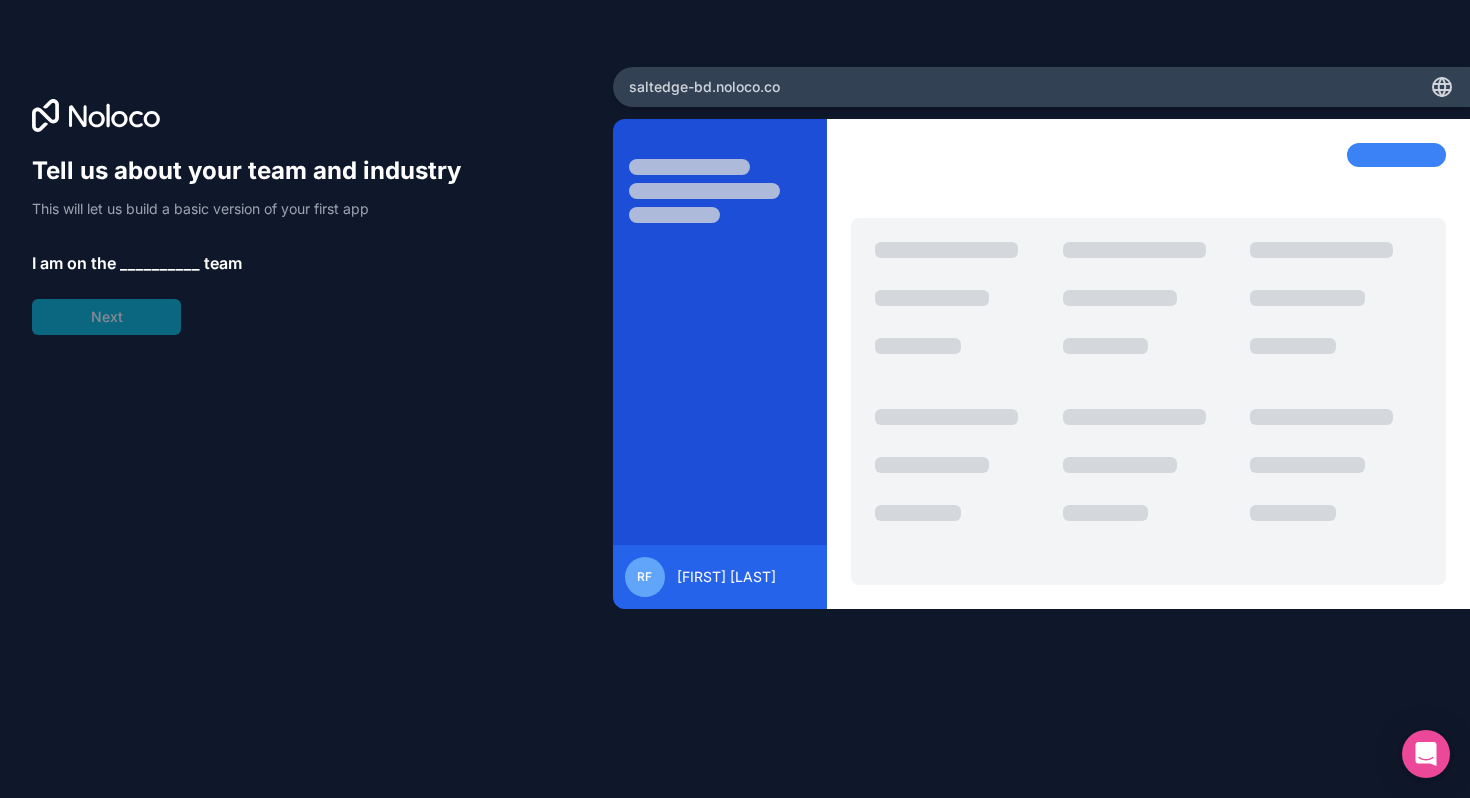 click on "__________" at bounding box center [160, 263] 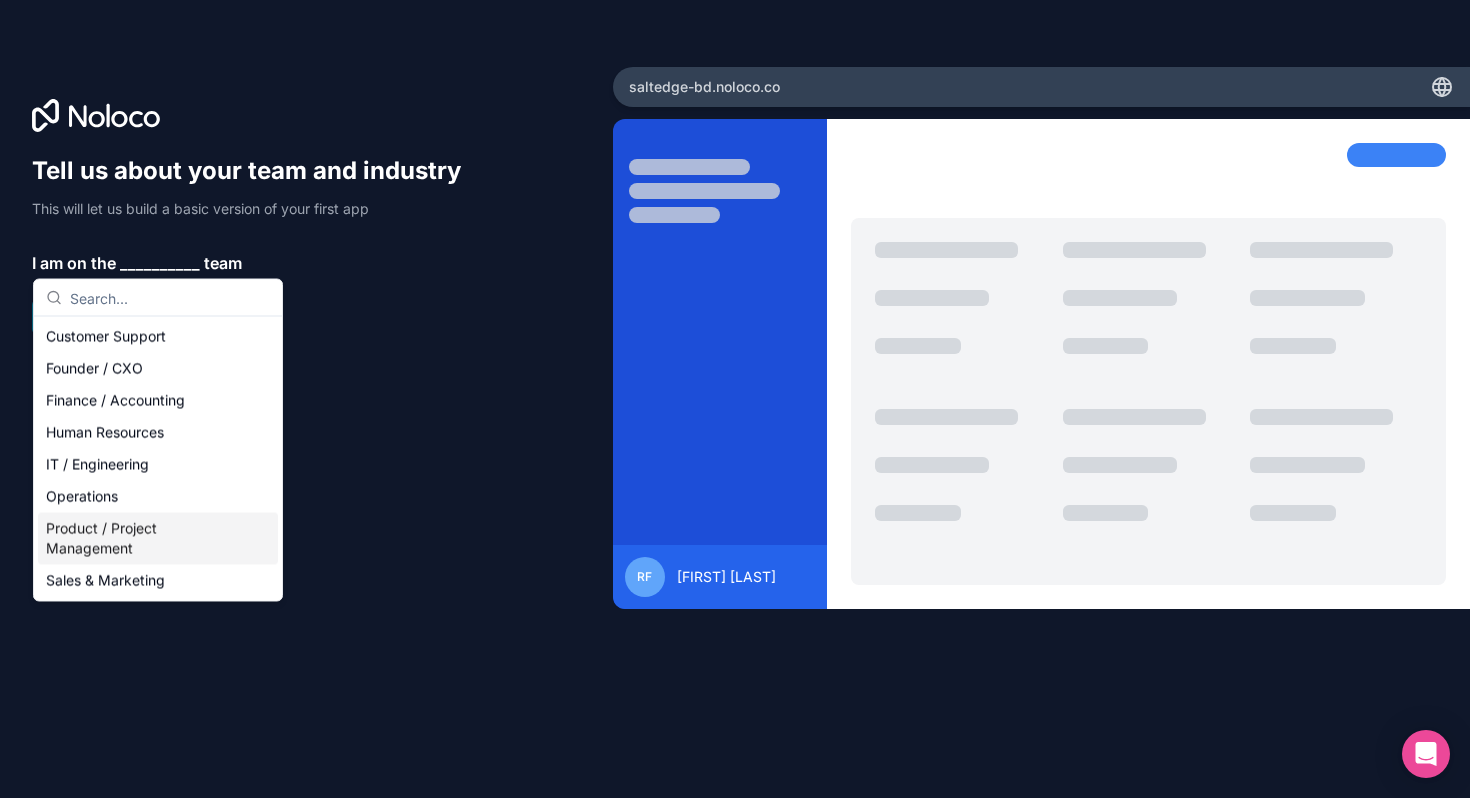 click on "Product / Project Management" at bounding box center [158, 539] 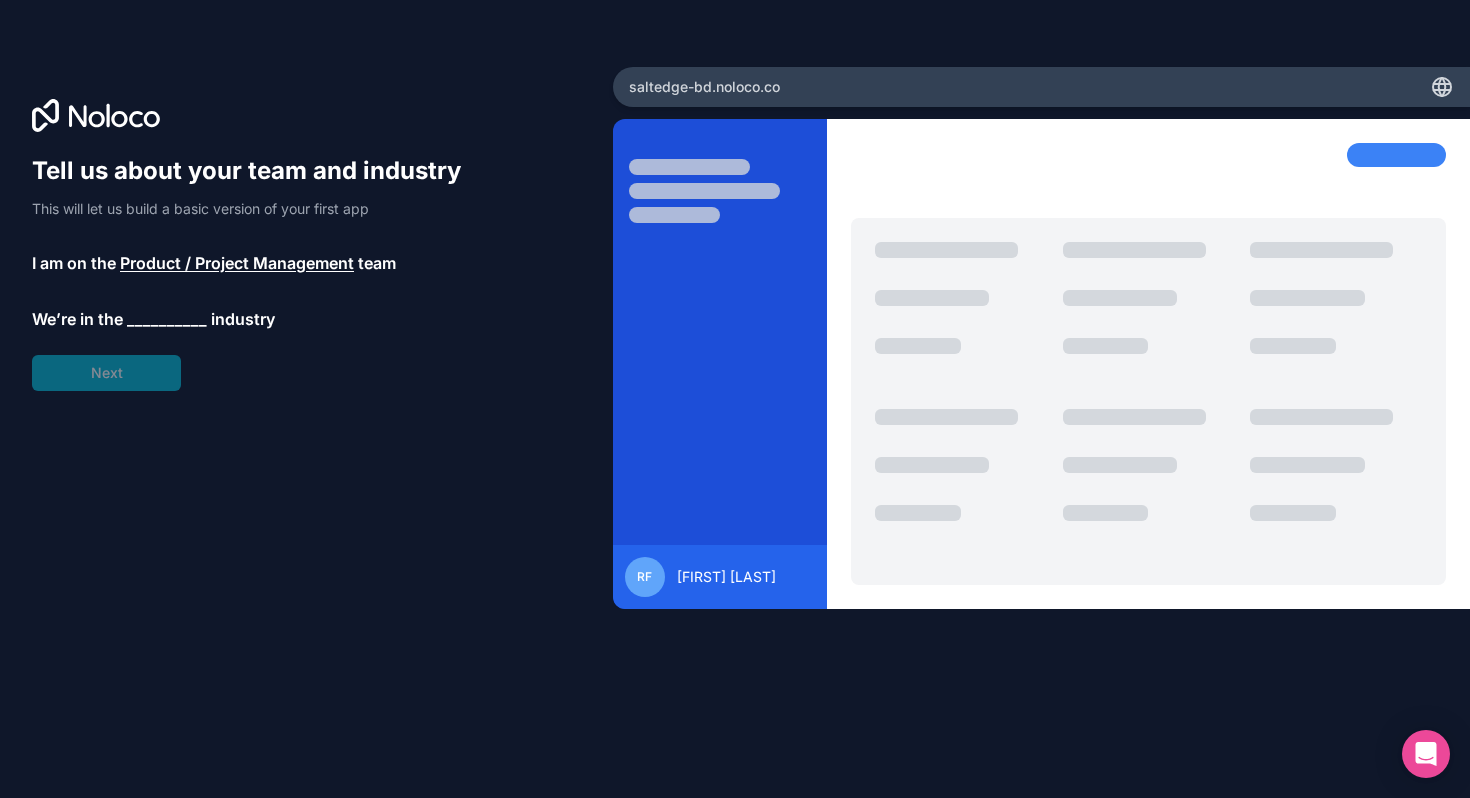 click on "__________" at bounding box center (167, 319) 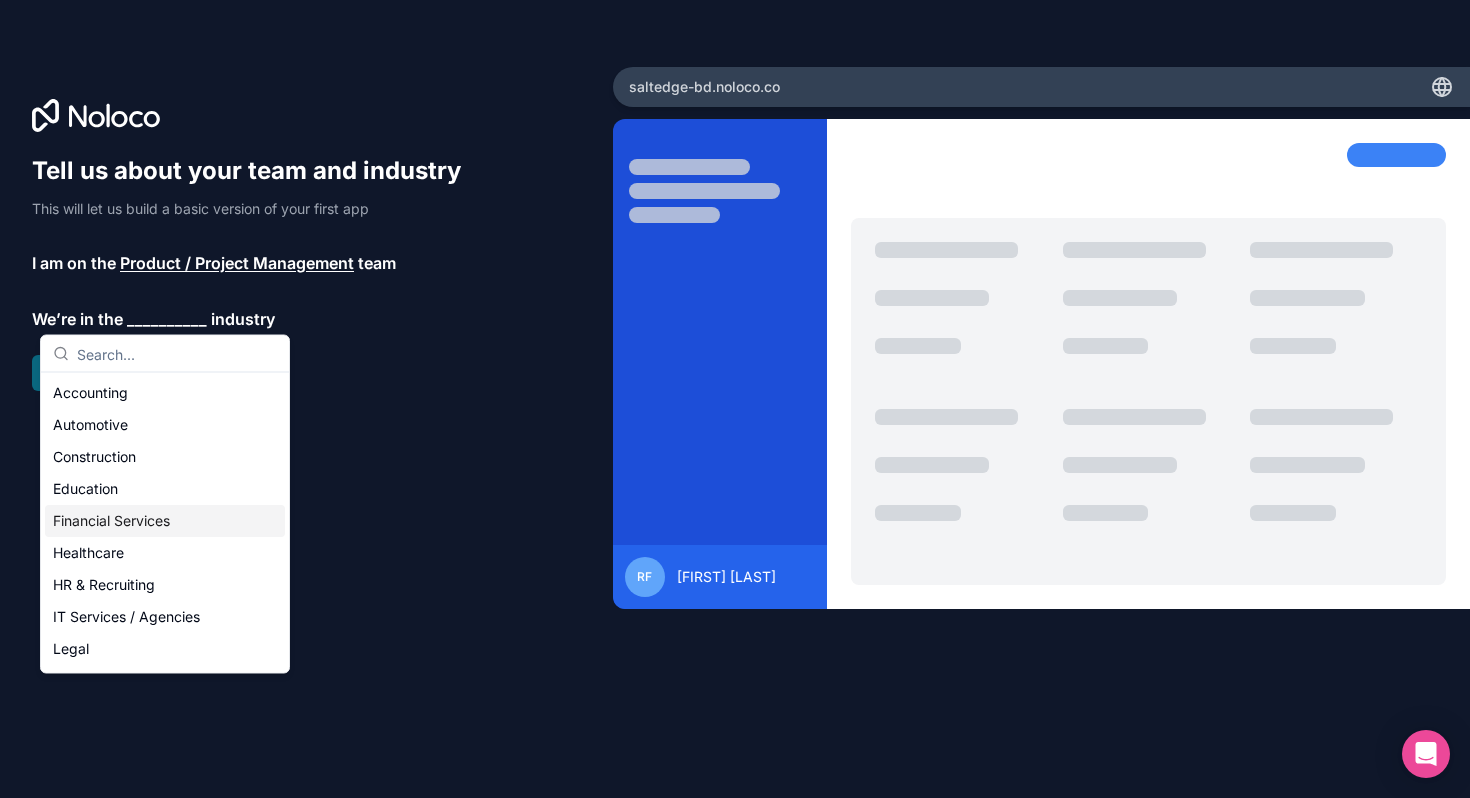 click on "Financial Services" at bounding box center [165, 521] 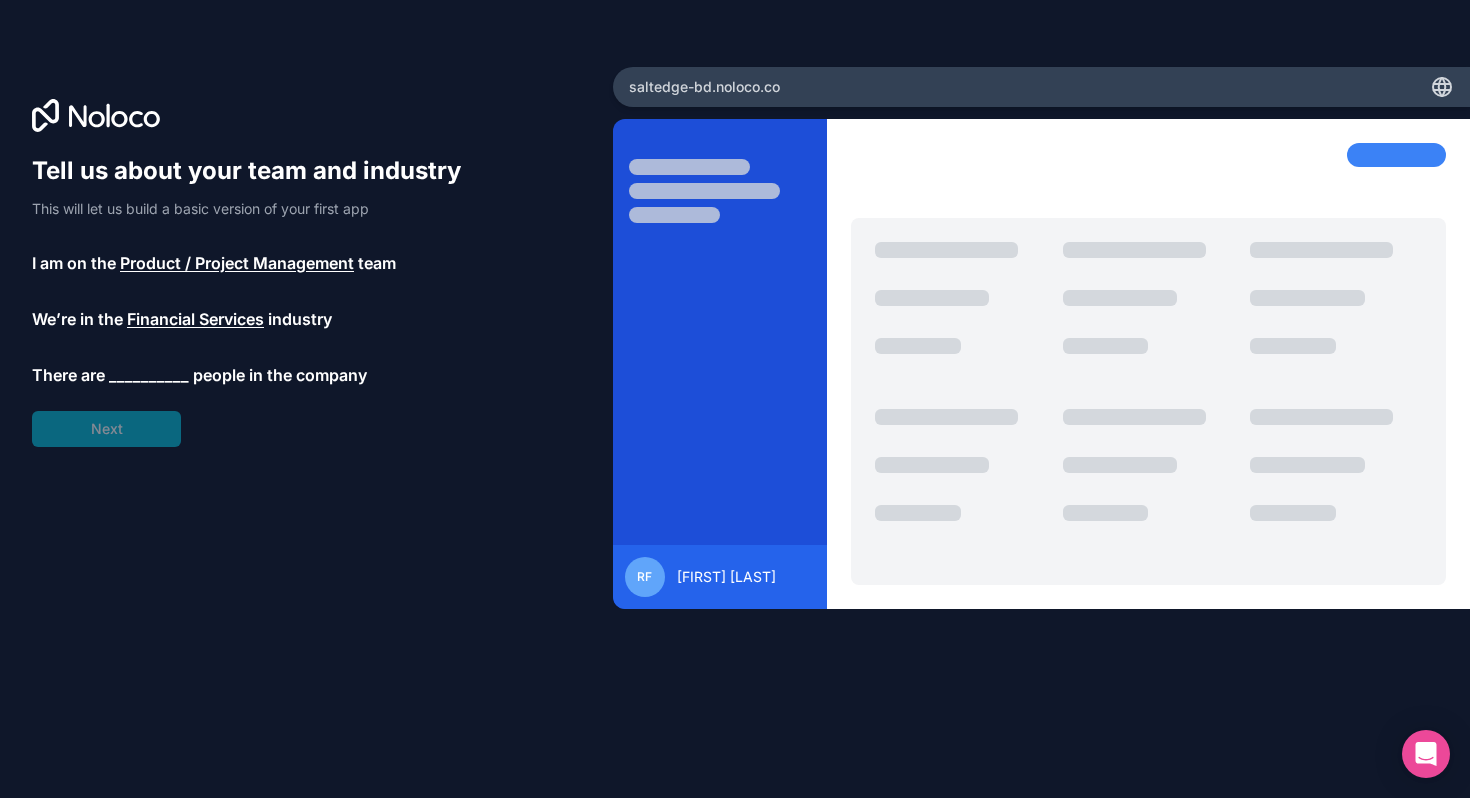 click on "Tell us about your team and industry This will let us build a basic version of your first app I am on the  Product / Project Management team We’re in the  Financial Services industry There are  __________ people in the company Next" at bounding box center [256, 301] 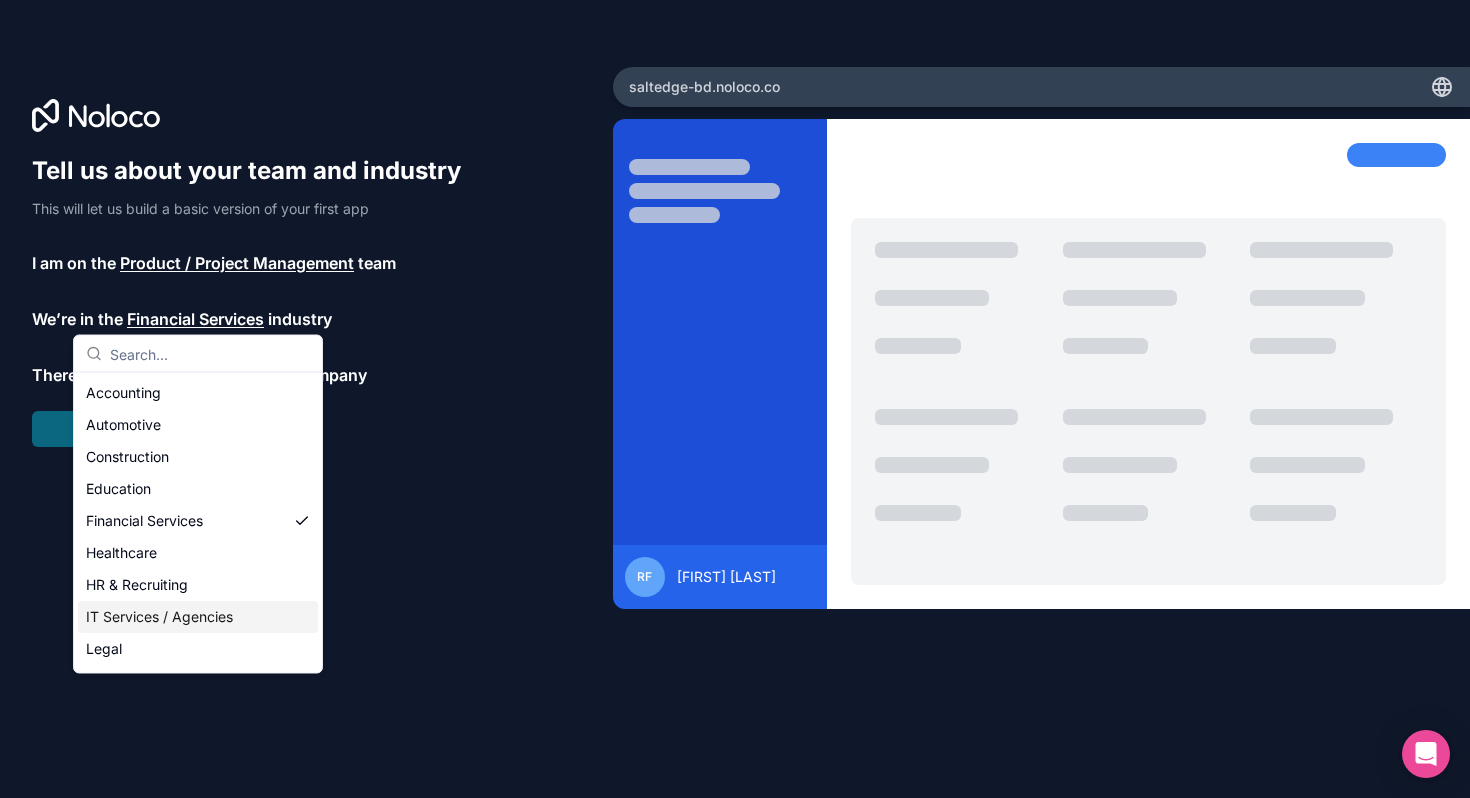 click on "IT Services / Agencies" at bounding box center (198, 617) 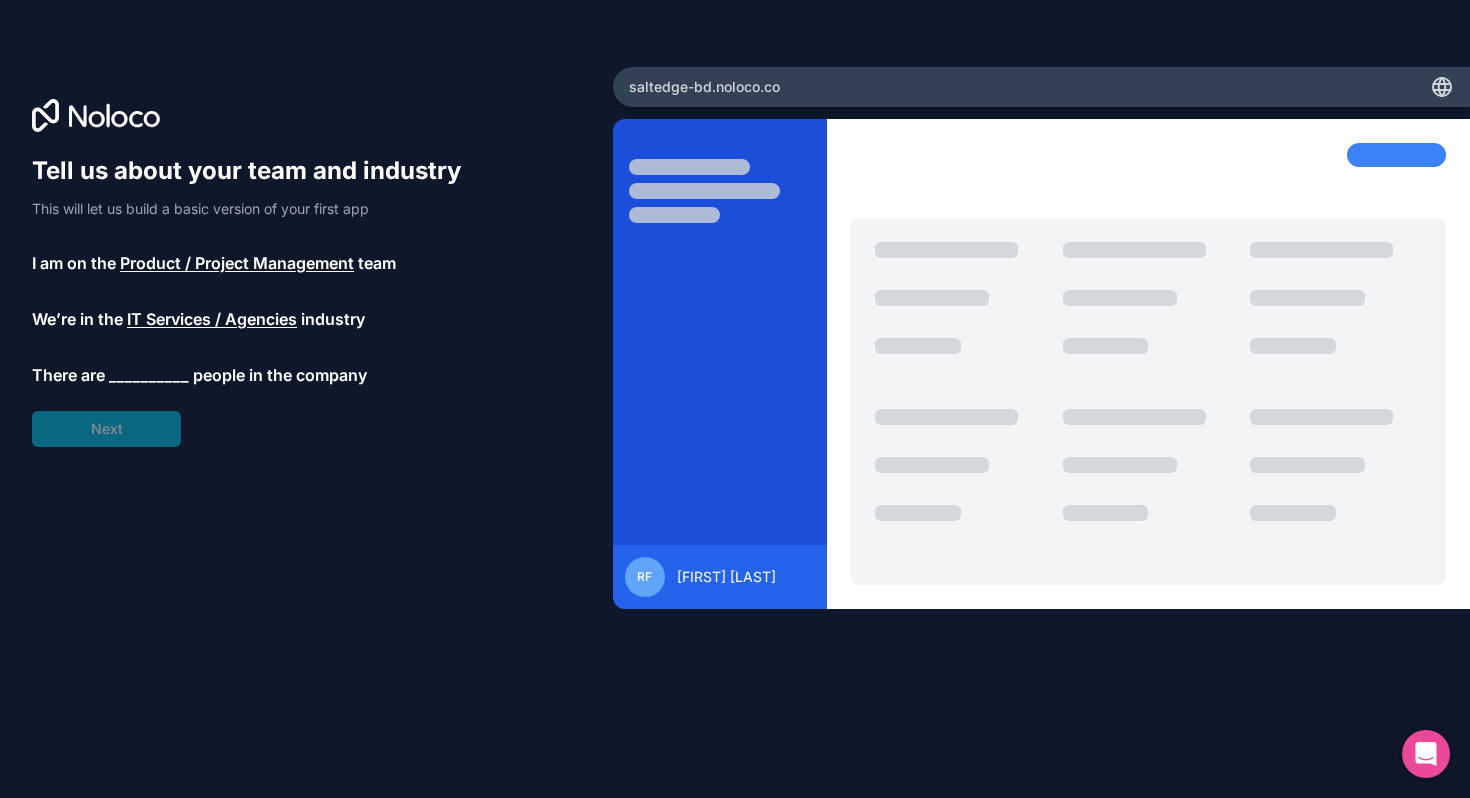 click on "__________" at bounding box center (149, 375) 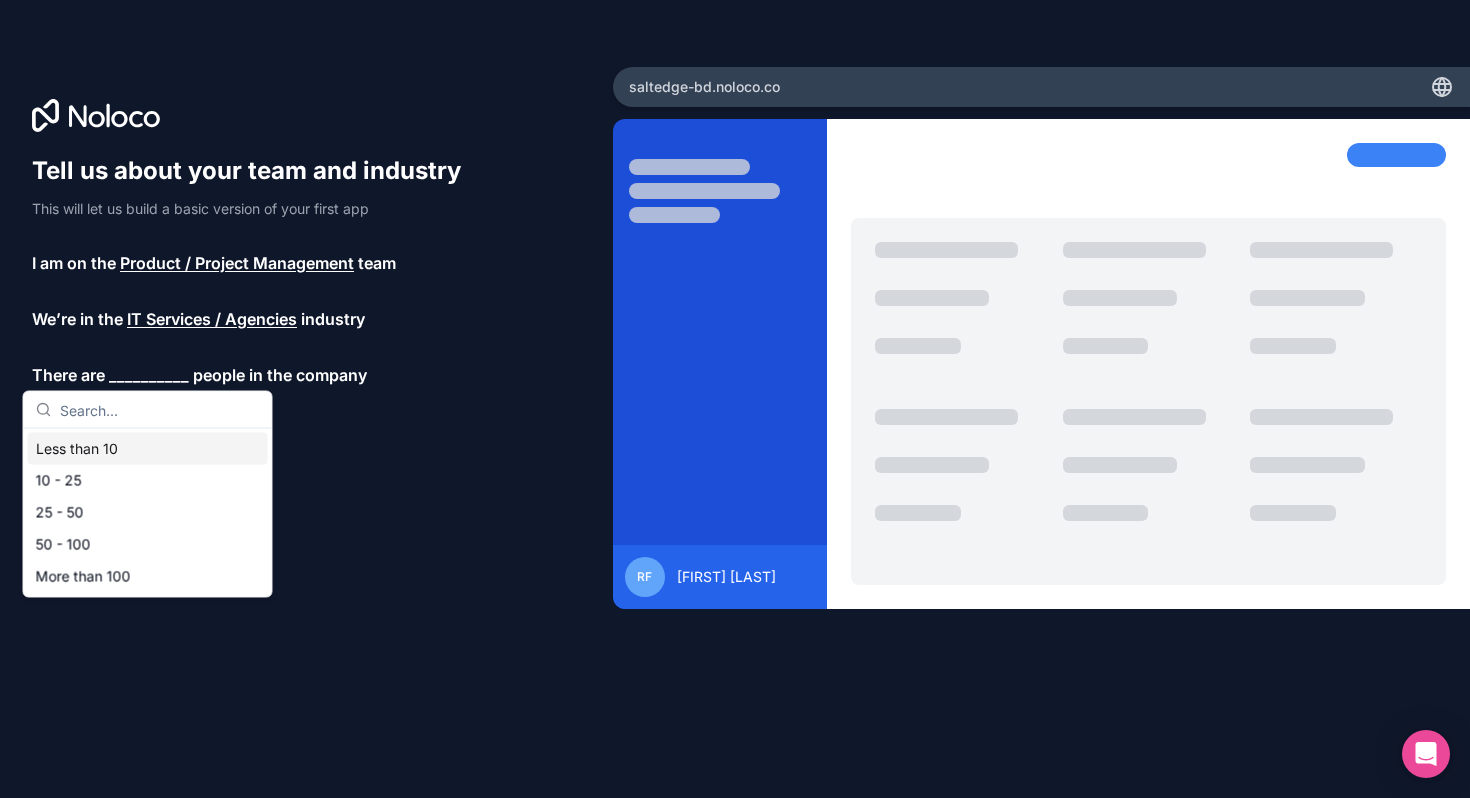 click on "Less than 10" at bounding box center (148, 449) 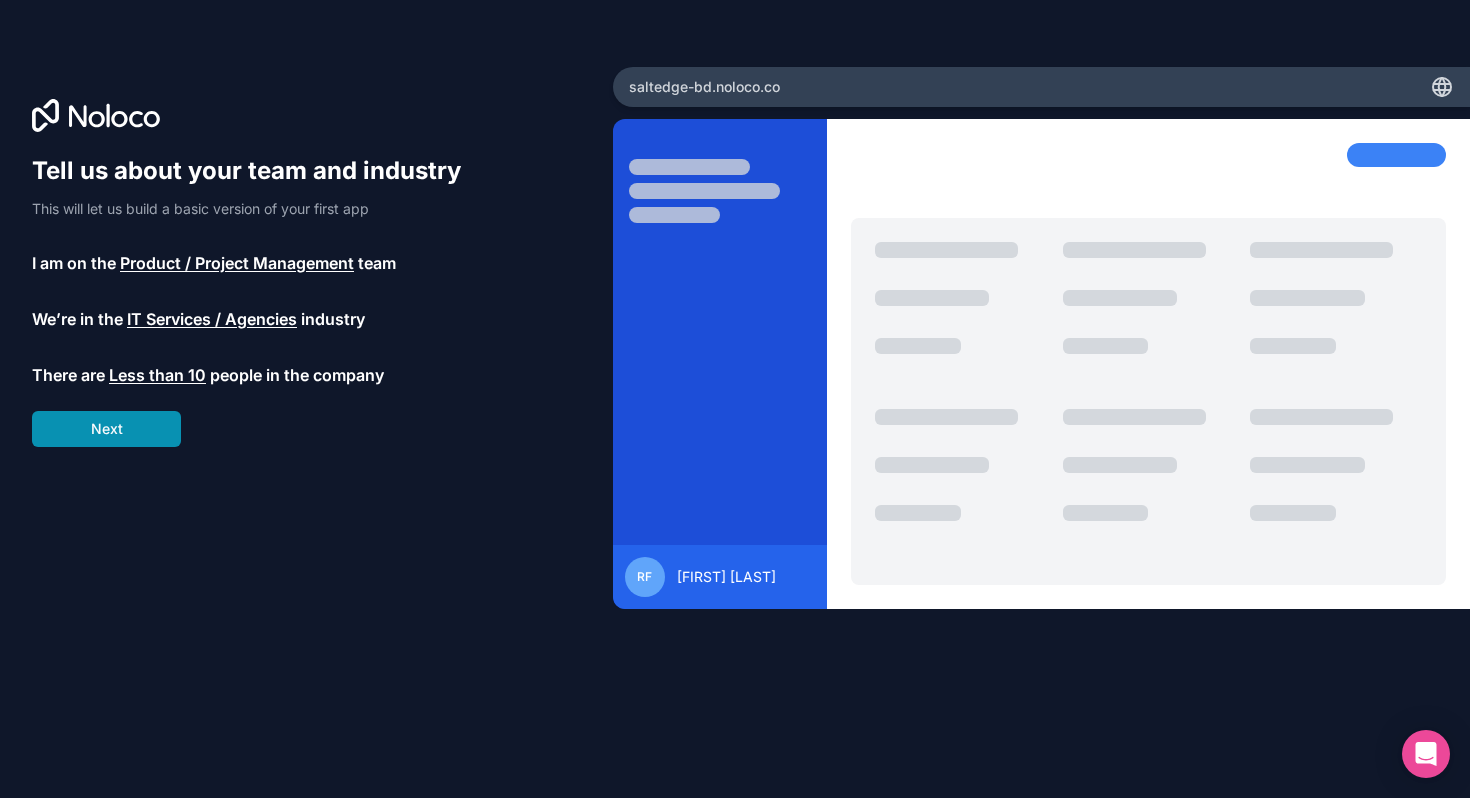 click on "Next" at bounding box center [106, 429] 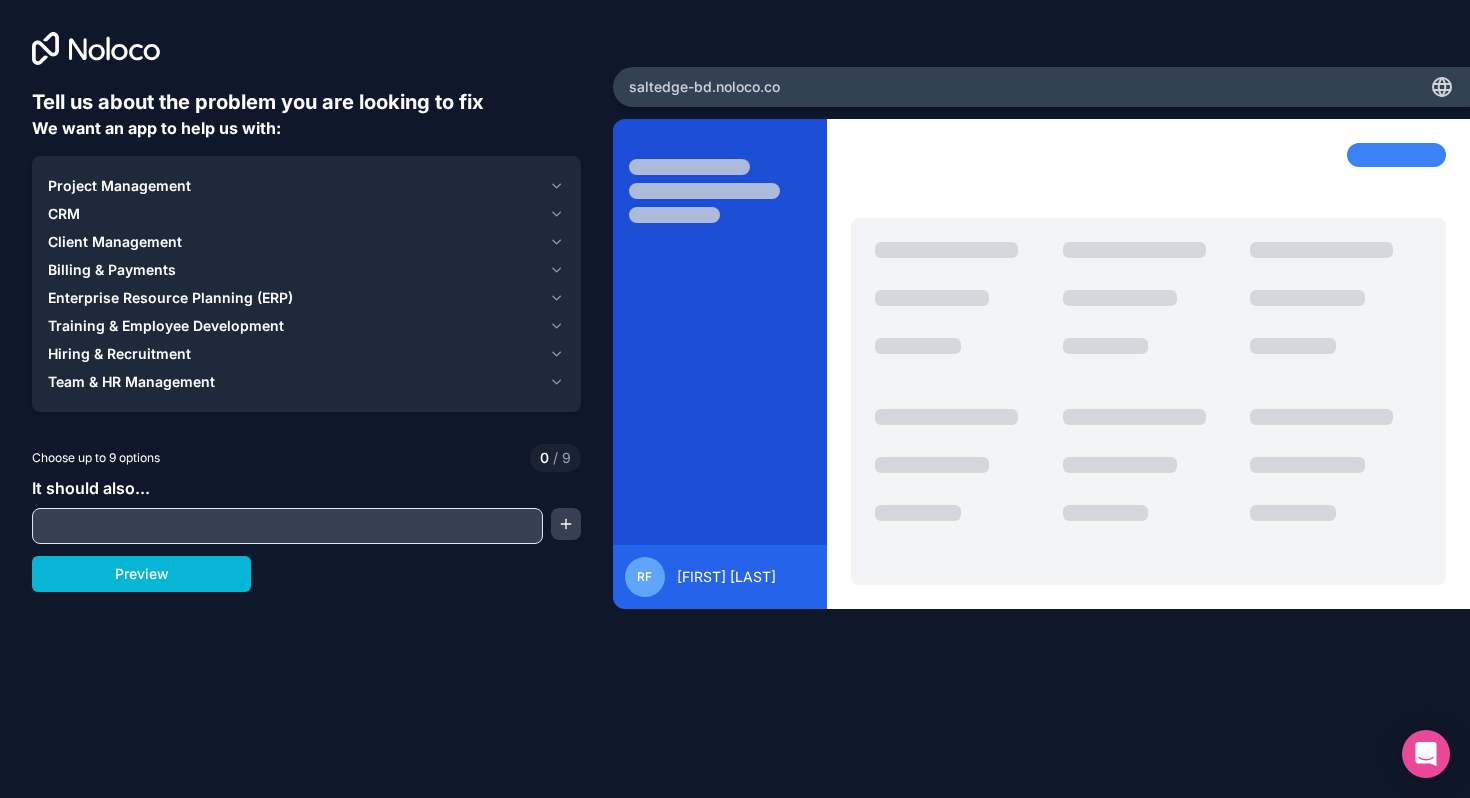 click 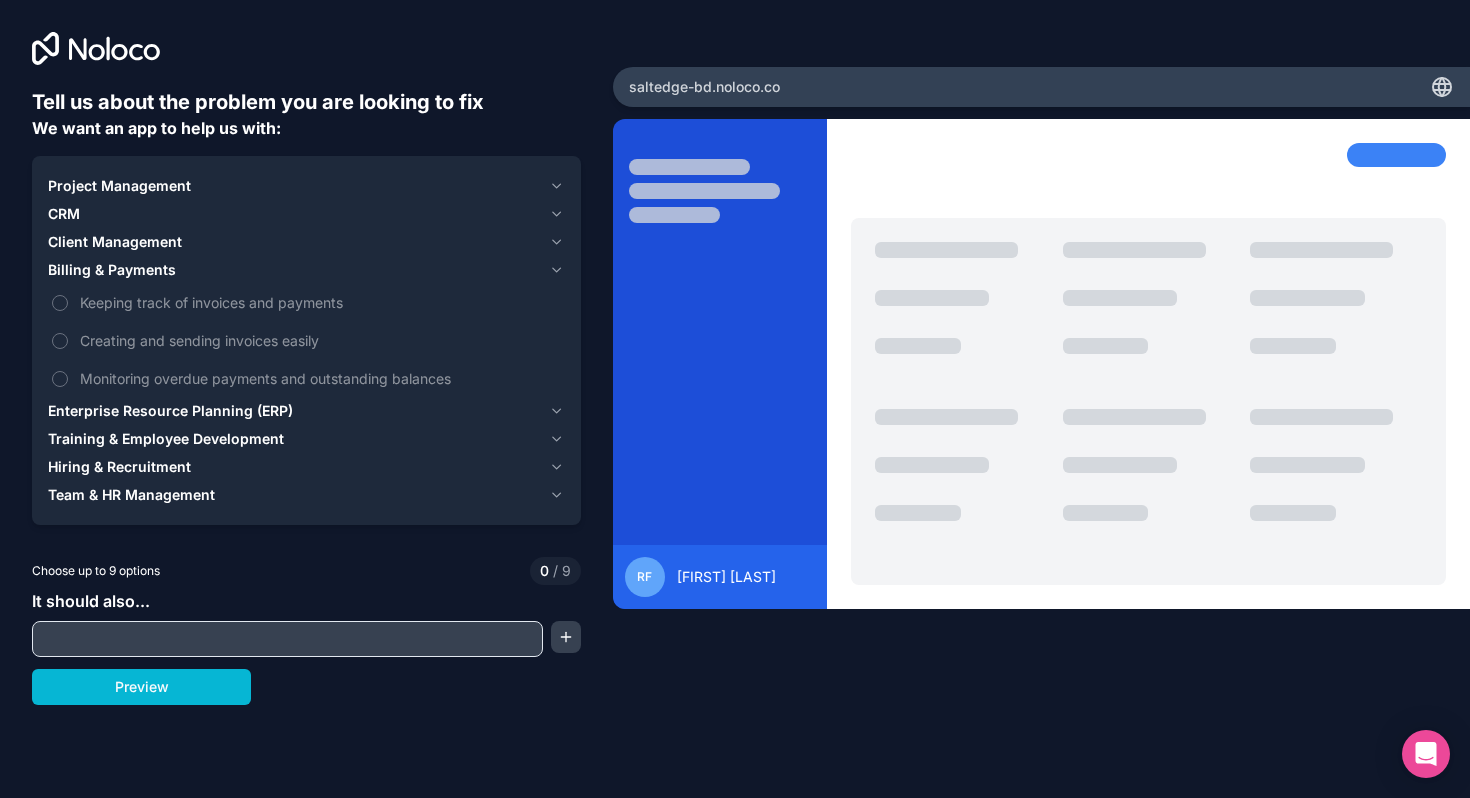 click 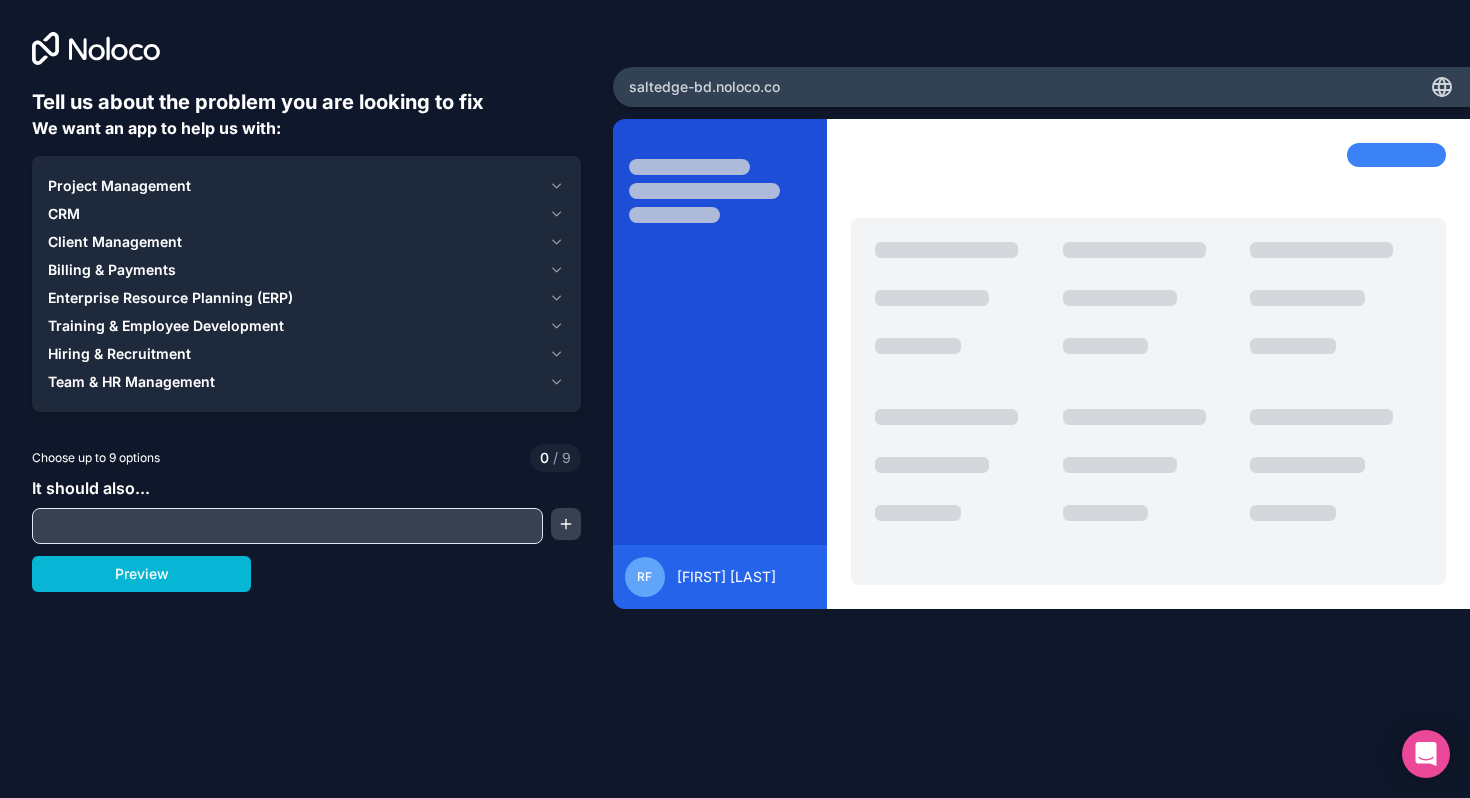 click 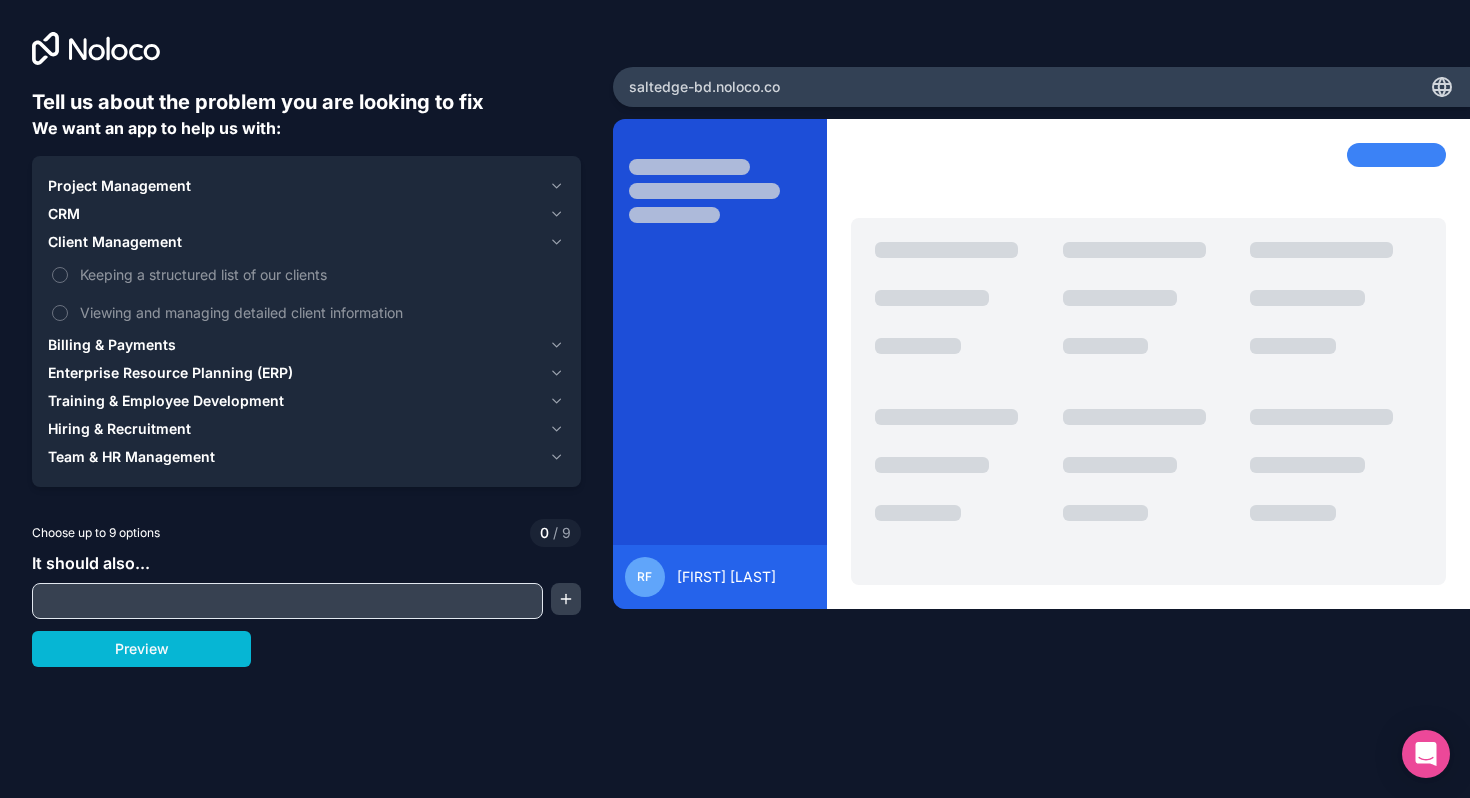 click 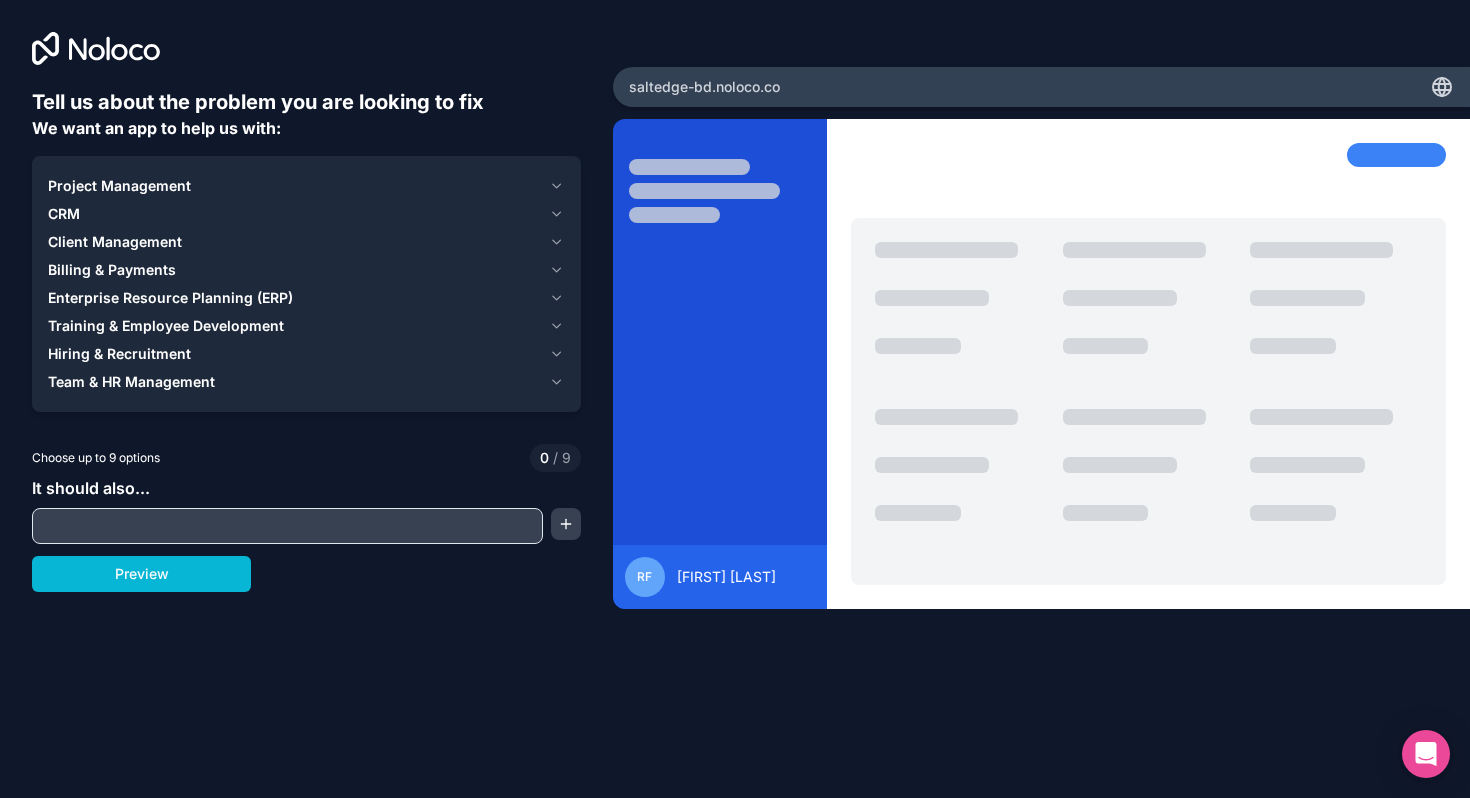 click 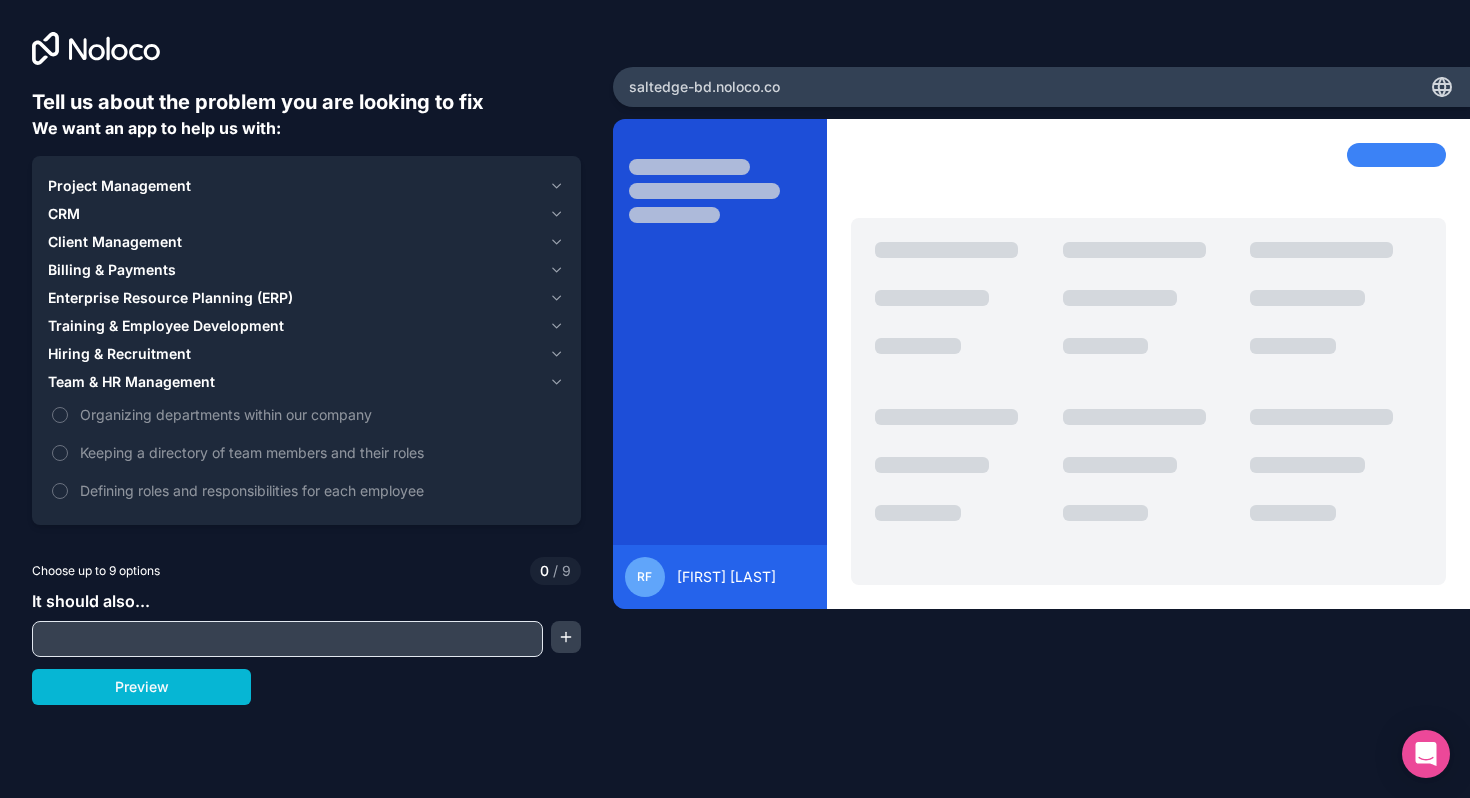 click 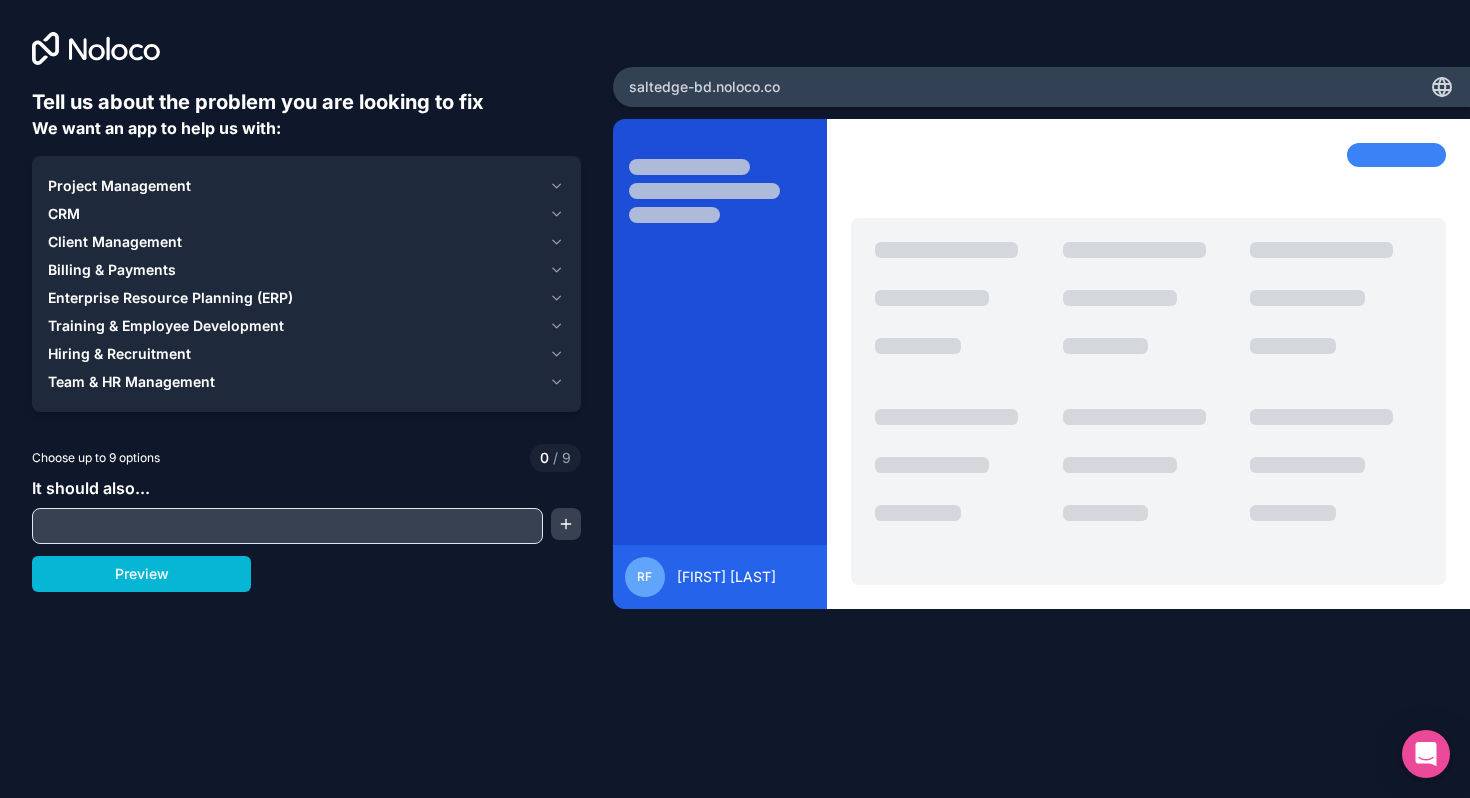 click 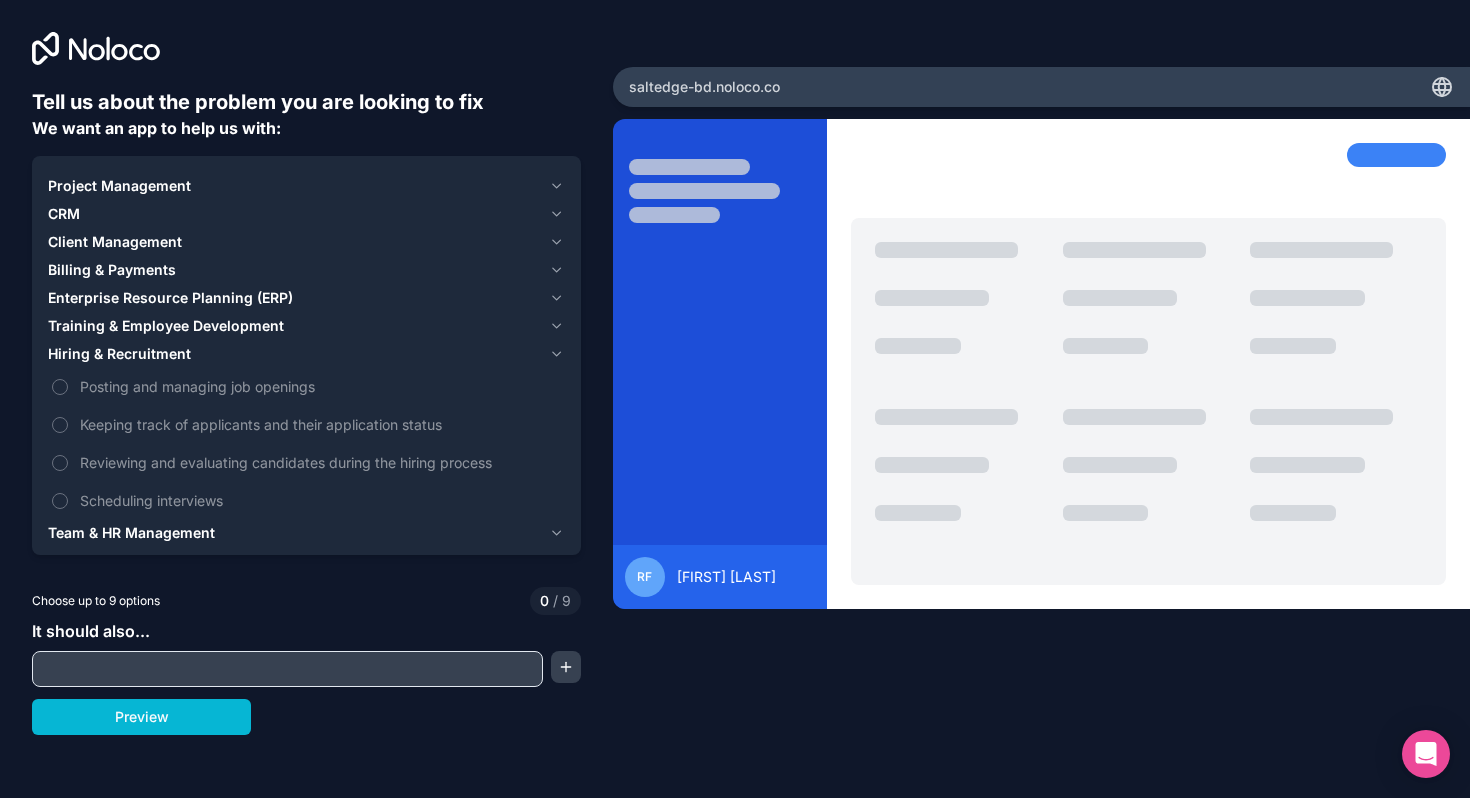 click 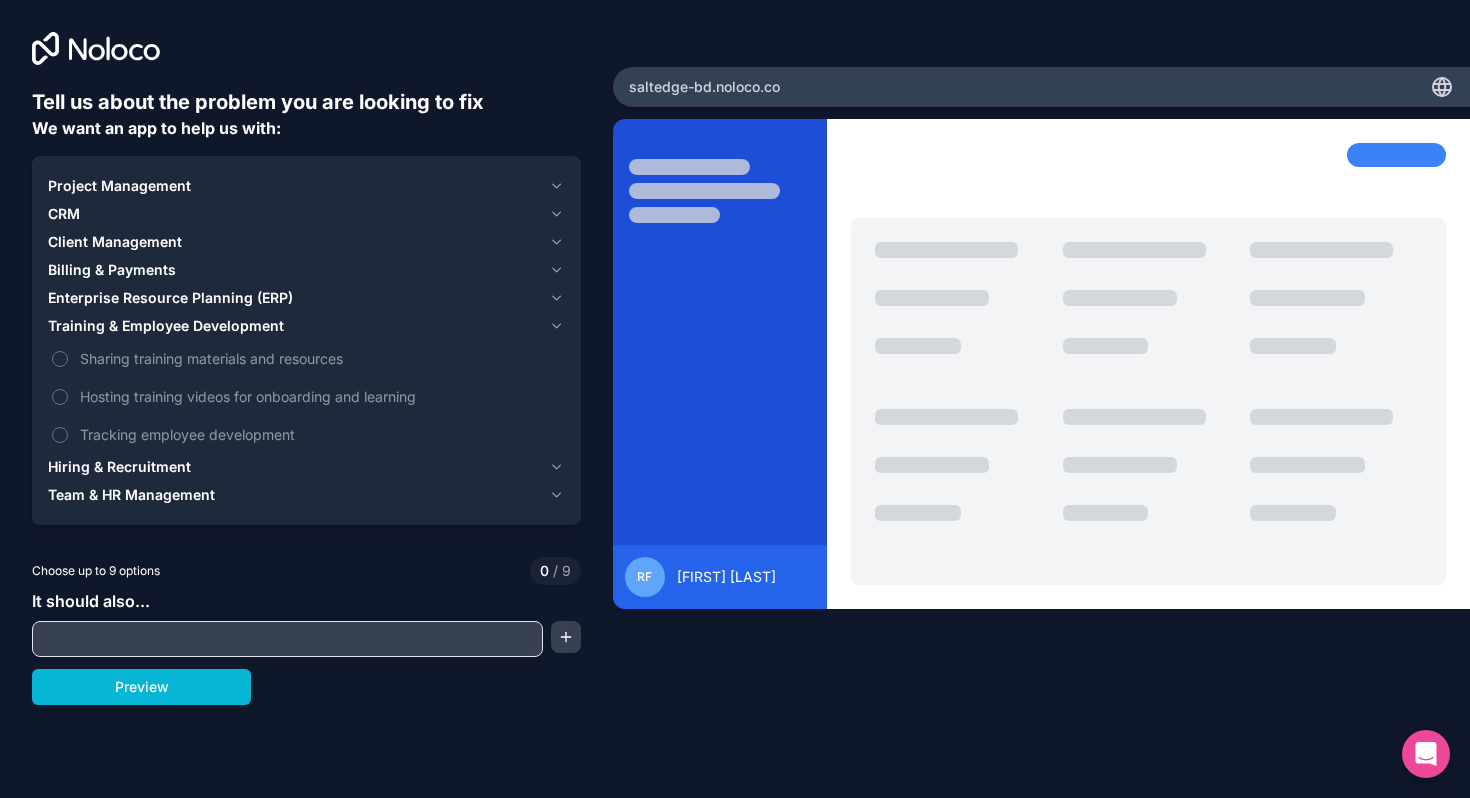 click on "Enterprise Resource Planning (ERP)" at bounding box center (306, 298) 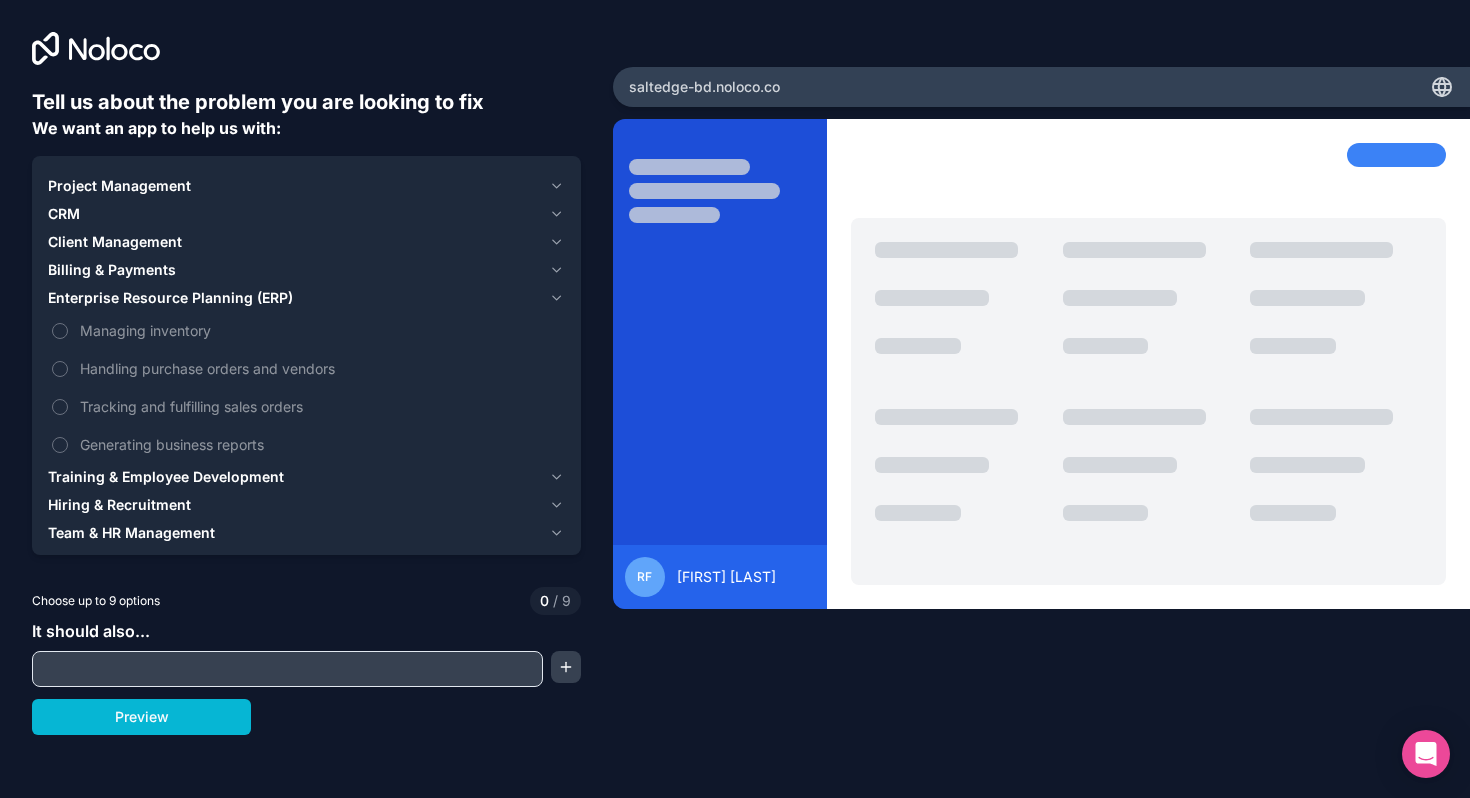 click on "Enterprise Resource Planning (ERP)" at bounding box center [306, 298] 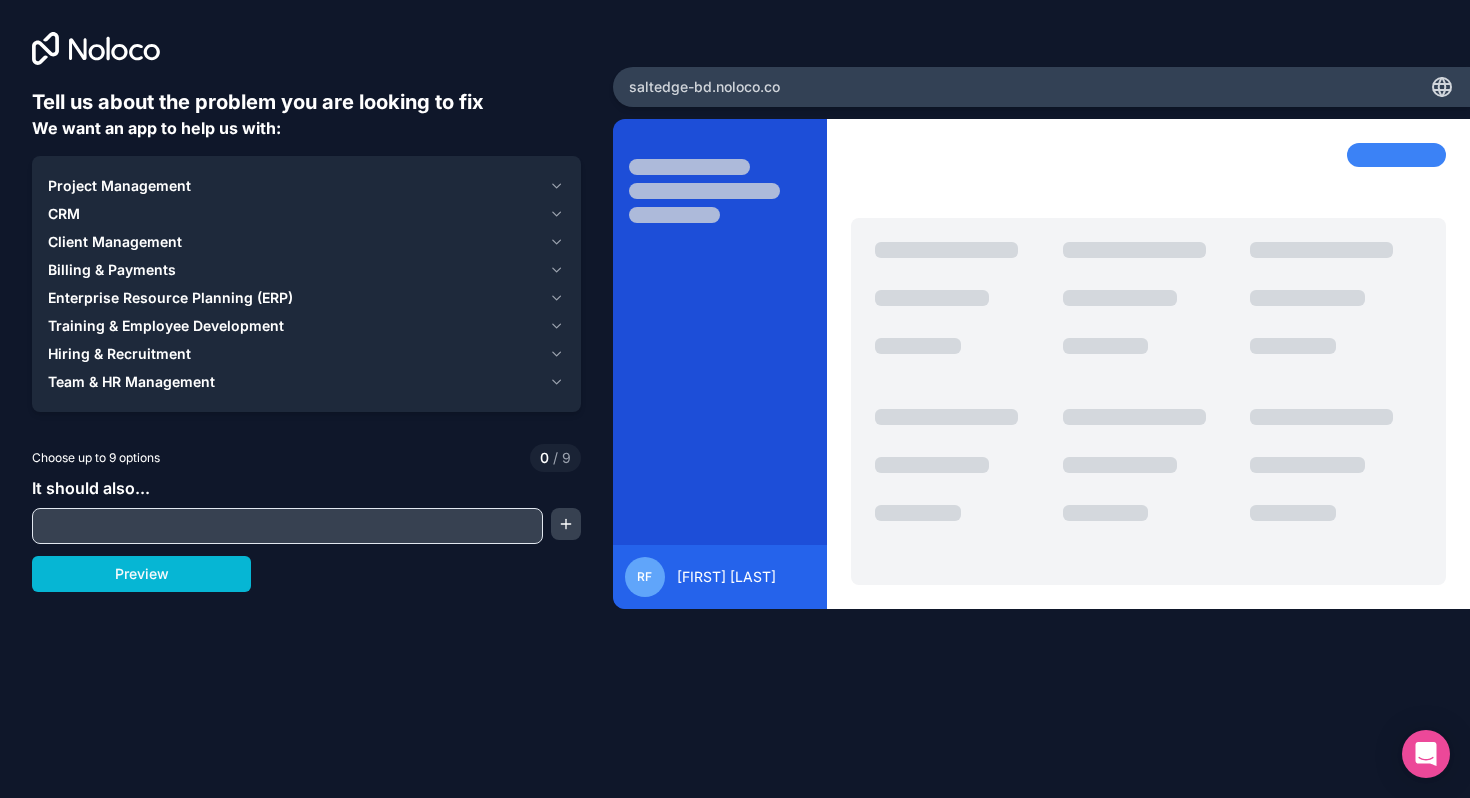 click at bounding box center (287, 526) 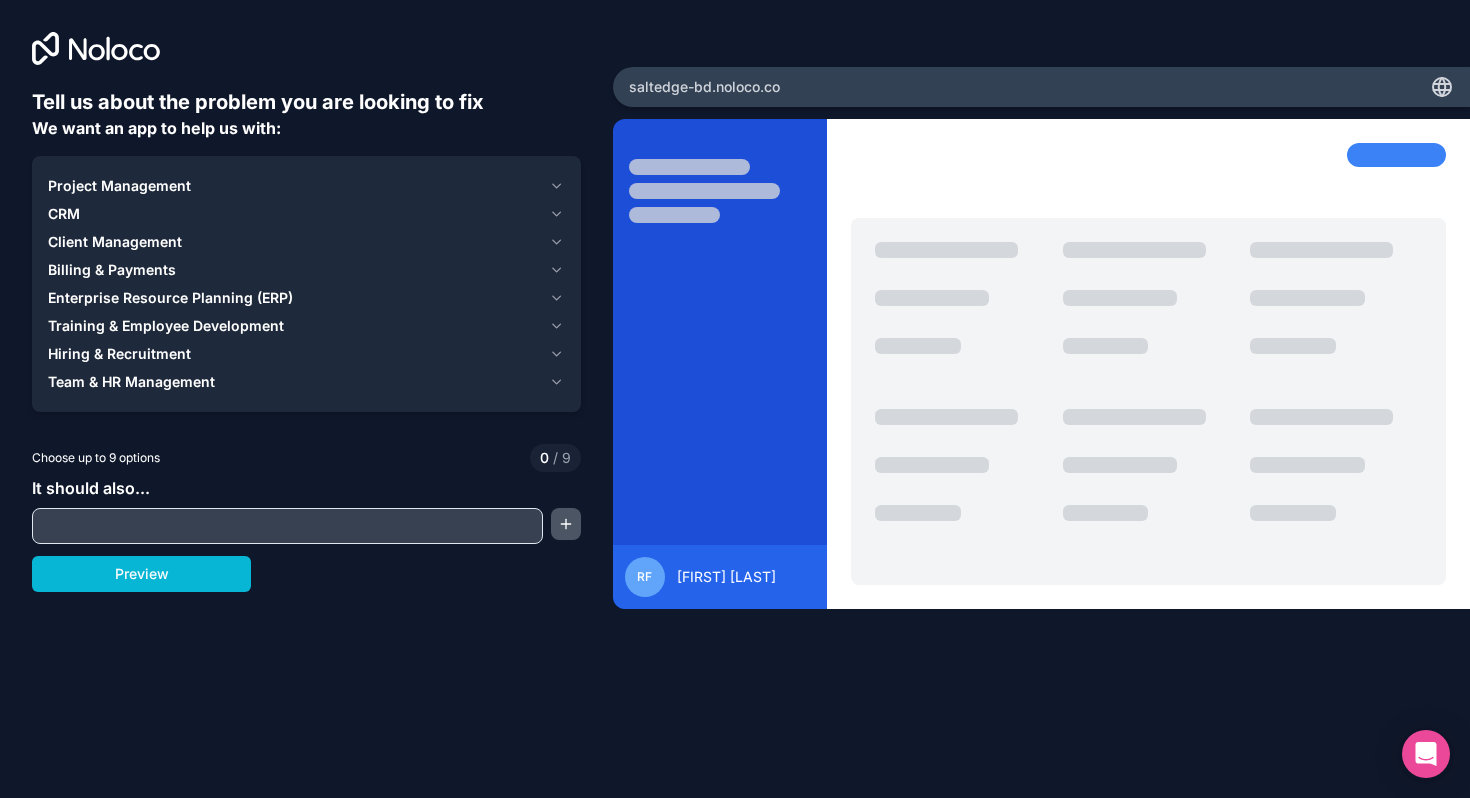 click at bounding box center [566, 524] 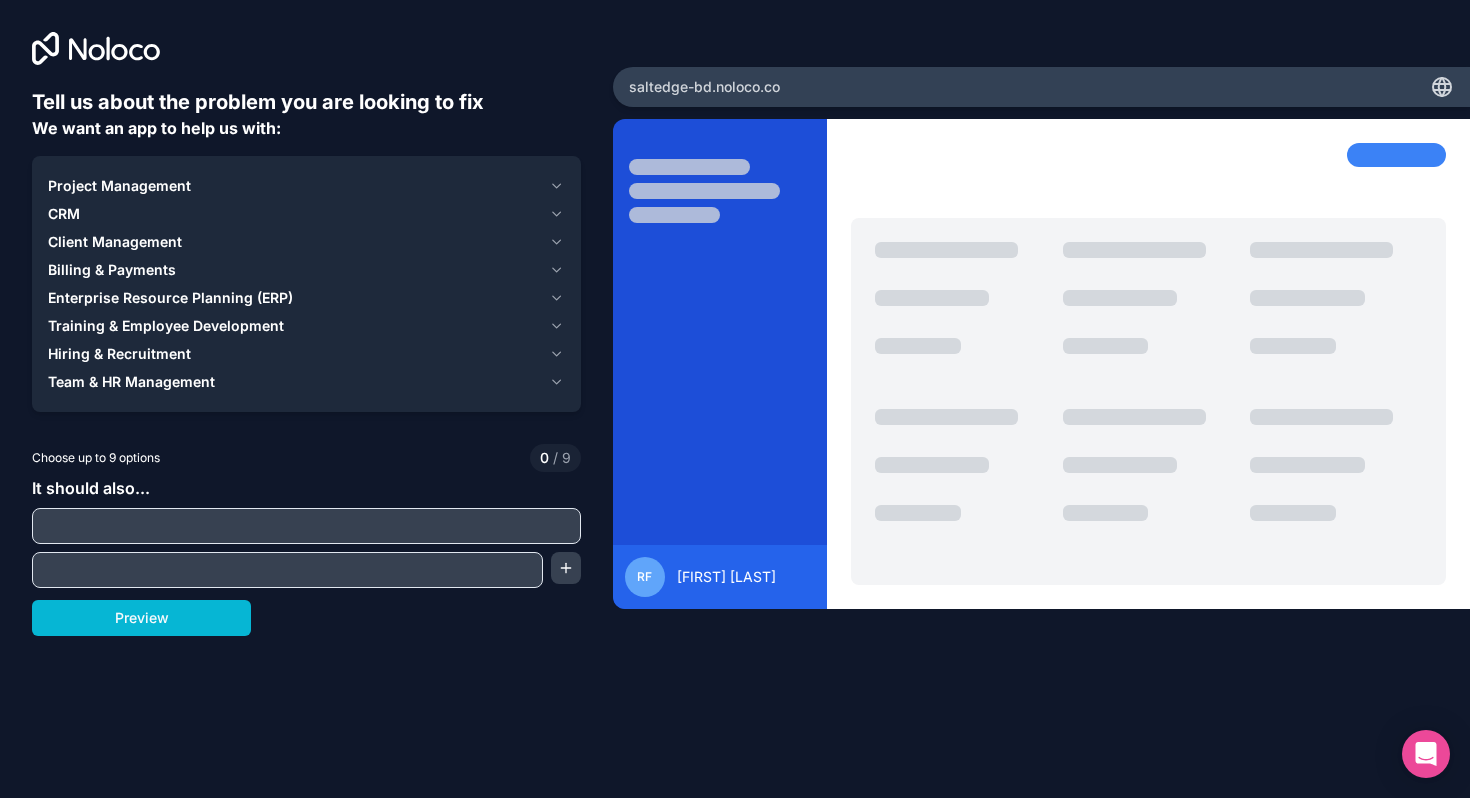 click on "Preview" at bounding box center [306, 618] 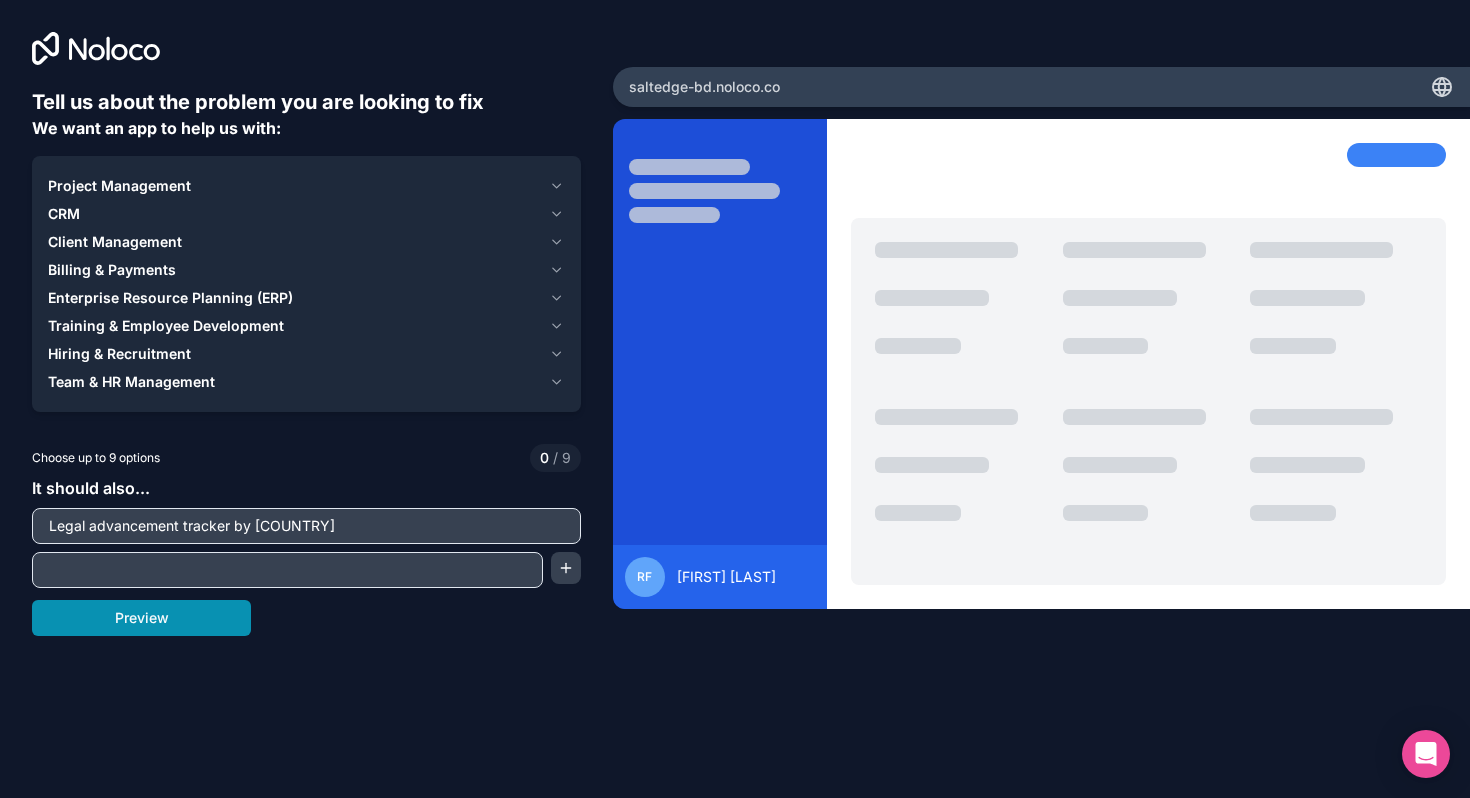type on "Legal advancement tracker by country" 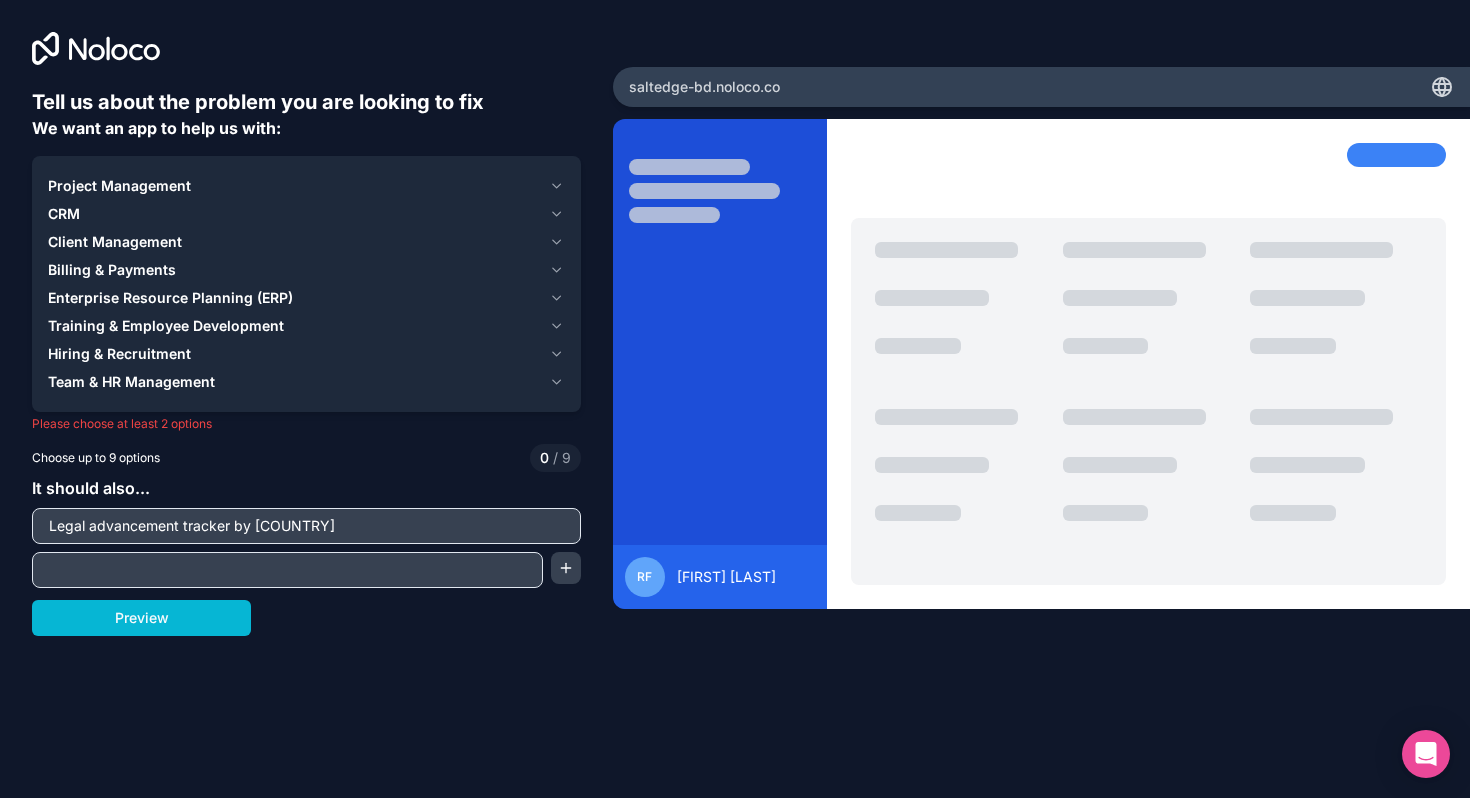 click on "Project Management" at bounding box center [306, 186] 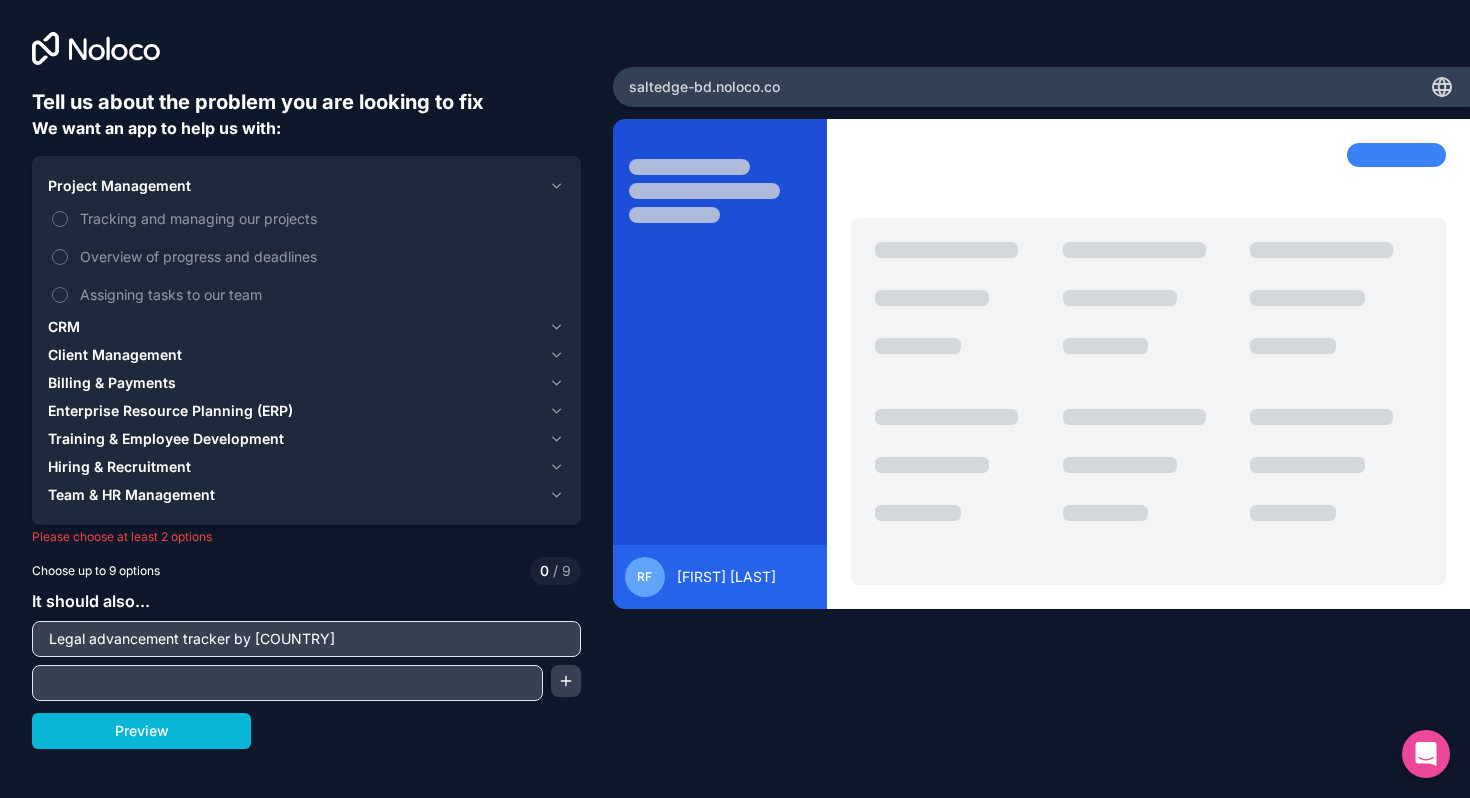click 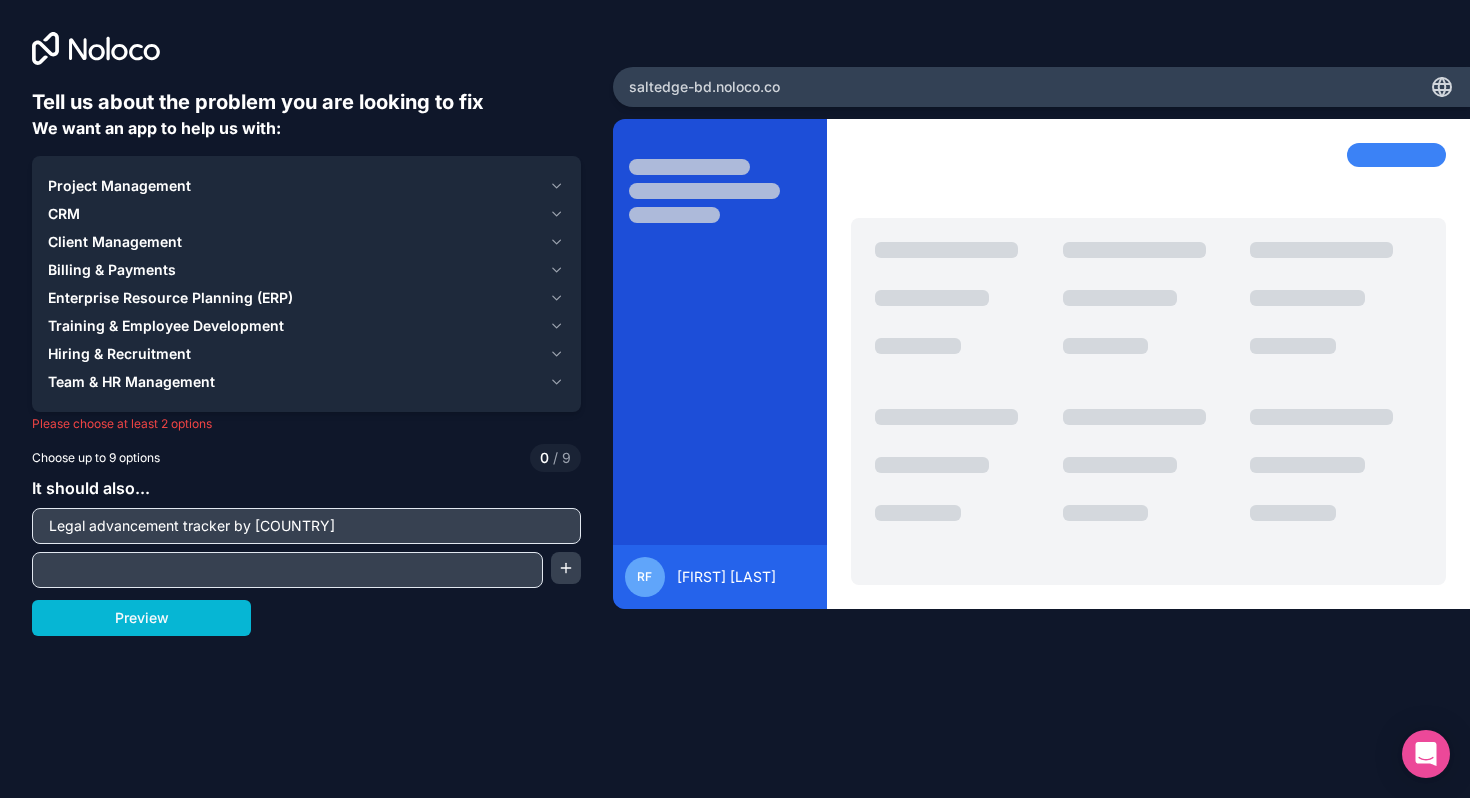 click 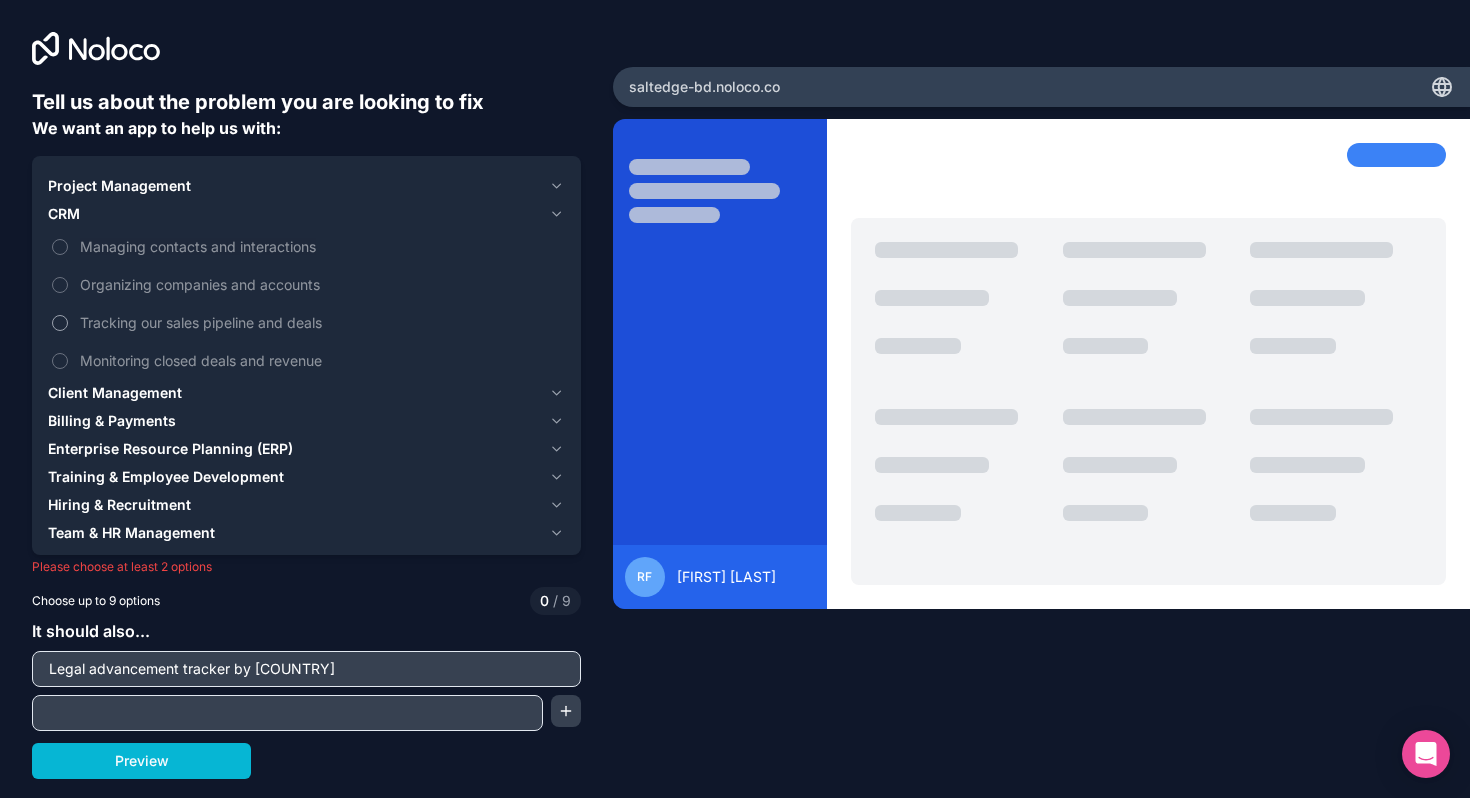 click on "Tracking our sales pipeline and deals" at bounding box center [306, 322] 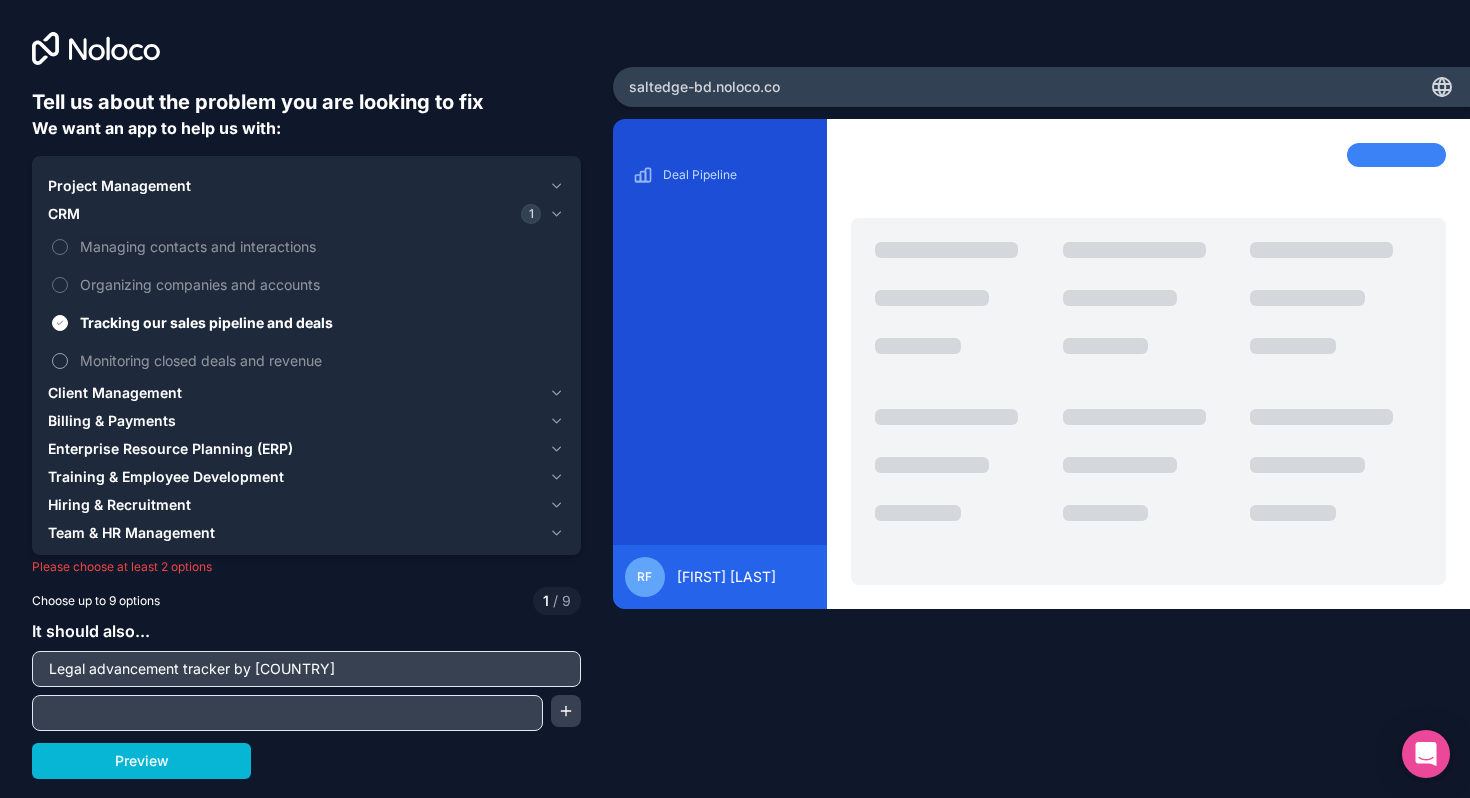 click on "Monitoring closed deals and revenue" at bounding box center (320, 360) 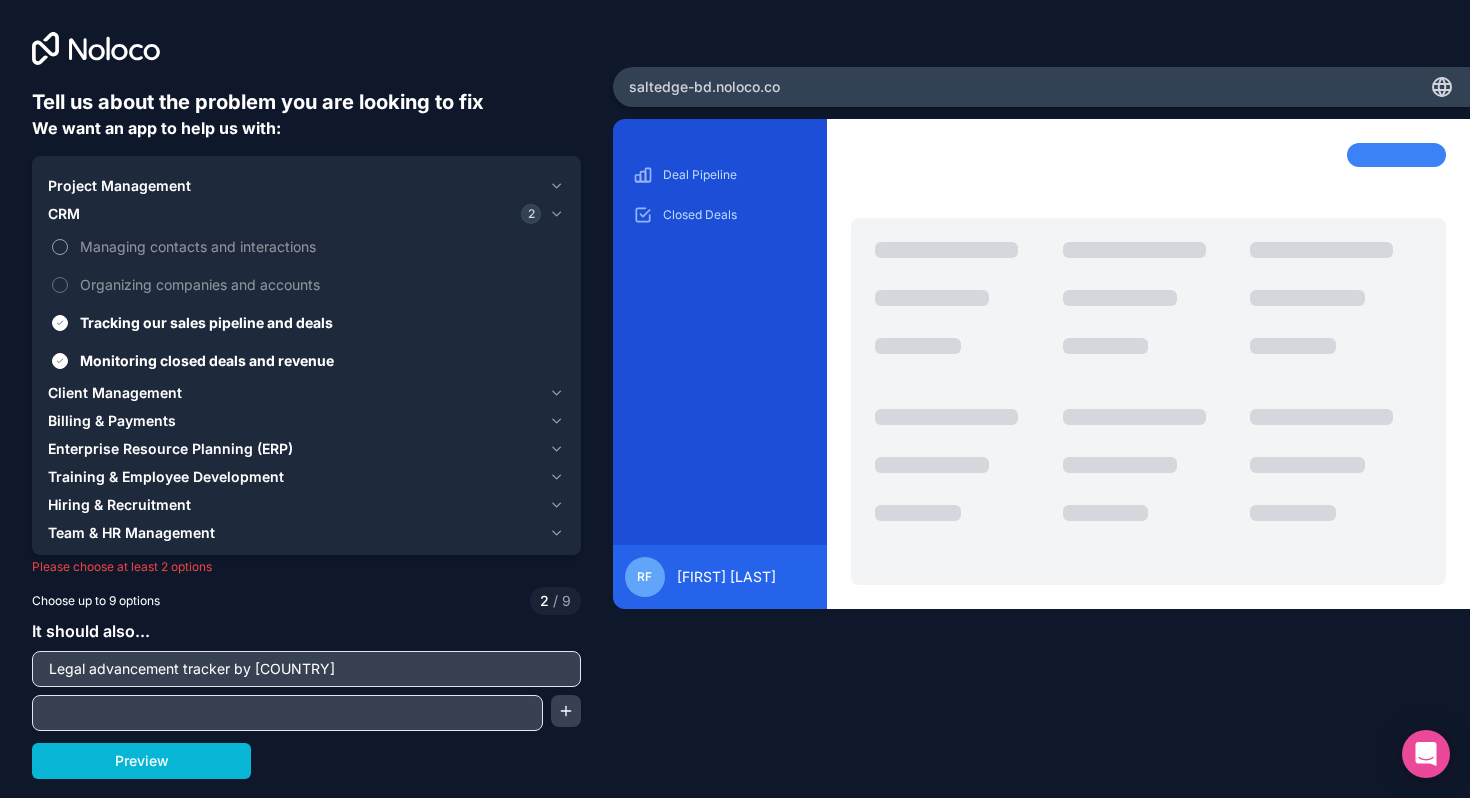 click on "Managing contacts and interactions" at bounding box center [320, 246] 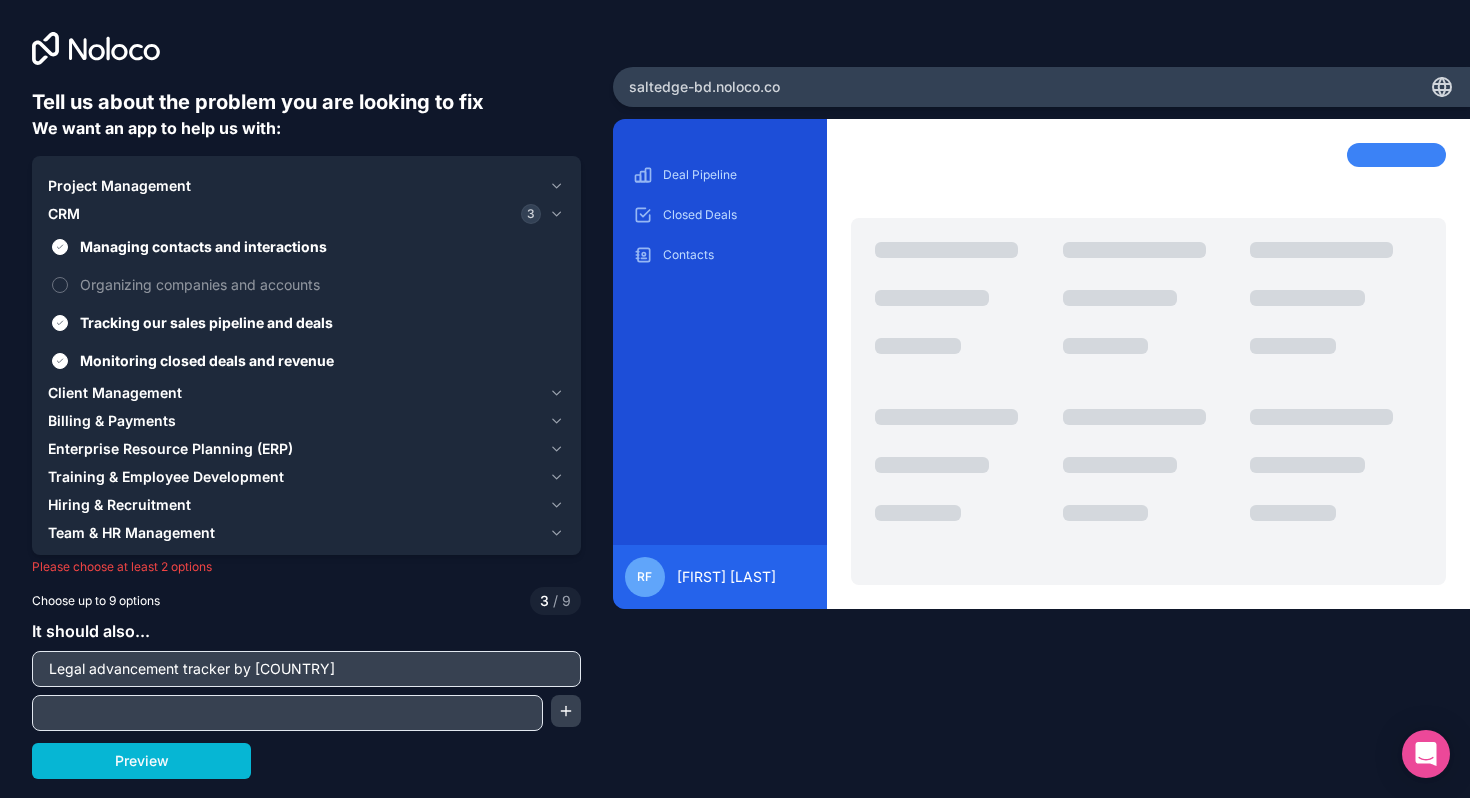 click 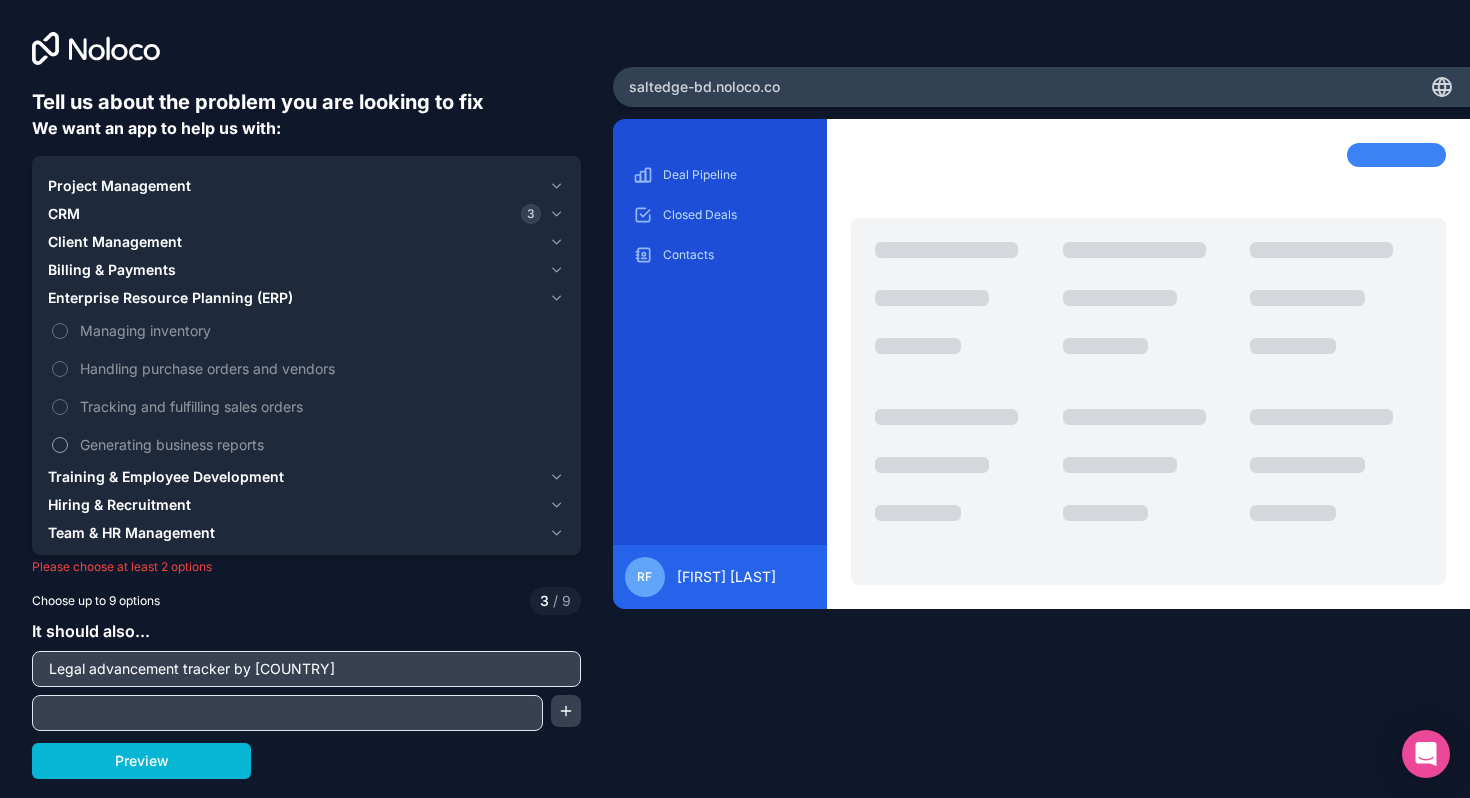 click on "Generating business reports" at bounding box center [320, 444] 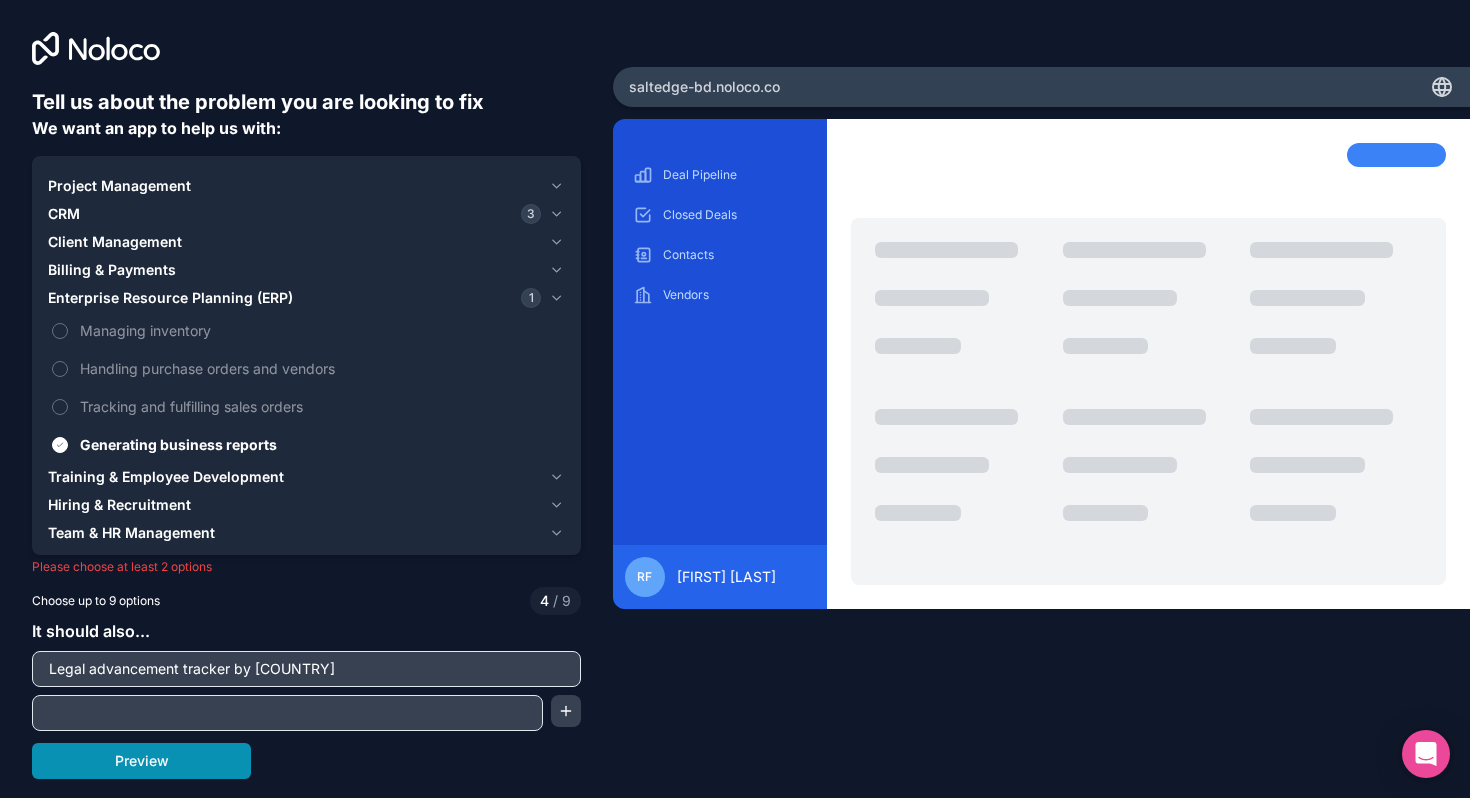 click on "Preview" at bounding box center (141, 761) 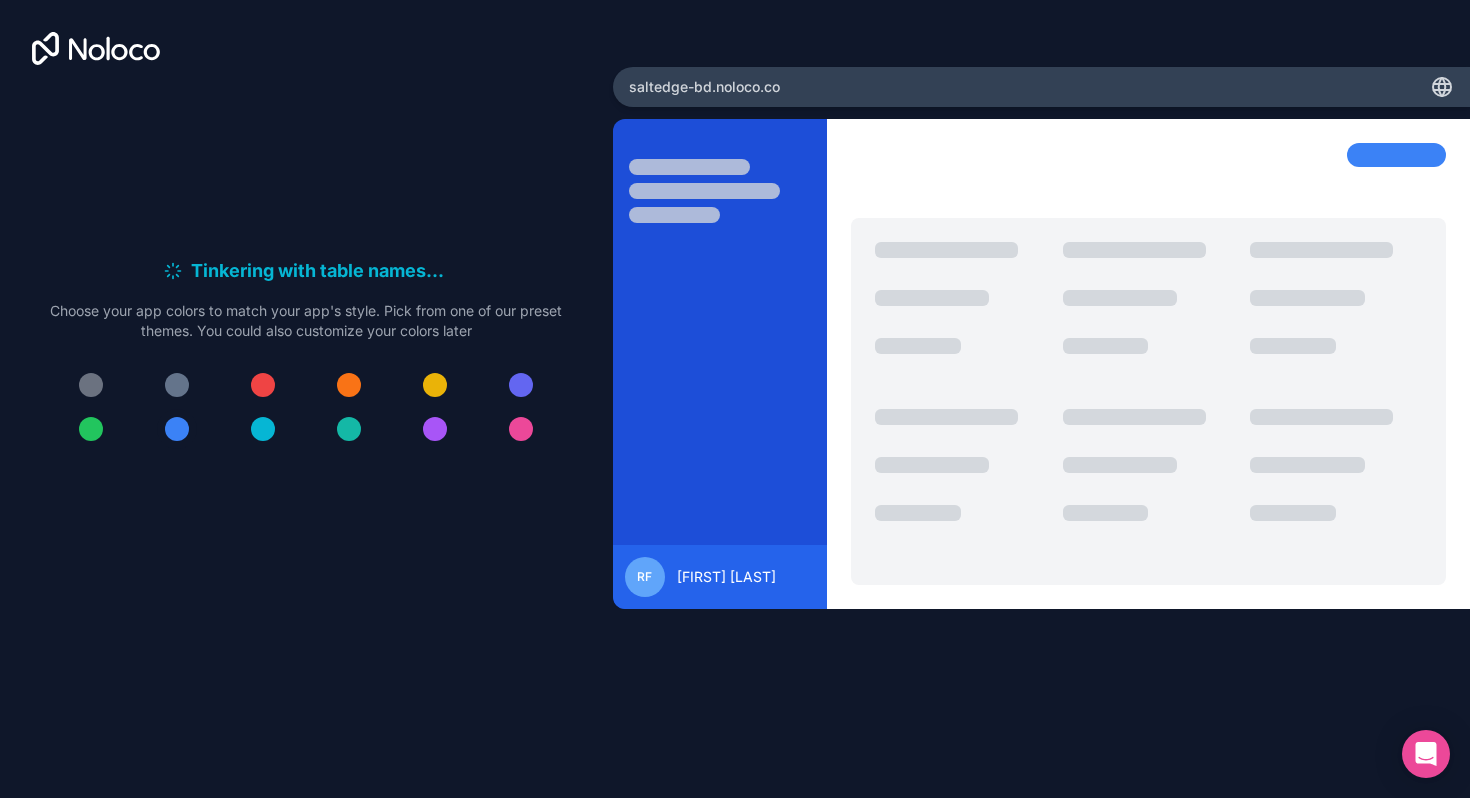 click at bounding box center (177, 429) 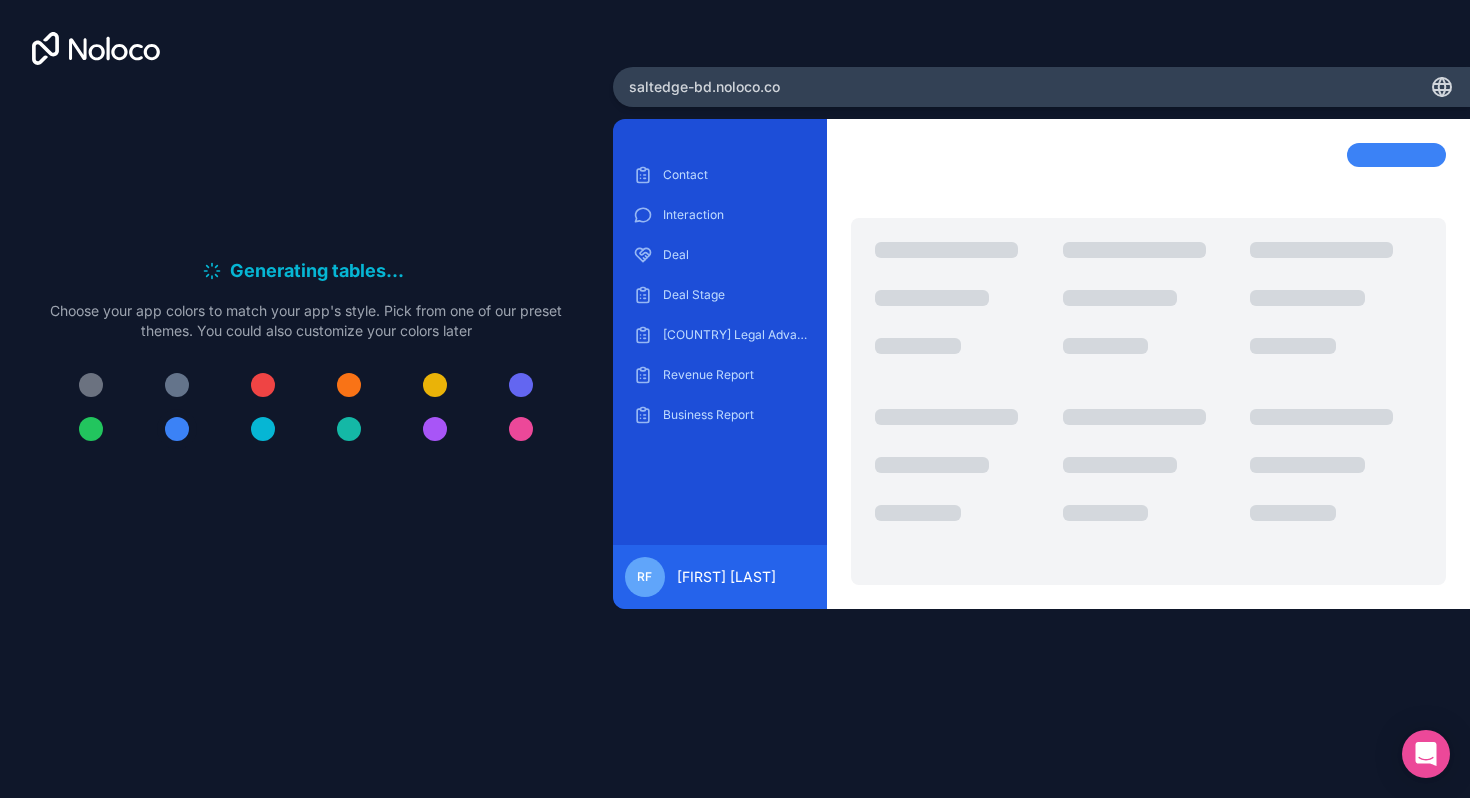 click at bounding box center [177, 429] 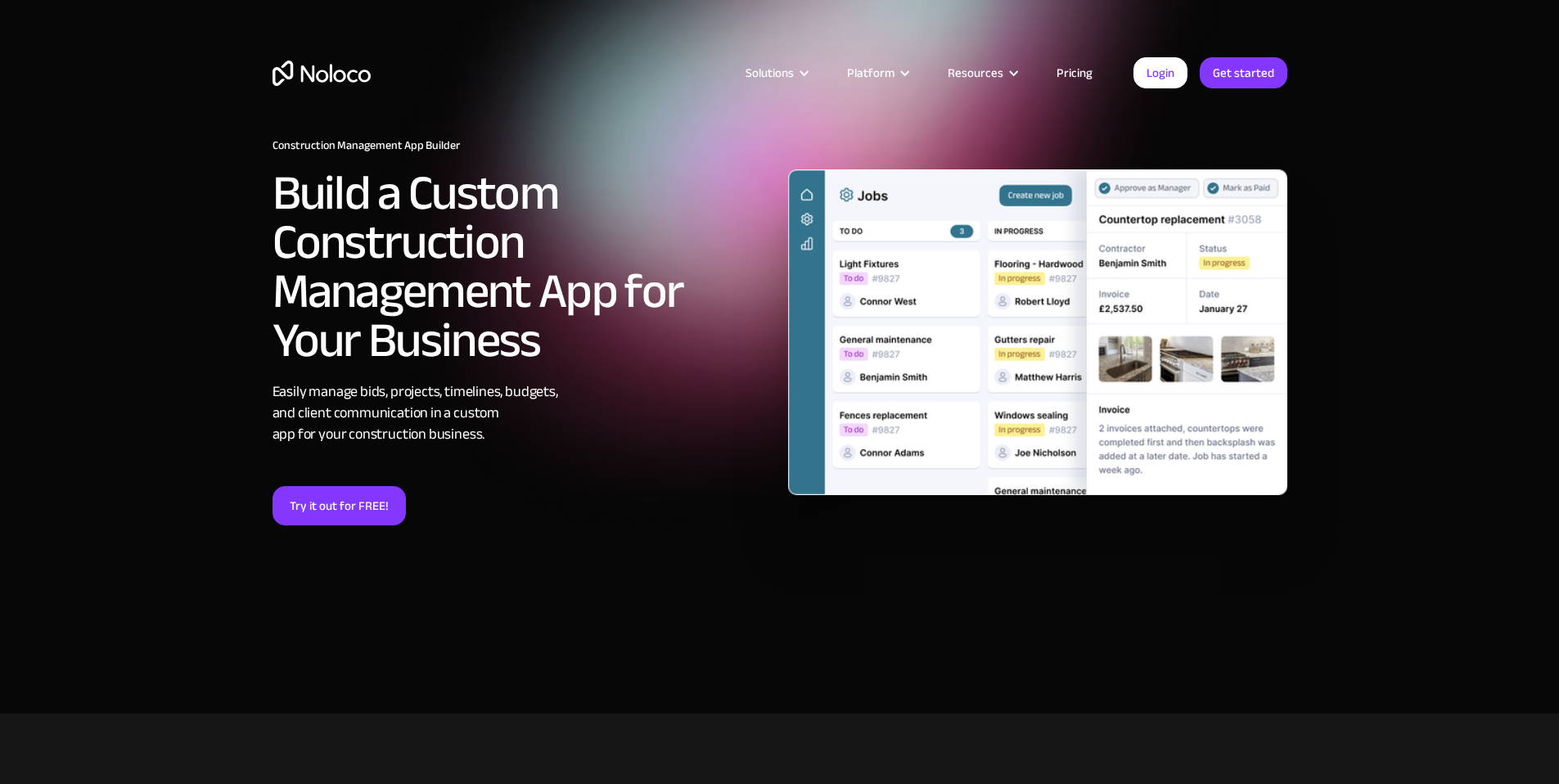 scroll, scrollTop: 0, scrollLeft: 0, axis: both 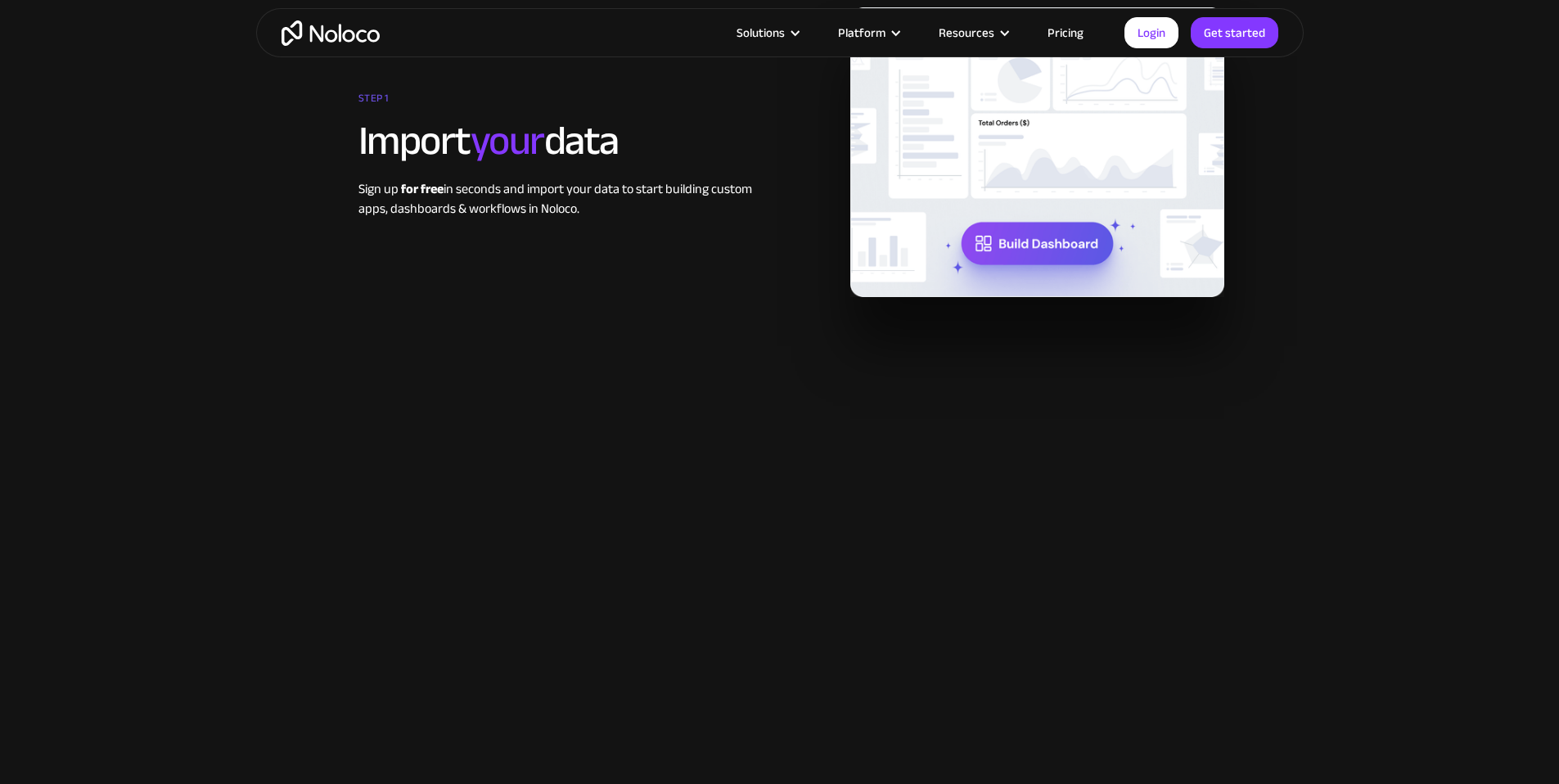 click on "Pricing" at bounding box center [1066, 33] 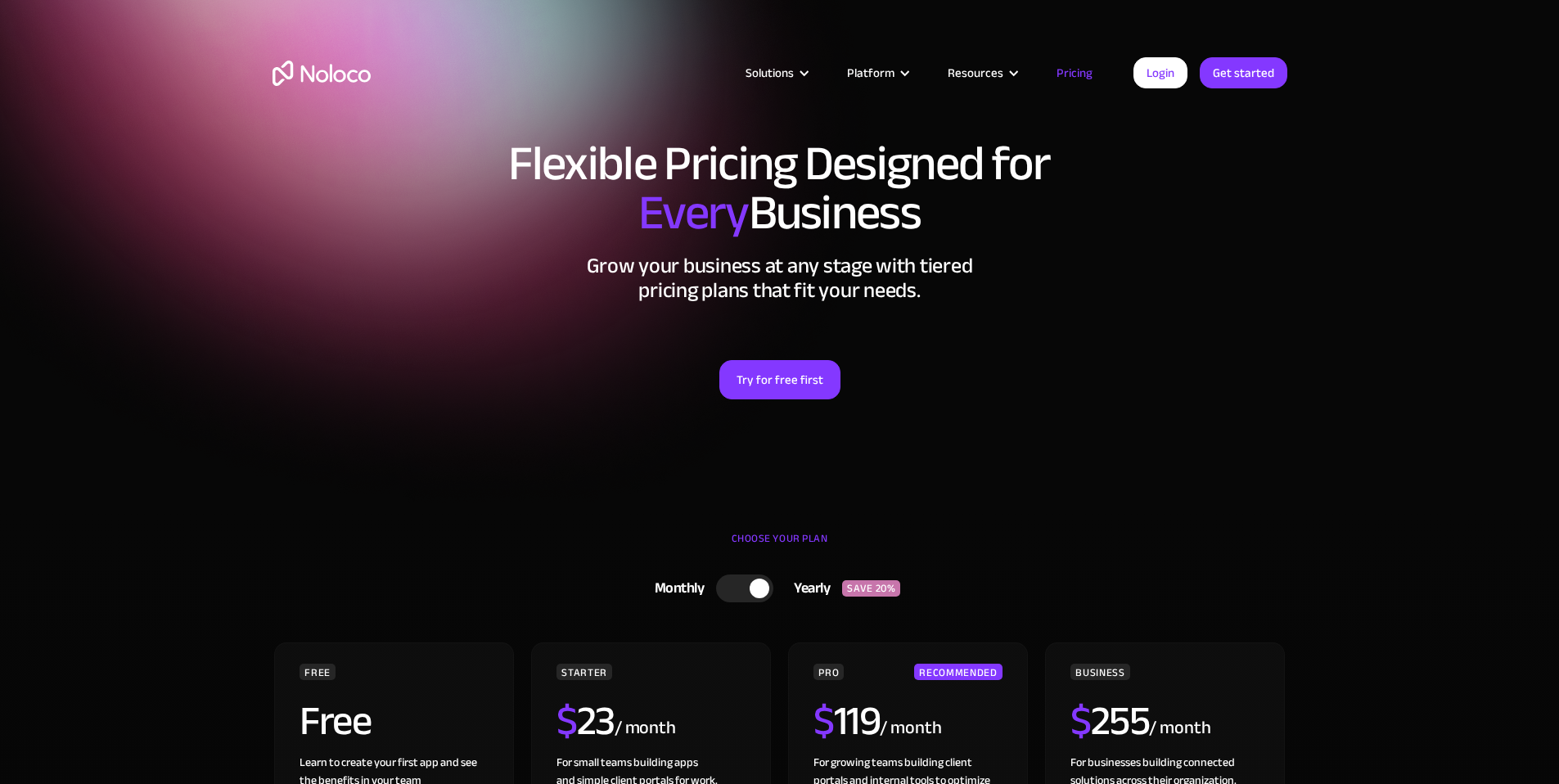 scroll, scrollTop: 0, scrollLeft: 0, axis: both 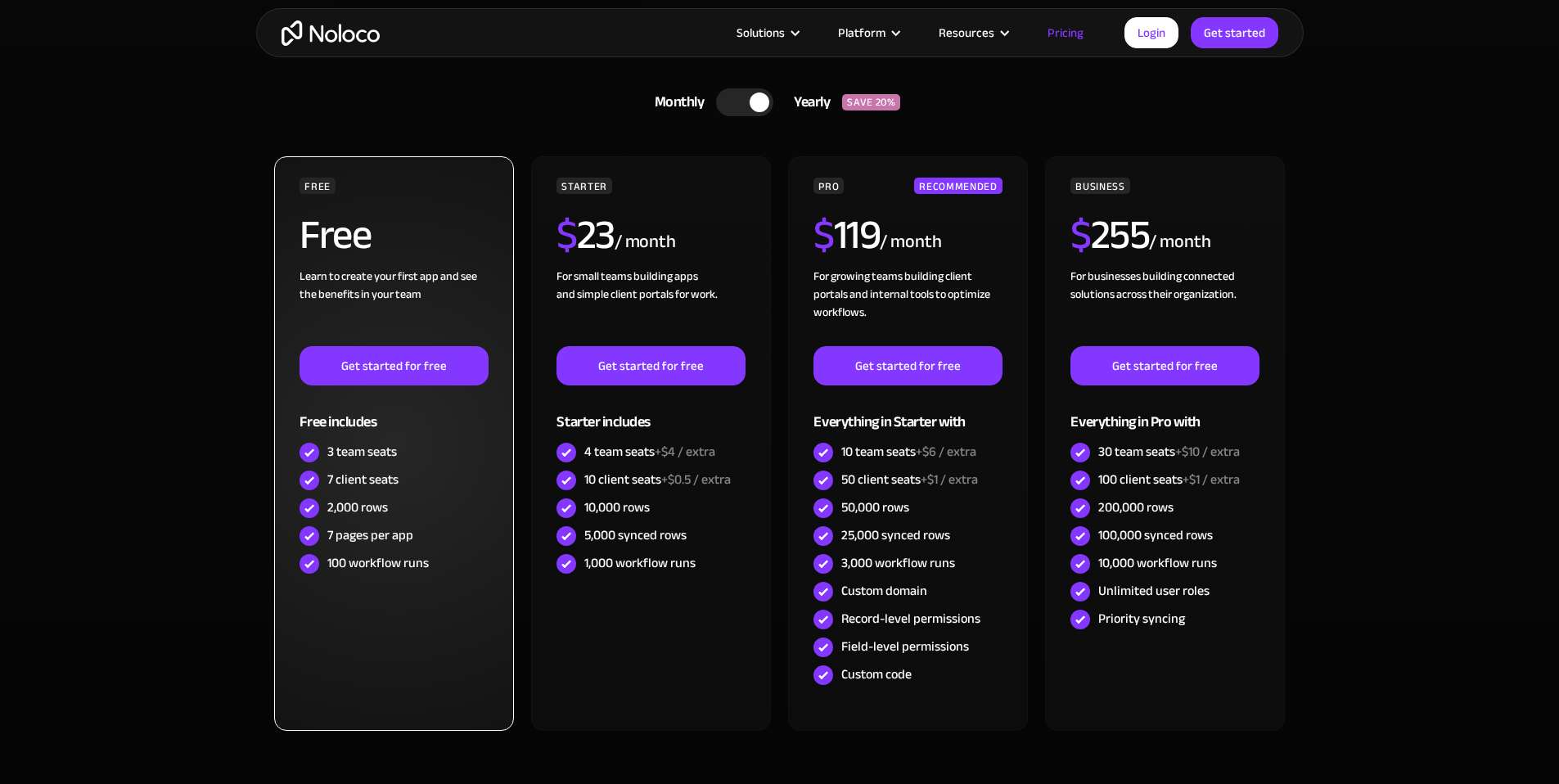 click on "7 client seats" at bounding box center (363, 480) 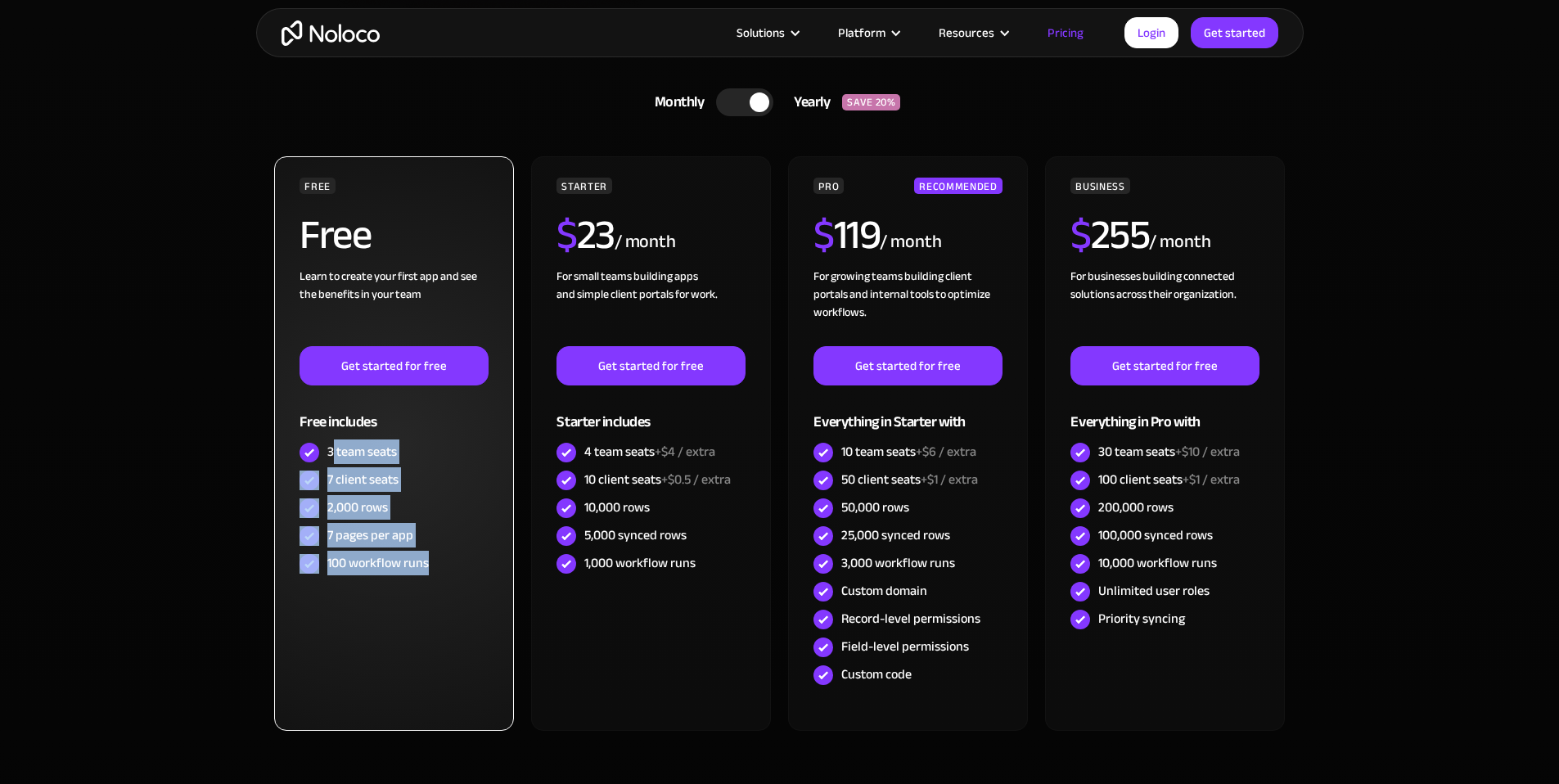 drag, startPoint x: 336, startPoint y: 461, endPoint x: 394, endPoint y: 601, distance: 151.53877 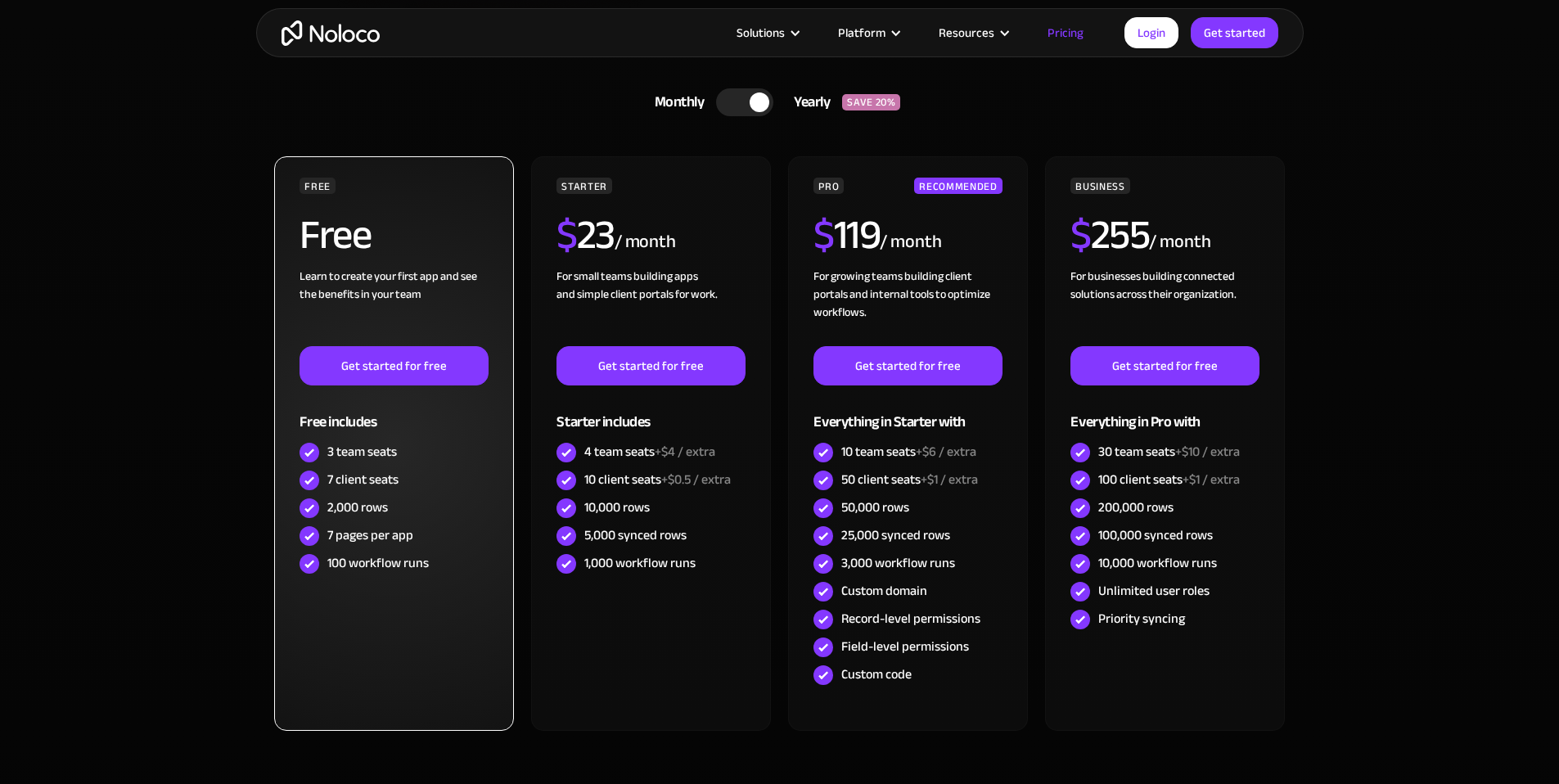 click on "FREE Free Learn to create your first app and see the benefits in your team ‍ Get started for free Free includes 3 team seats 7 client seats 2,000 rows 7 pages per app 100 workflow runs" at bounding box center [394, 444] 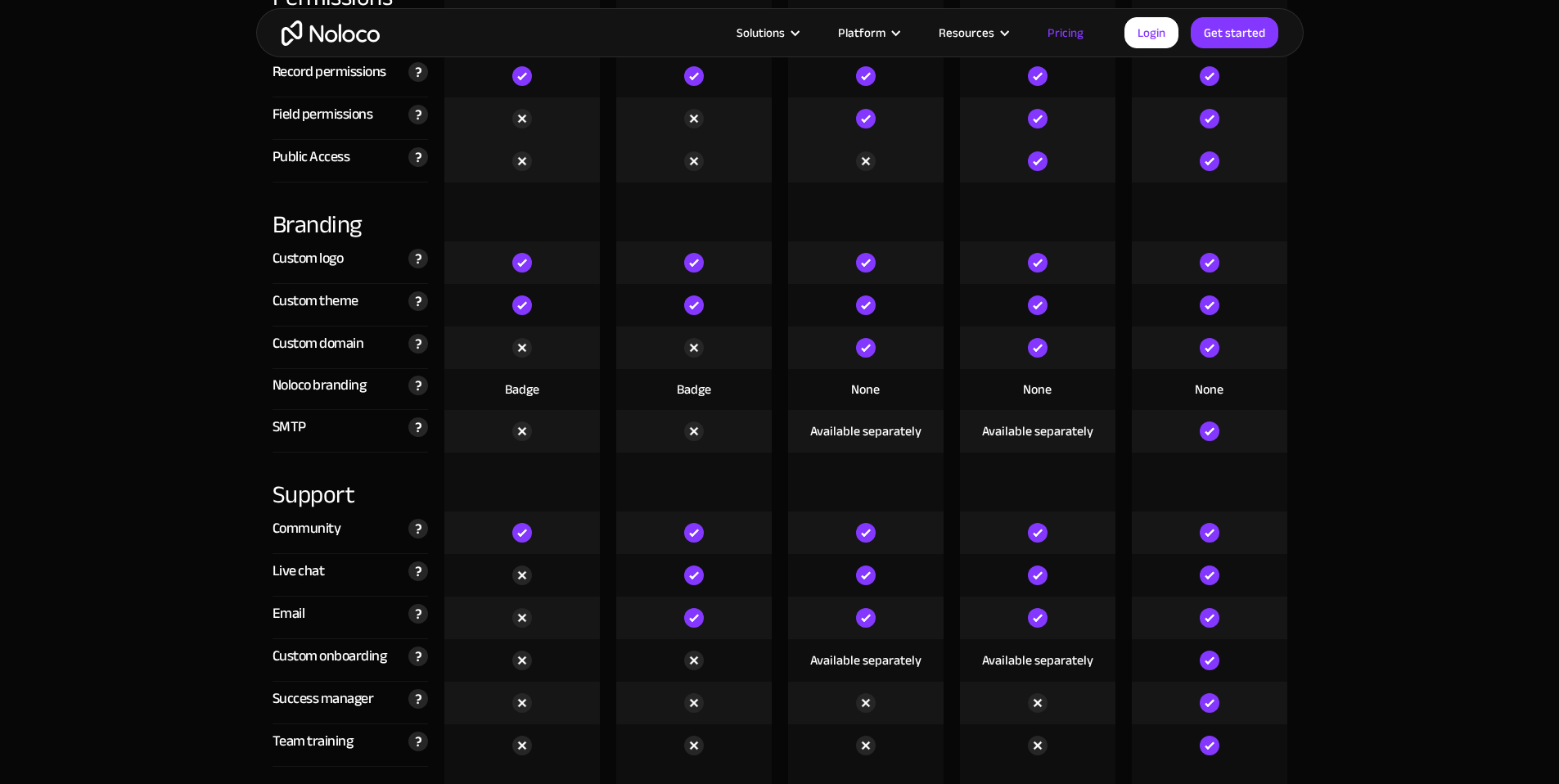 scroll, scrollTop: 3806, scrollLeft: 0, axis: vertical 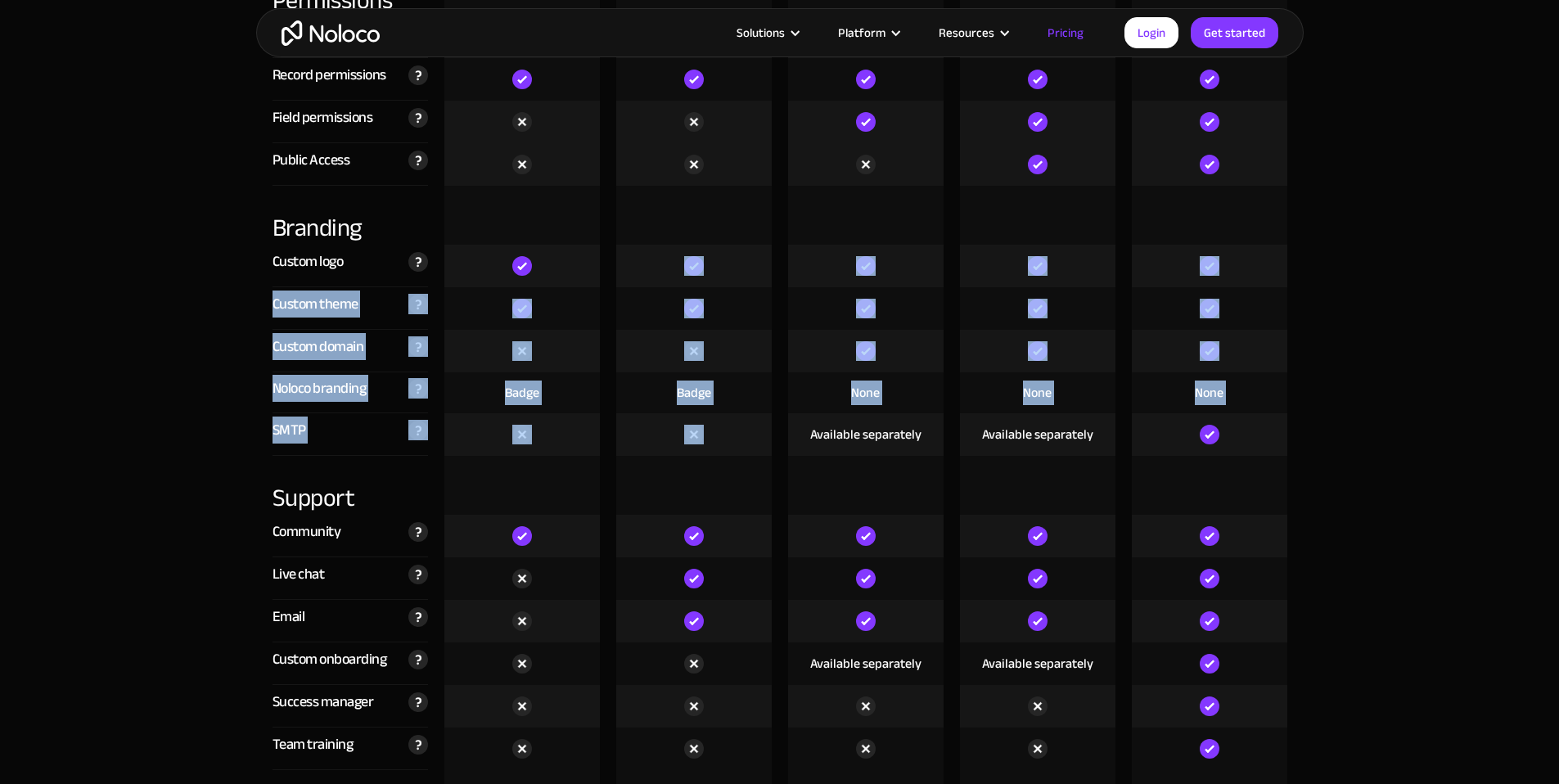 drag, startPoint x: 714, startPoint y: 421, endPoint x: 680, endPoint y: 261, distance: 163.57261 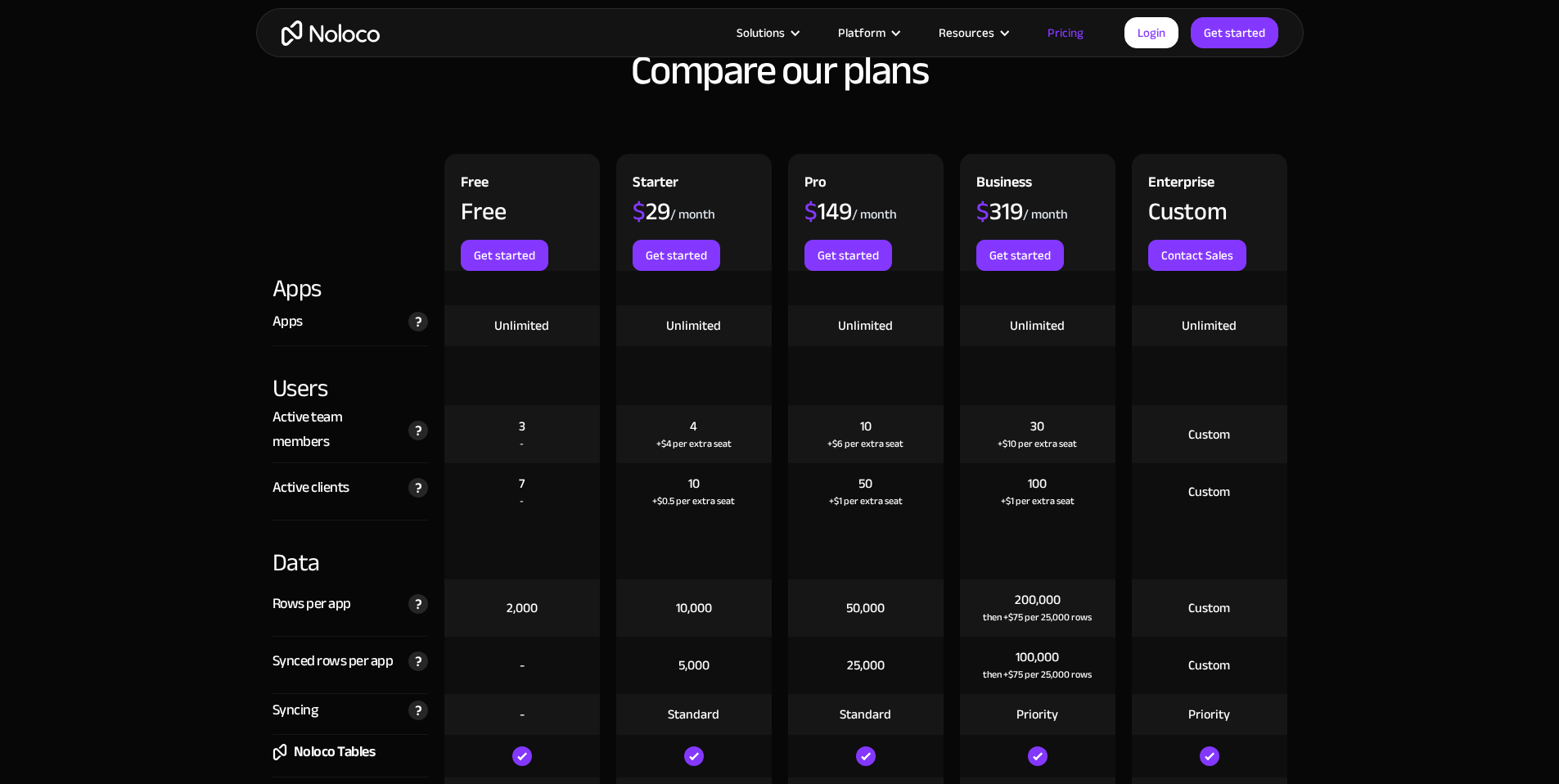scroll, scrollTop: 1792, scrollLeft: 0, axis: vertical 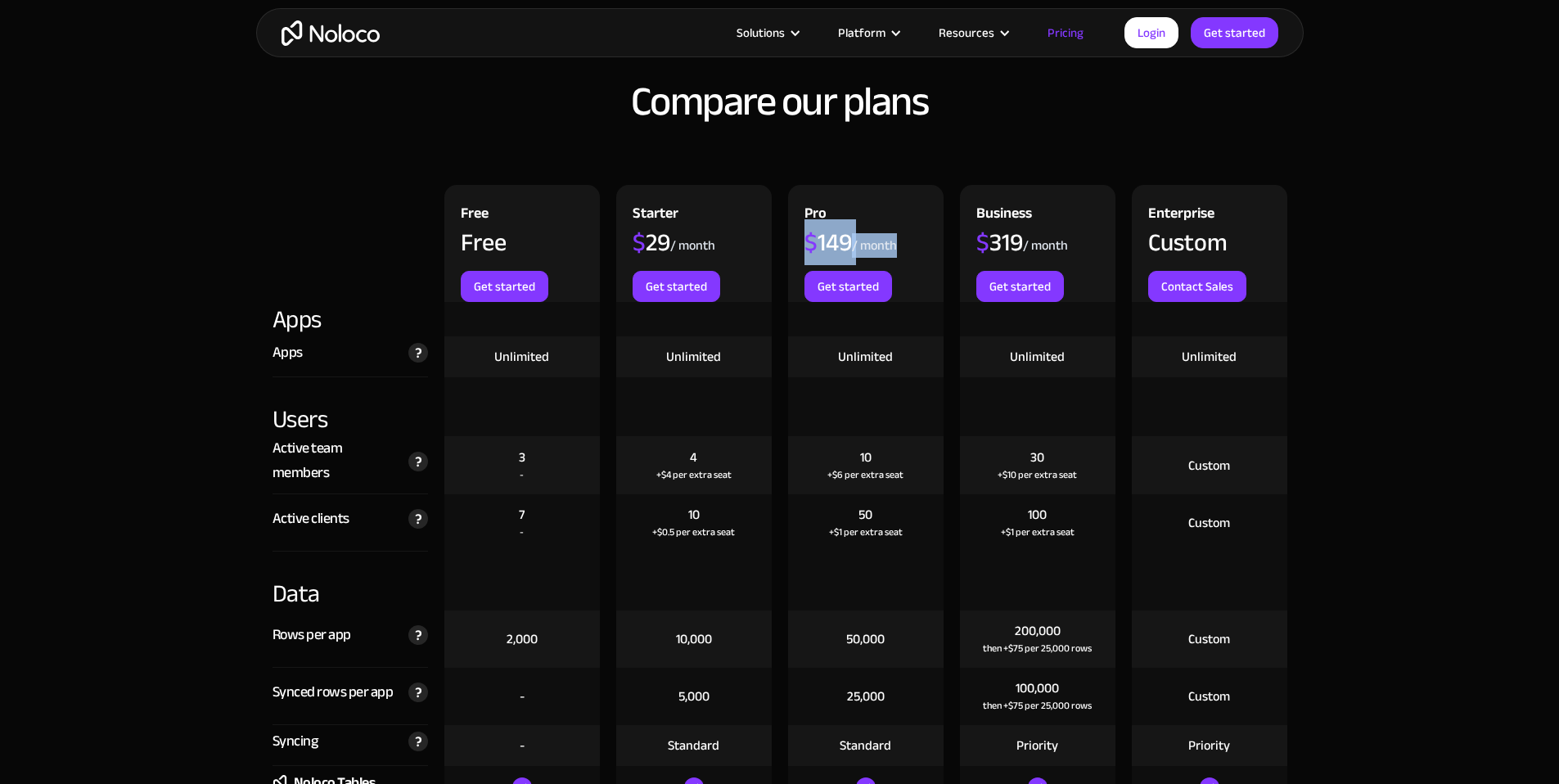 drag, startPoint x: 804, startPoint y: 246, endPoint x: 911, endPoint y: 247, distance: 107.00467 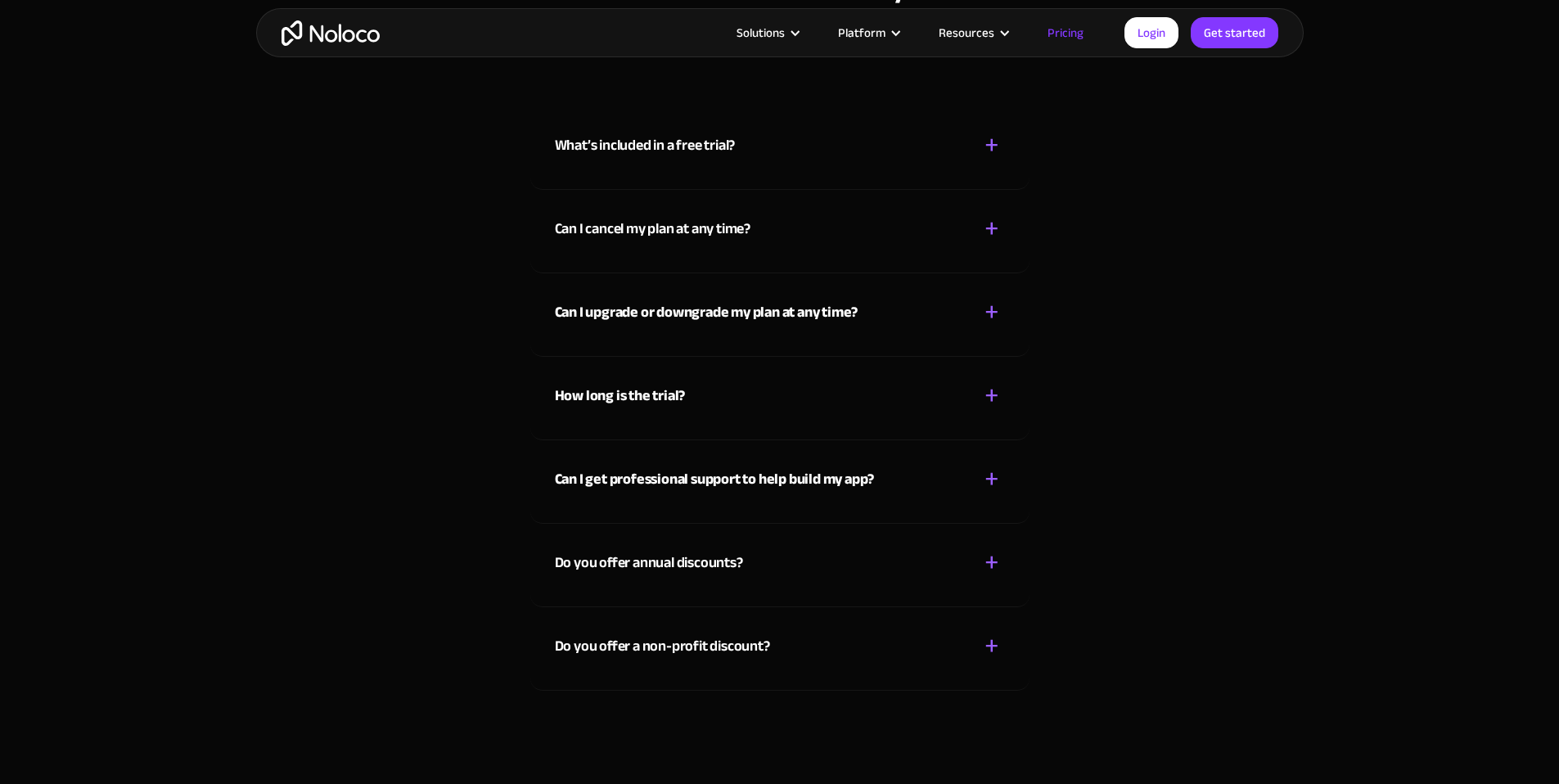 scroll, scrollTop: 7324, scrollLeft: 0, axis: vertical 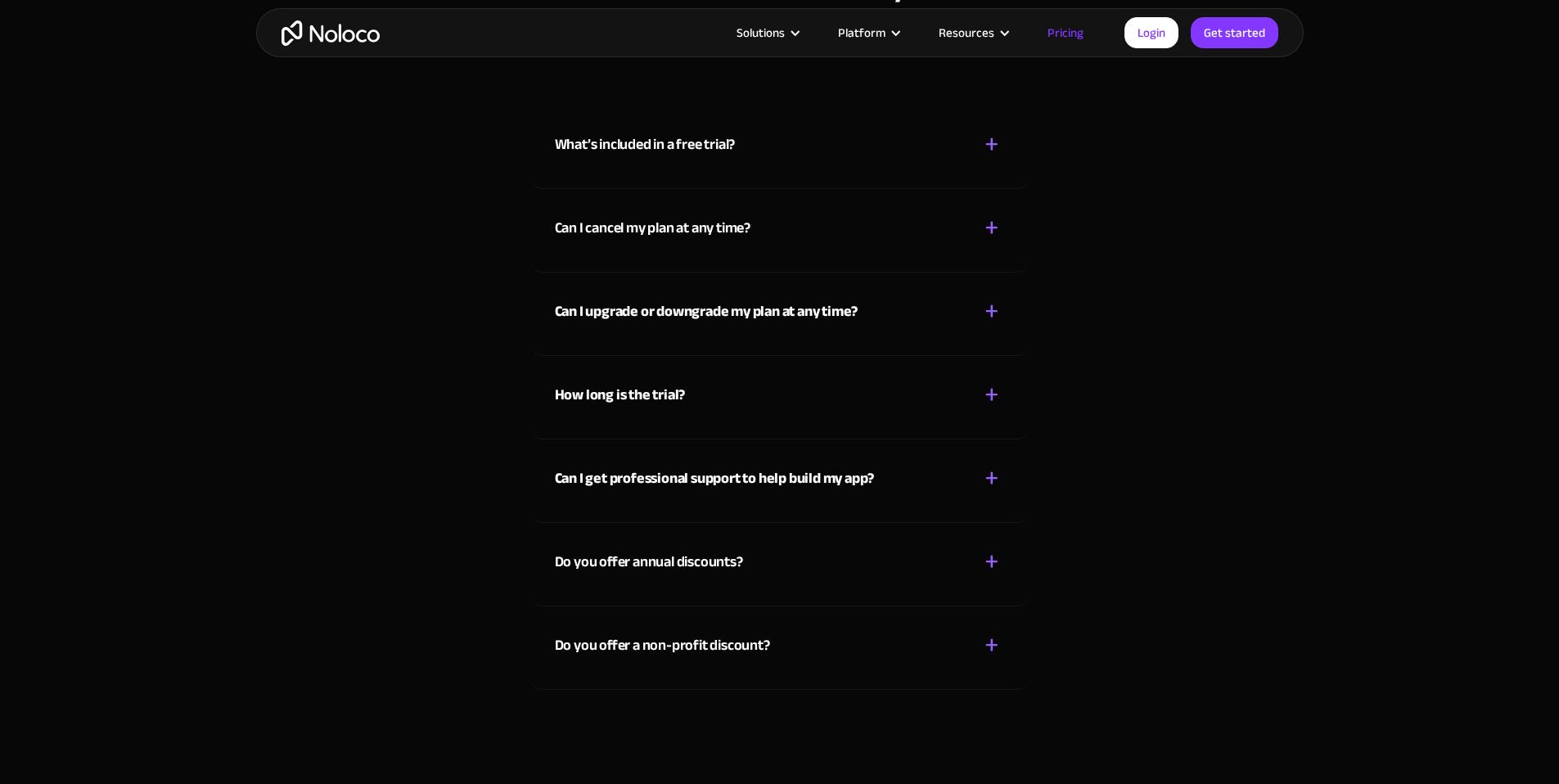 click on "+" at bounding box center [992, 394] 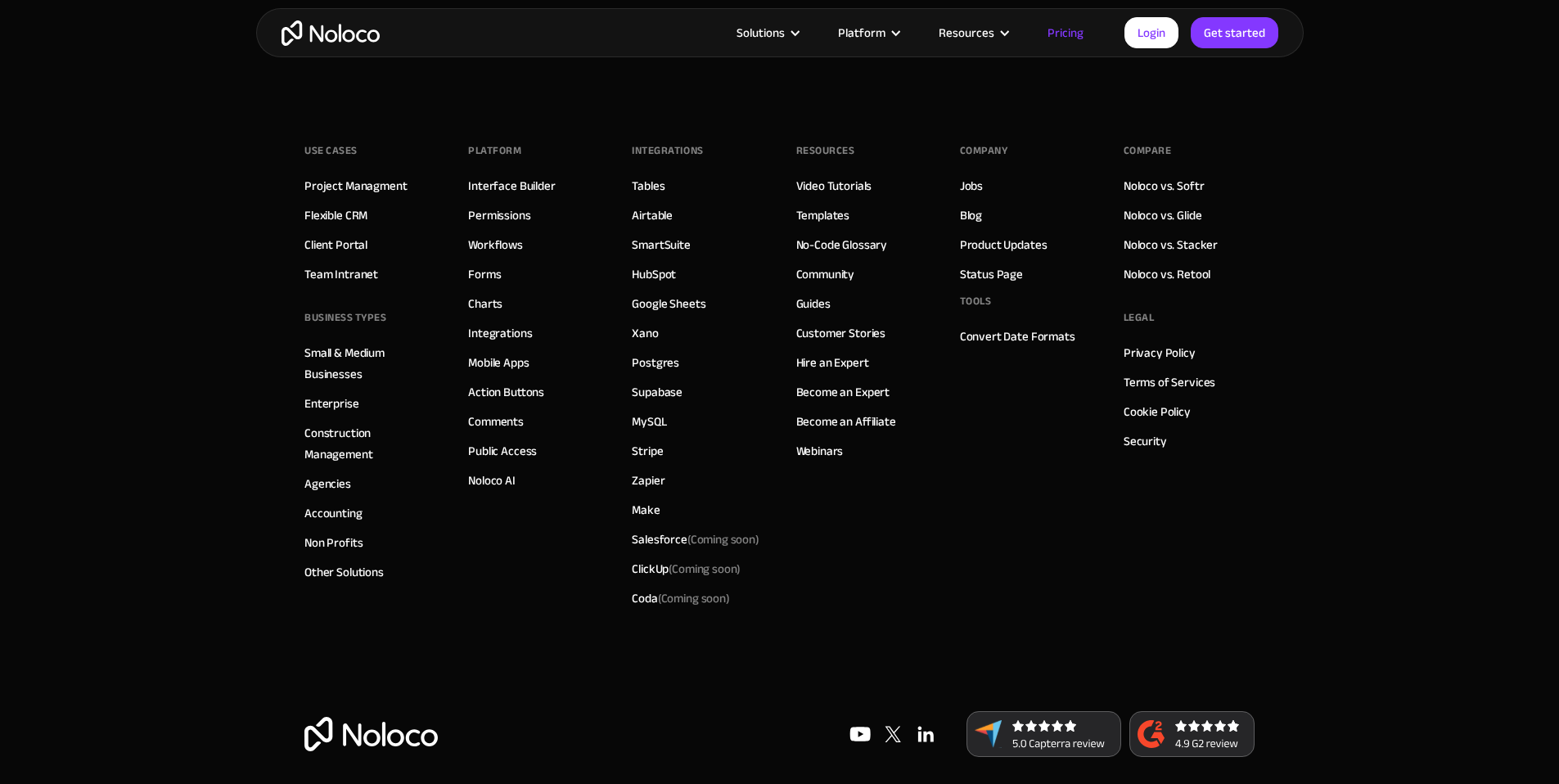 scroll, scrollTop: 8405, scrollLeft: 0, axis: vertical 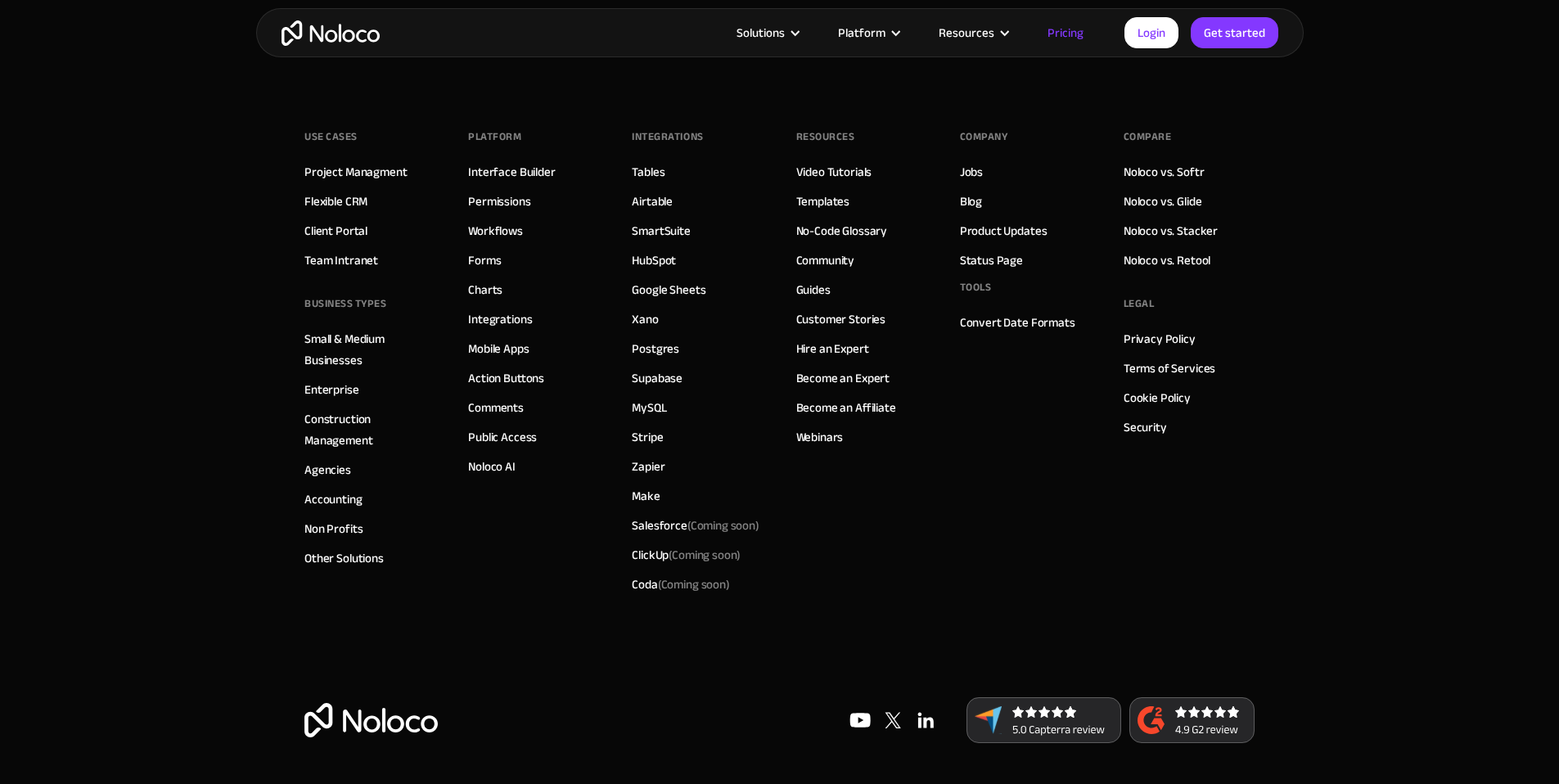 click on "Use Cases Project Managment Flexible CRM Client Portal Team Intranet BUSINESS TYPES Small & Medium Businesses Enterprise Construction Management Agencies Accounting Non Profits Other Solutions Platform Interface Builder Permissions Workflows Forms Charts Integrations Mobile Apps Action Buttons Comments Public Access Noloco AI INTEGRATIONS Tables Airtable SmartSuite HubSpot Google Sheets Xano Postgres Supabase MySQL Stripe Zapier Make Salesforce  (Coming soon) ClickUp  (Coming soon) Coda  (Coming soon) Resources Video Tutorials Templates No-Code Glossary Community Guides Customer Stories Hire an Expert Become an Expert Become an Affiliate Webinars Company Jobs Blog Product Updates Status Page Tools Convert Date Formats Compare Noloco vs. Softr Noloco vs. Glide Noloco vs. Stacker Noloco vs. Retool Legal Privacy Policy Terms of Services Cookie Policy Security" at bounding box center [779, 386] 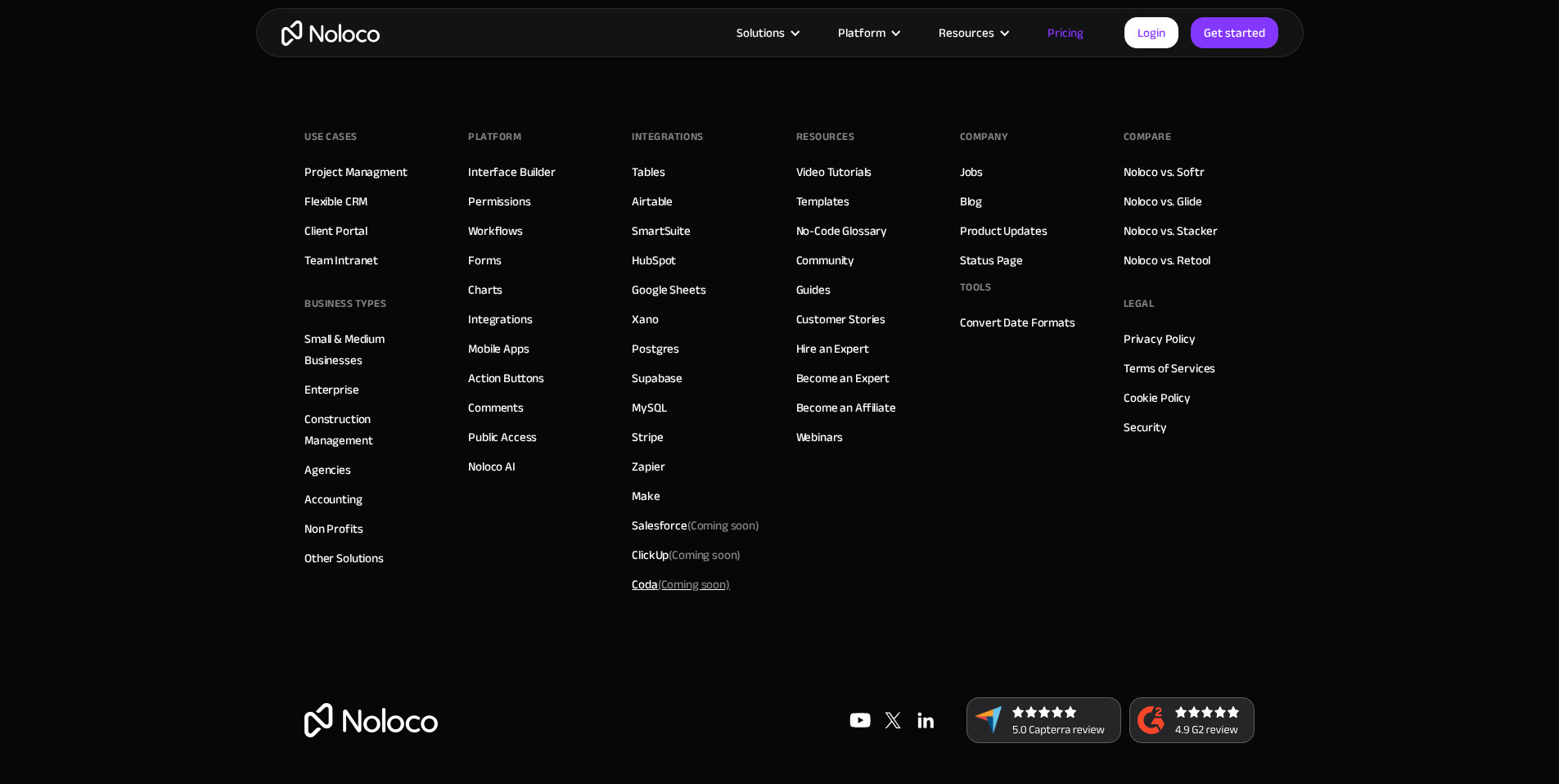 click on "Coda  (Coming soon)" at bounding box center (680, 584) 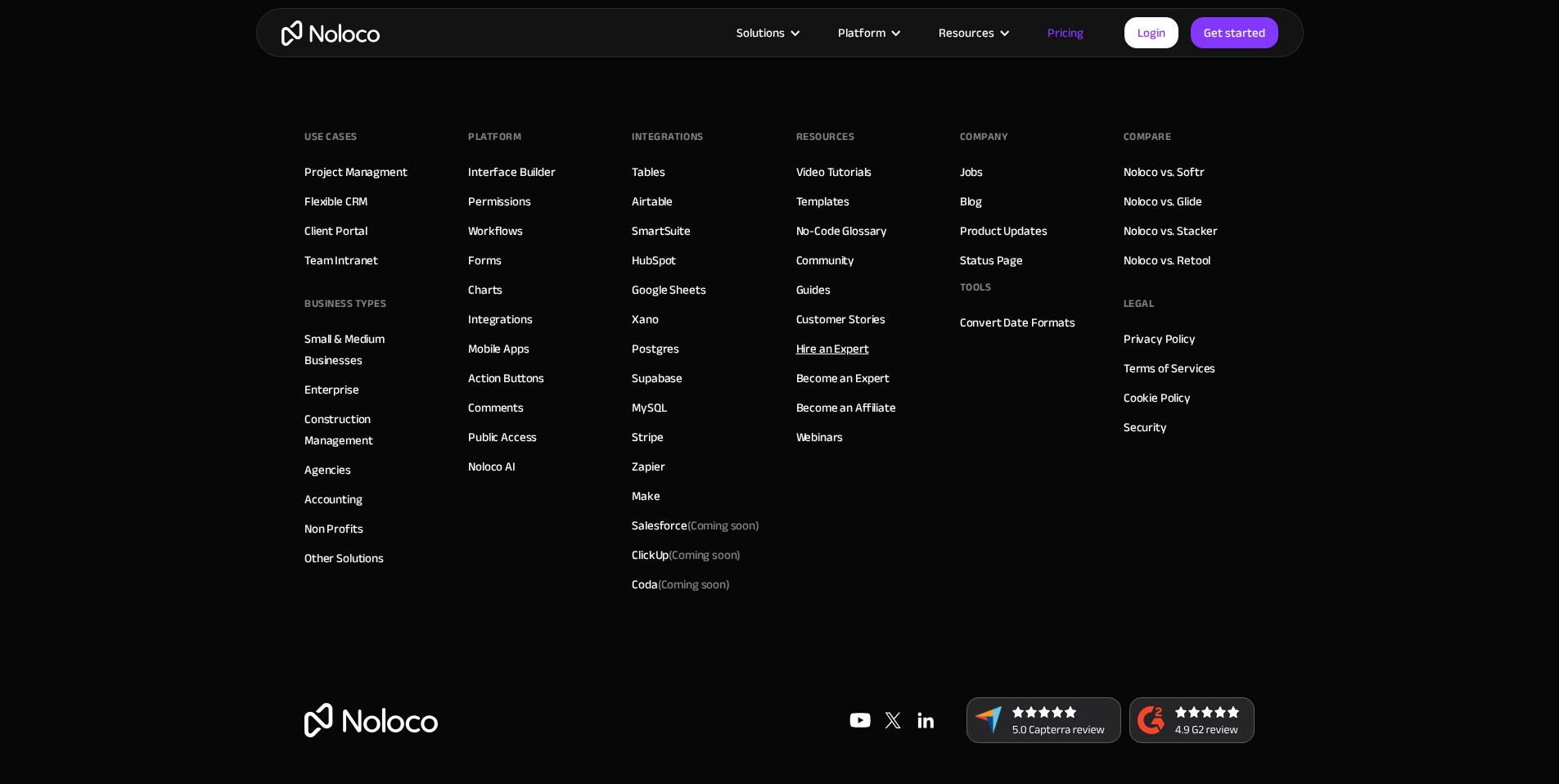 click on "Hire an Expert" at bounding box center (832, 349) 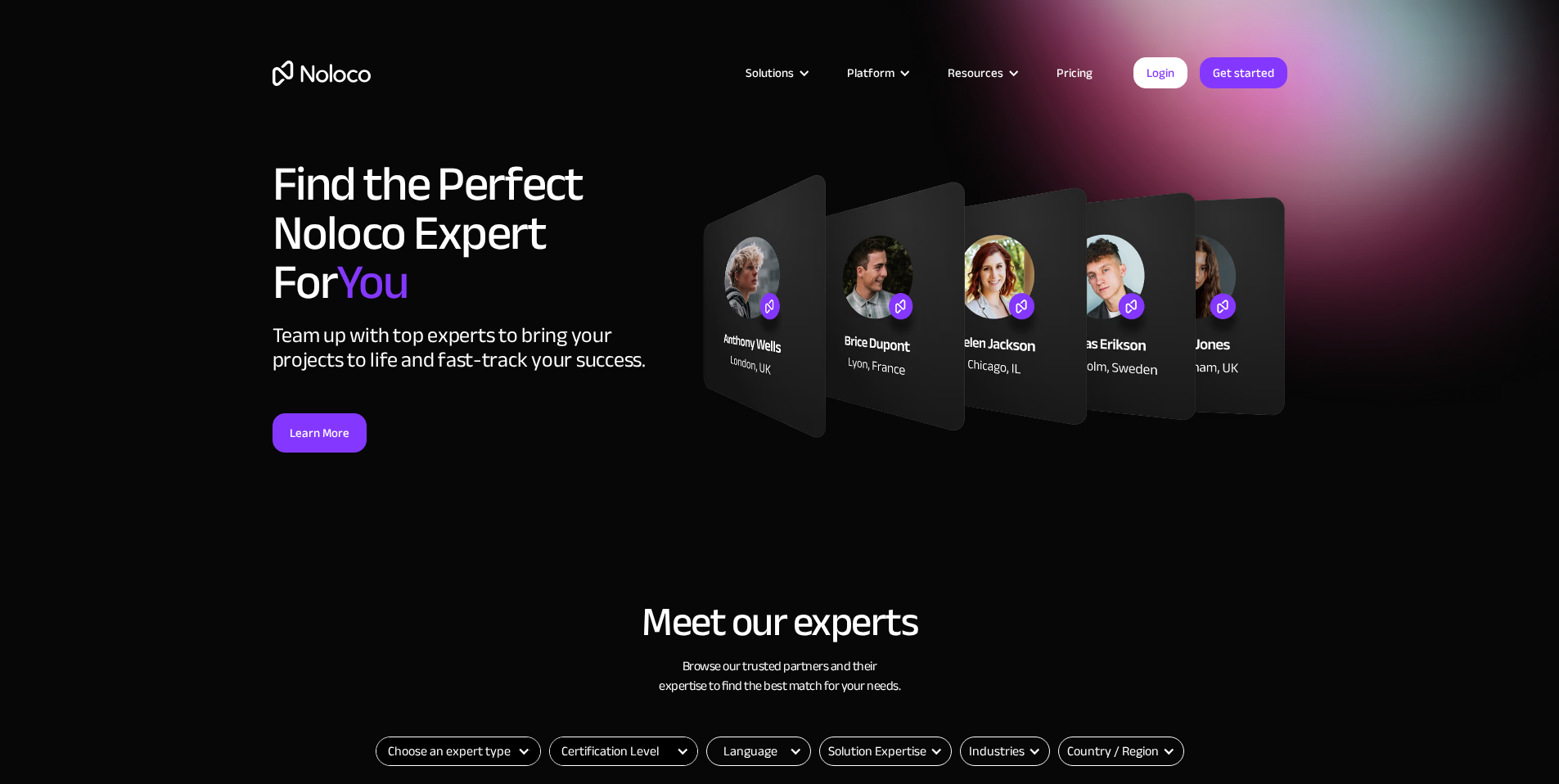scroll, scrollTop: 0, scrollLeft: 0, axis: both 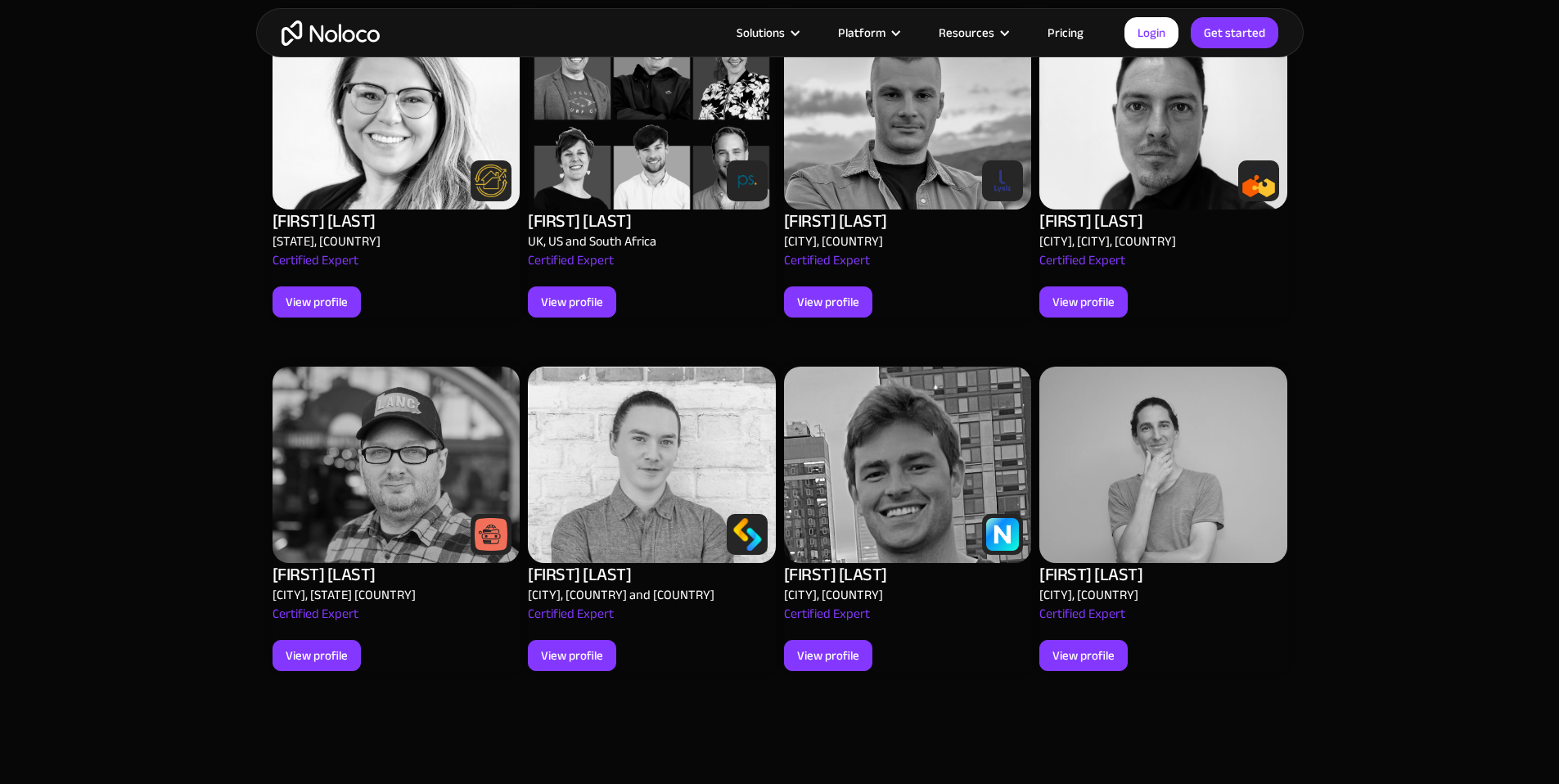 click at bounding box center (747, 534) 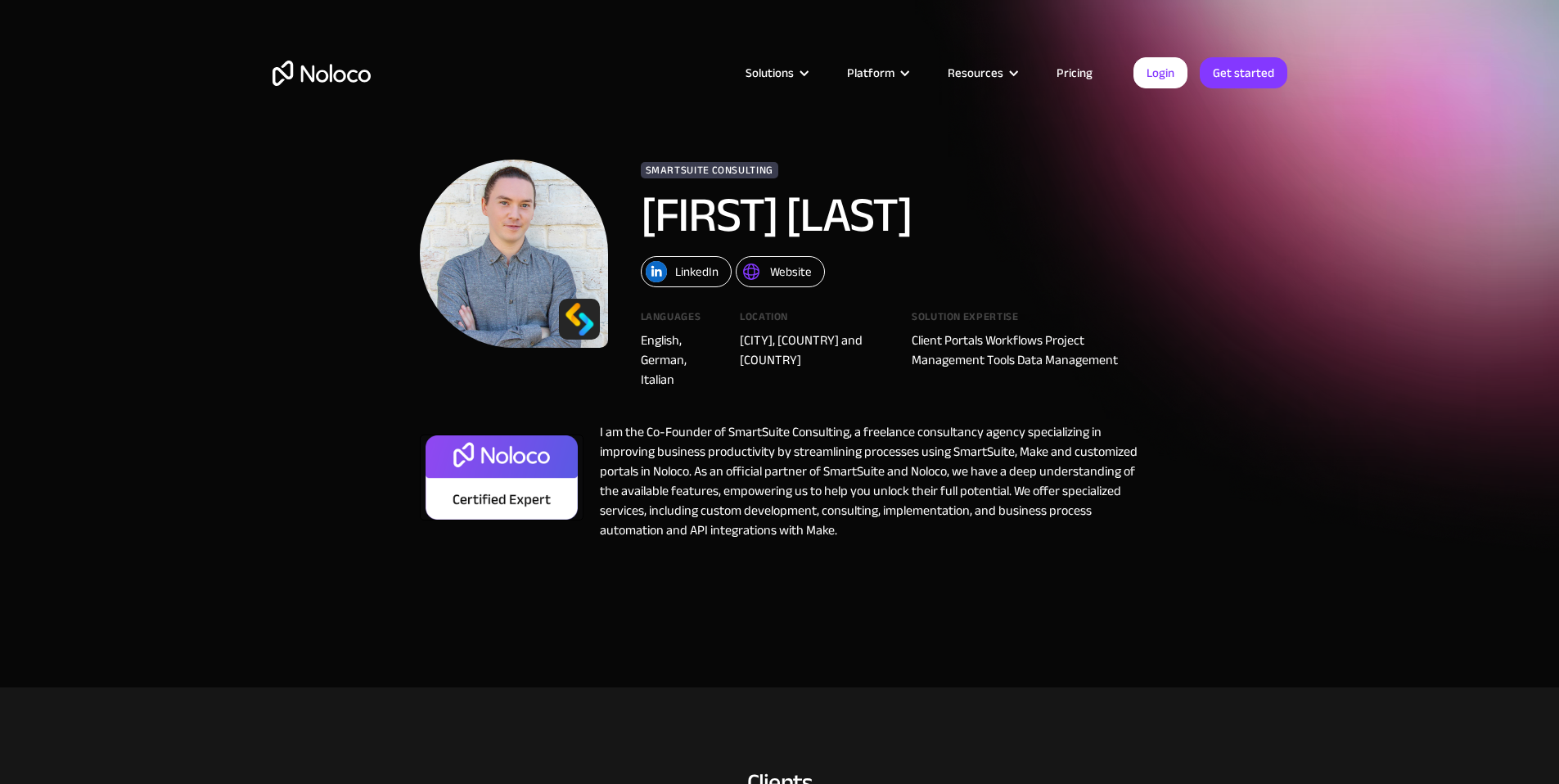 scroll, scrollTop: 0, scrollLeft: 0, axis: both 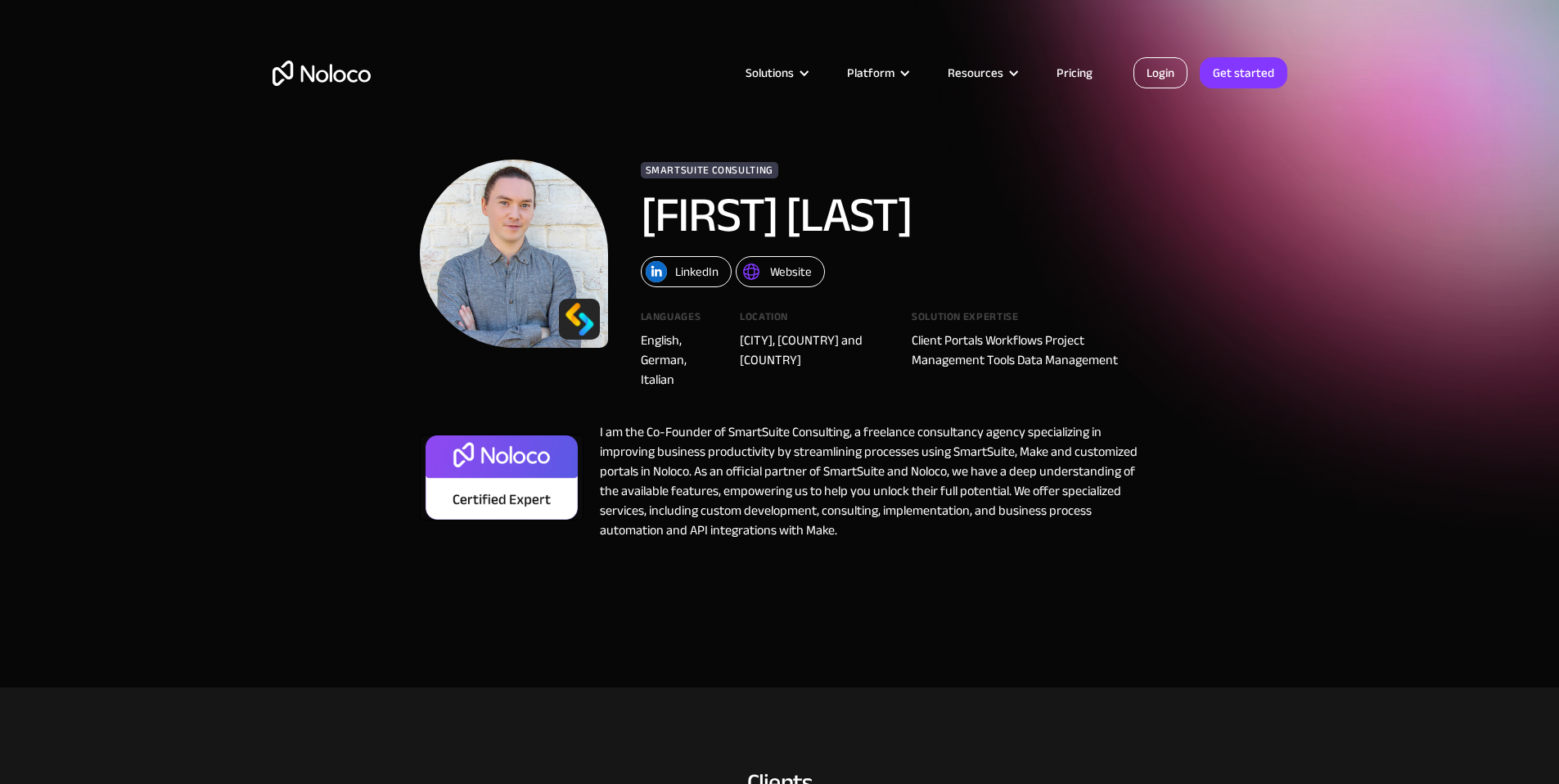 click on "Login" at bounding box center (1160, 73) 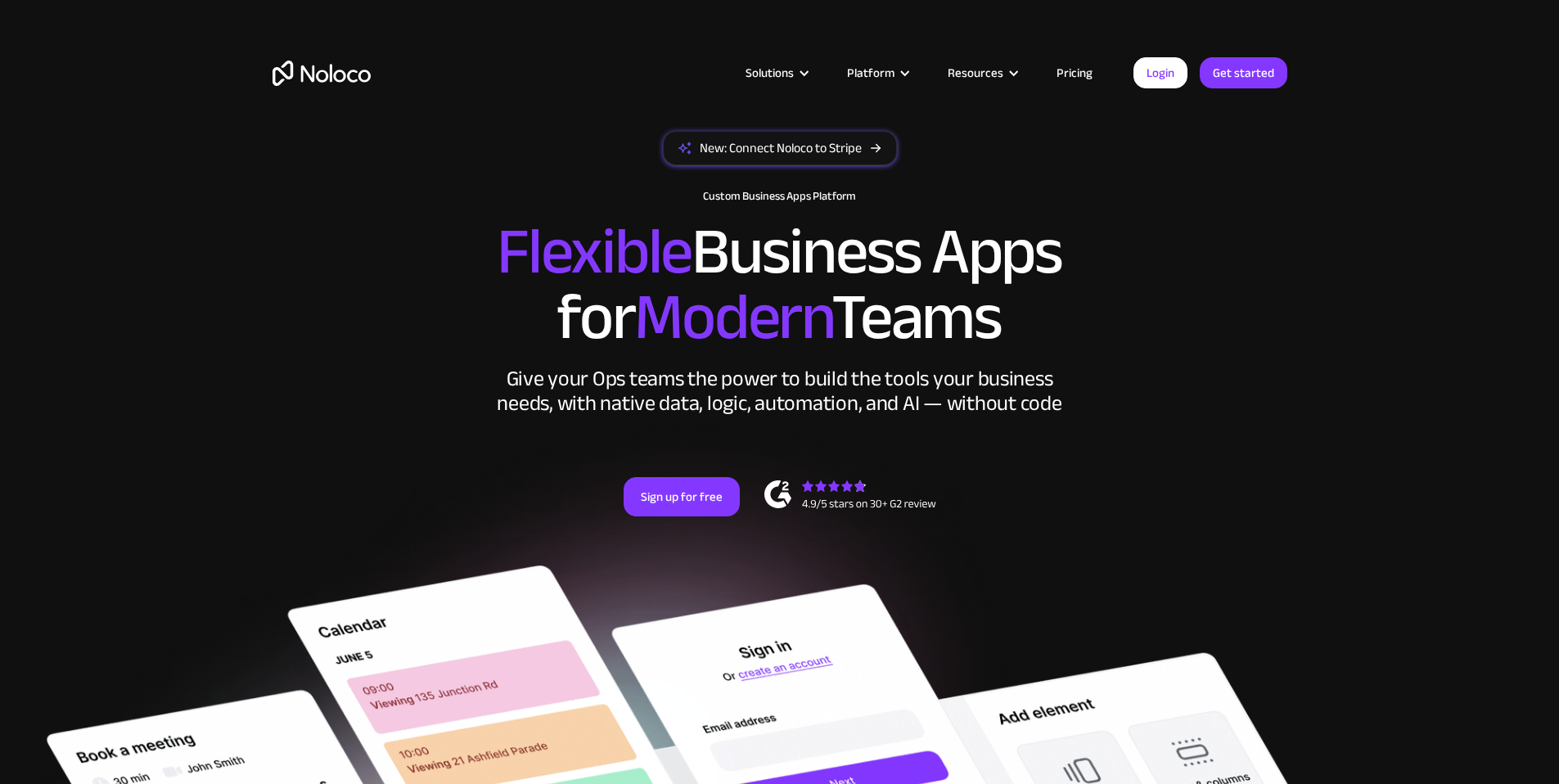 scroll, scrollTop: 0, scrollLeft: 0, axis: both 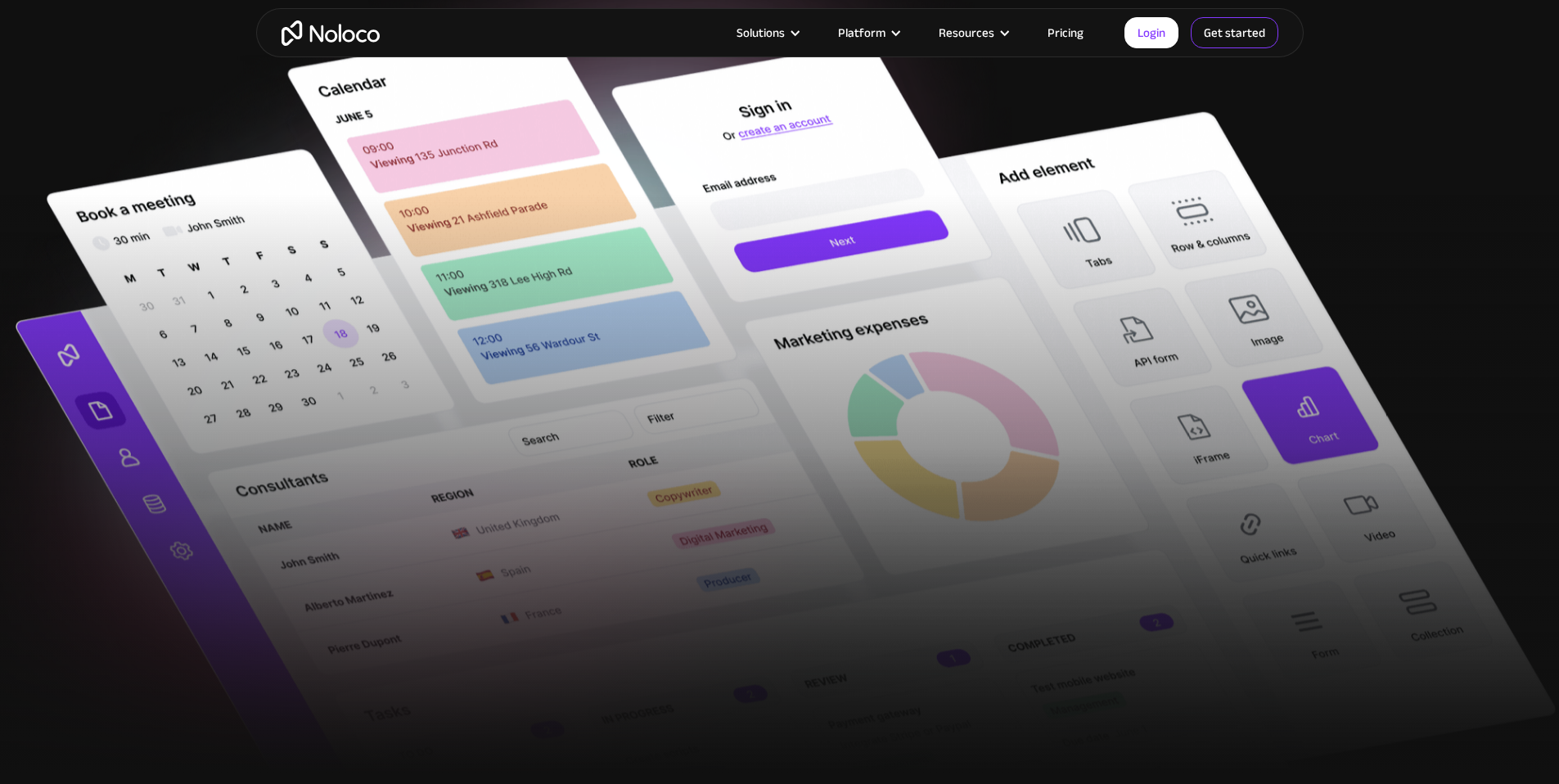 click on "Get started" at bounding box center (1234, 33) 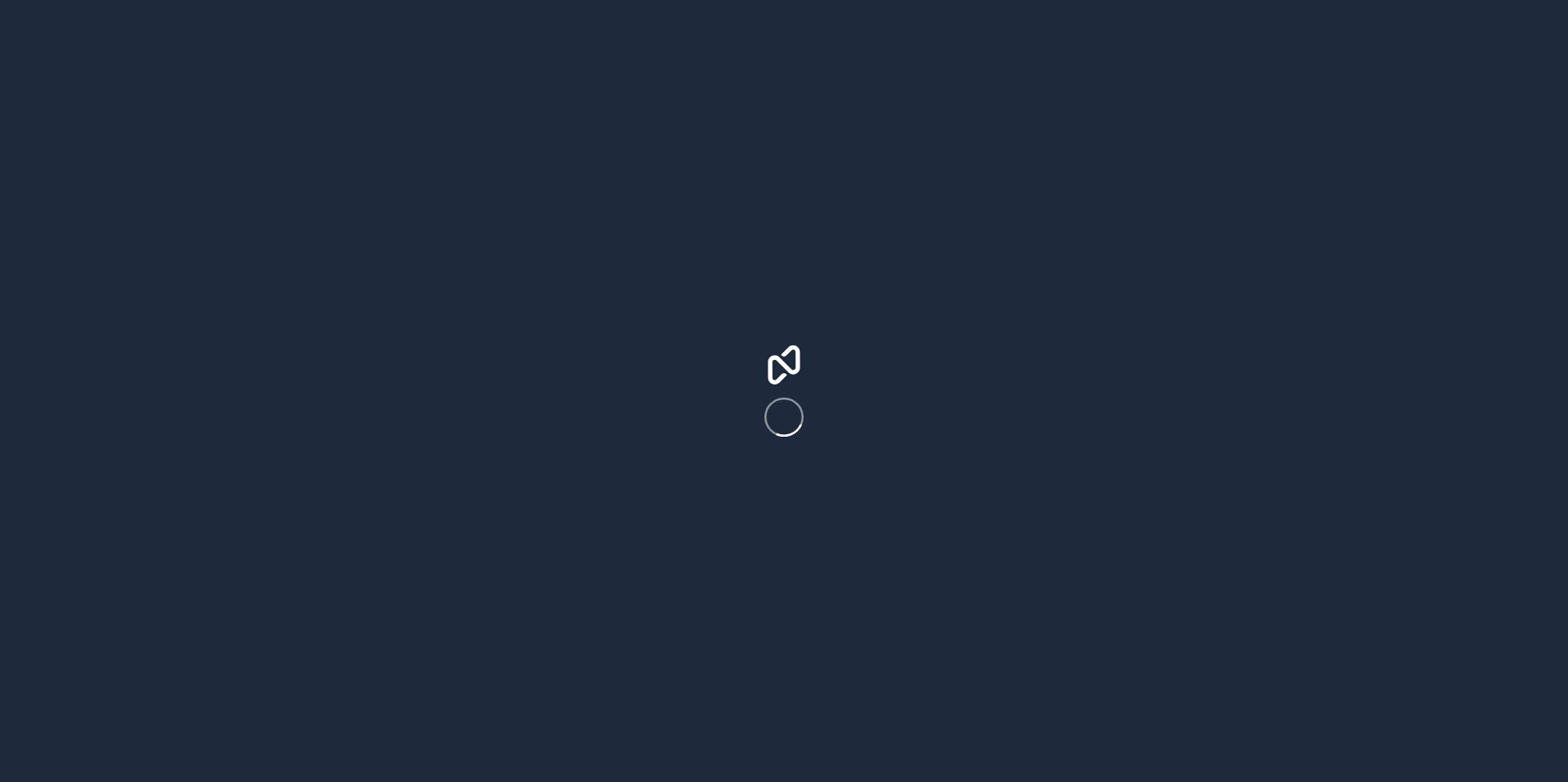 scroll, scrollTop: 0, scrollLeft: 0, axis: both 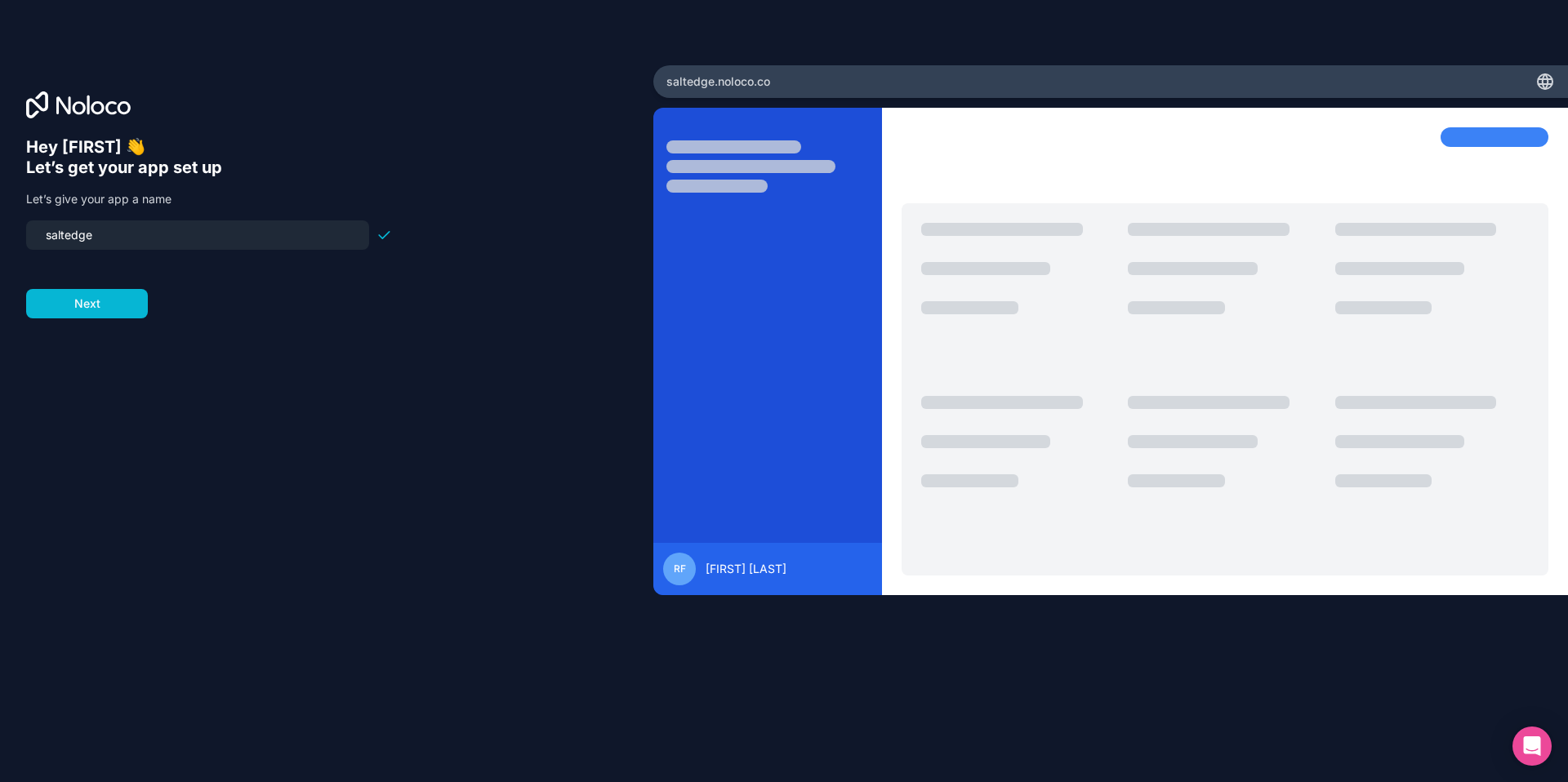 click on "saltedge" at bounding box center (198, 235) 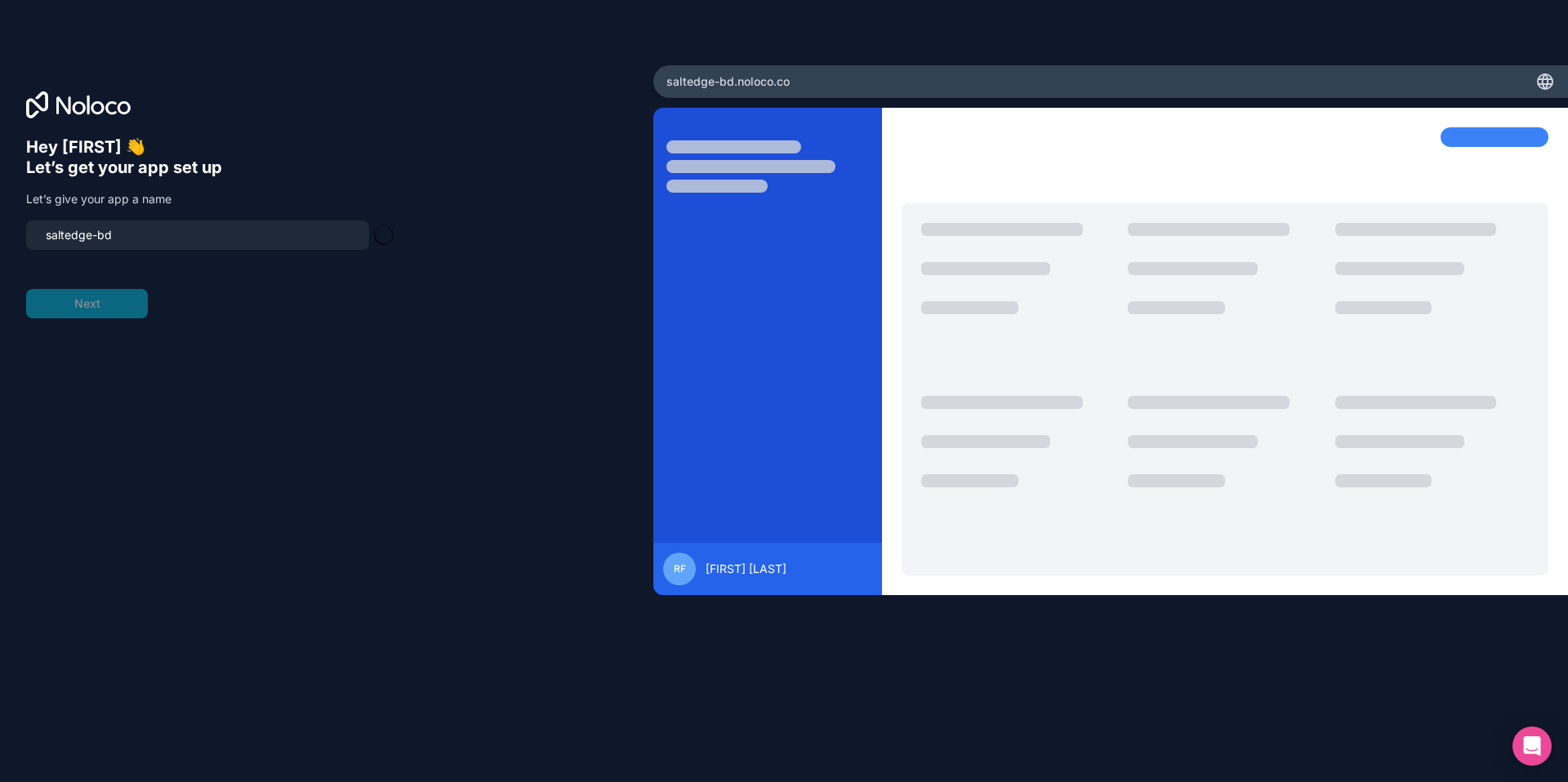 click on "saltedge-bd Next" at bounding box center (209, 269) 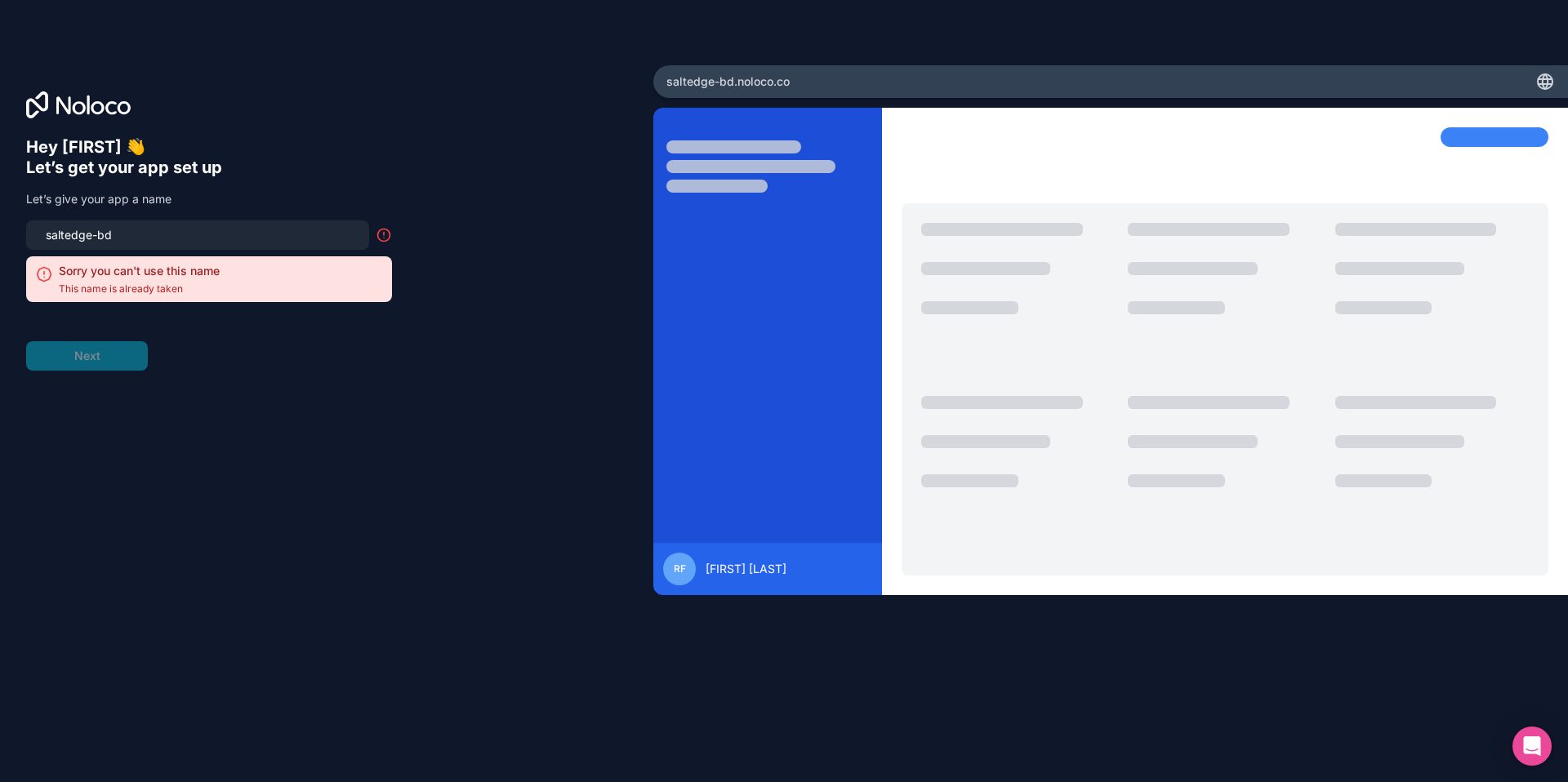 click on "saltedge-bd Sorry you can't use this name This name is already taken Next" at bounding box center [209, 295] 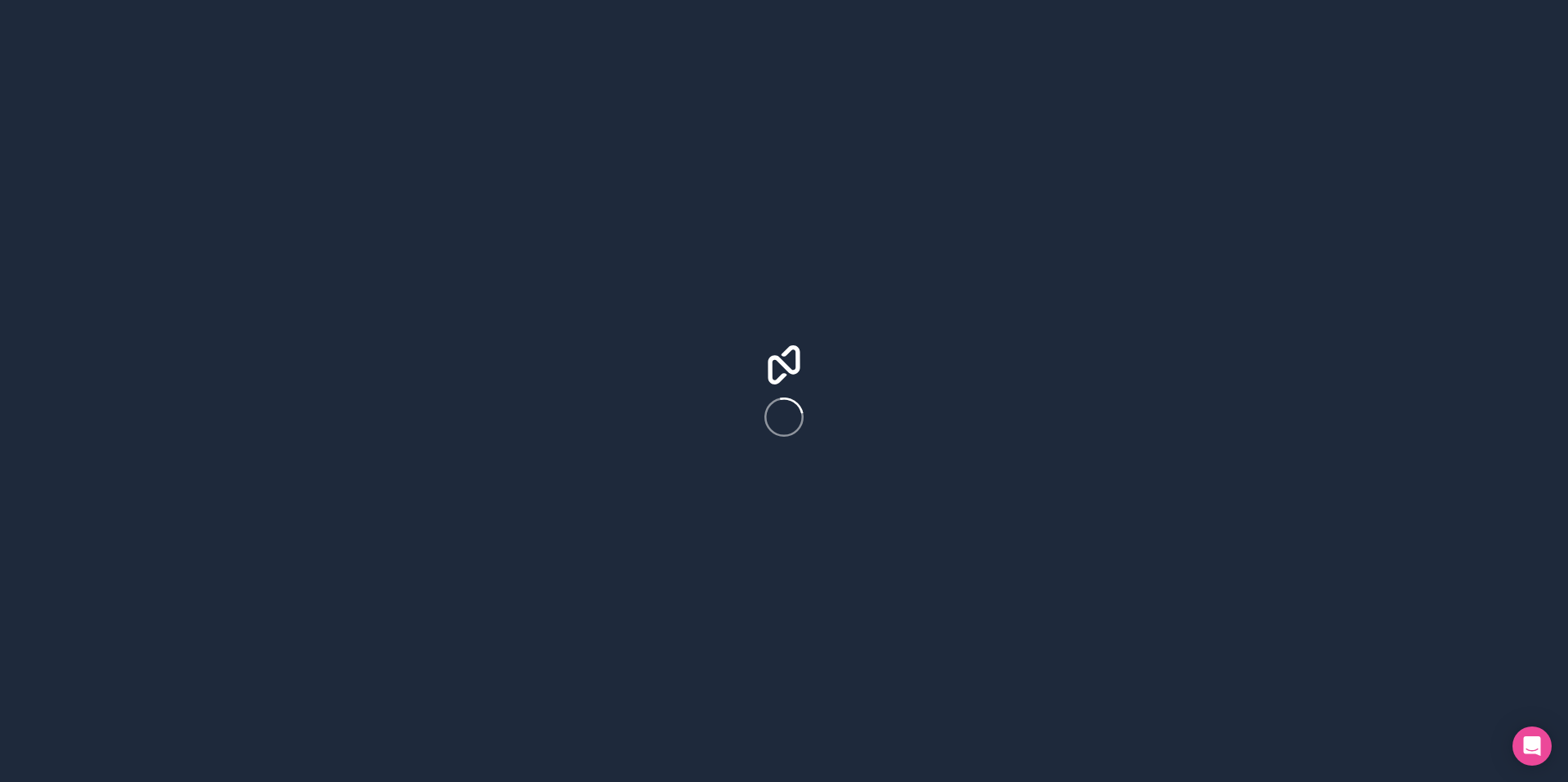 scroll, scrollTop: 0, scrollLeft: 0, axis: both 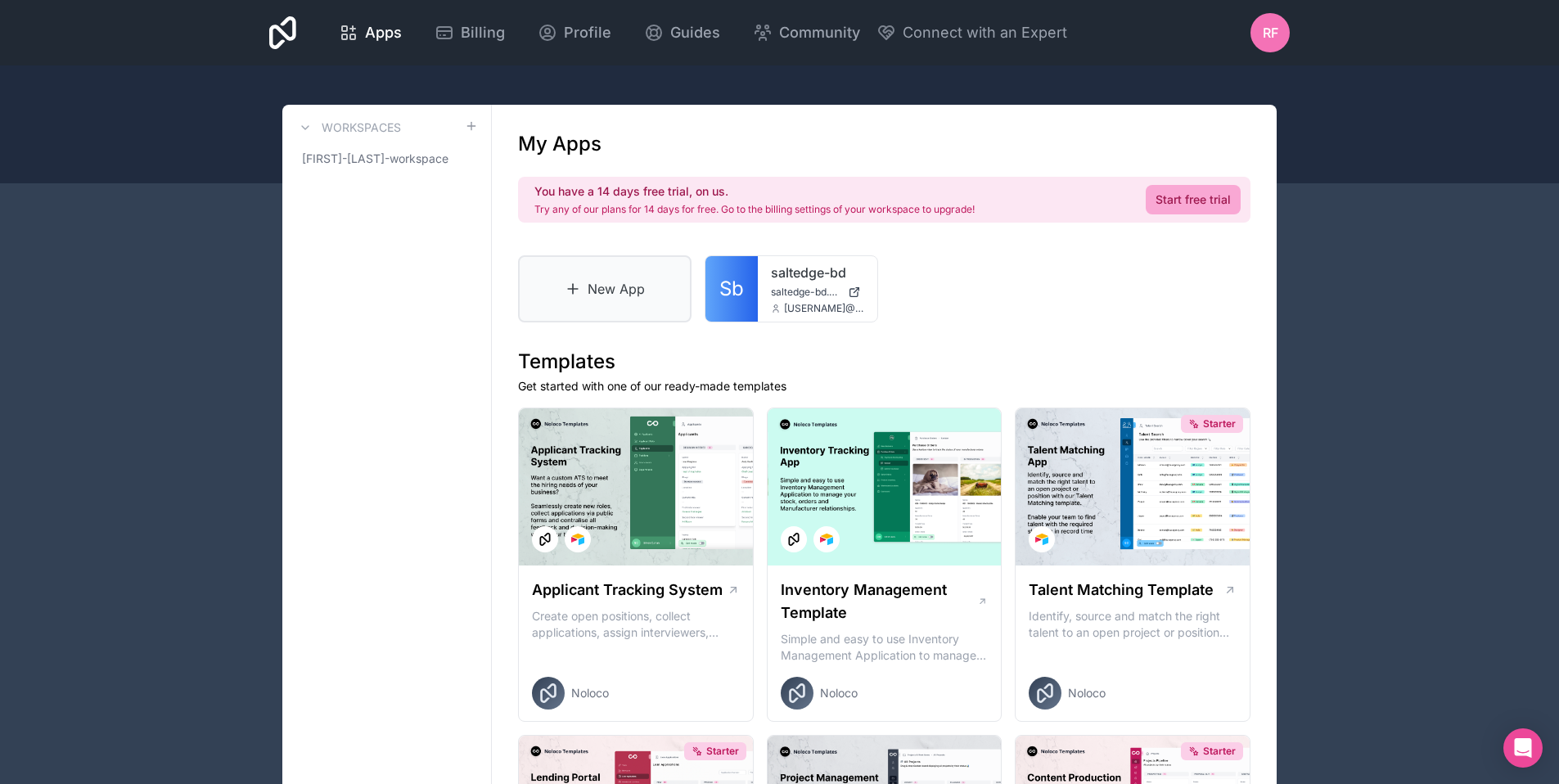 click on "New App" at bounding box center (605, 289) 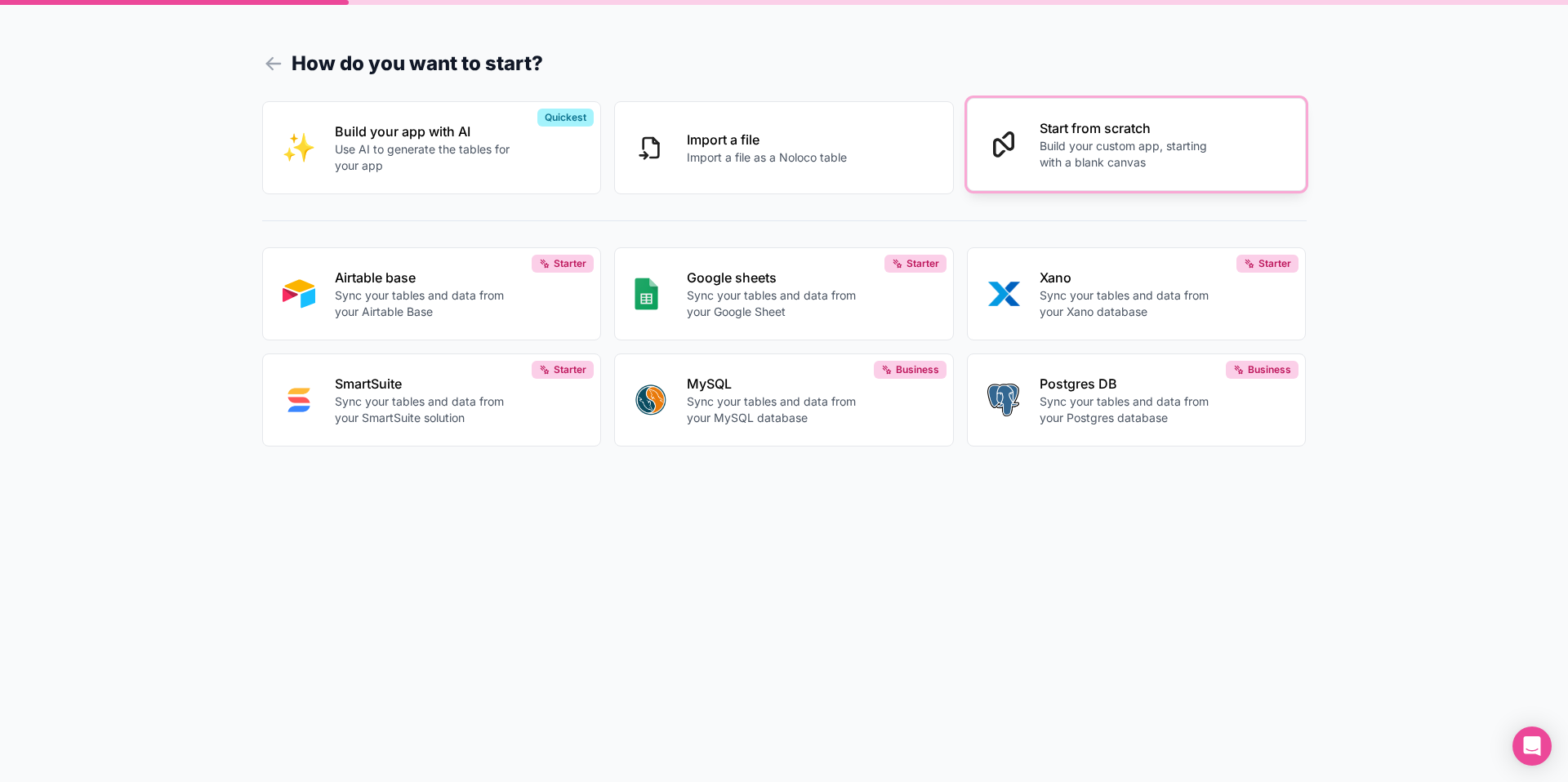 click on "Build your custom app, starting with a blank canvas" at bounding box center (1130, 154) 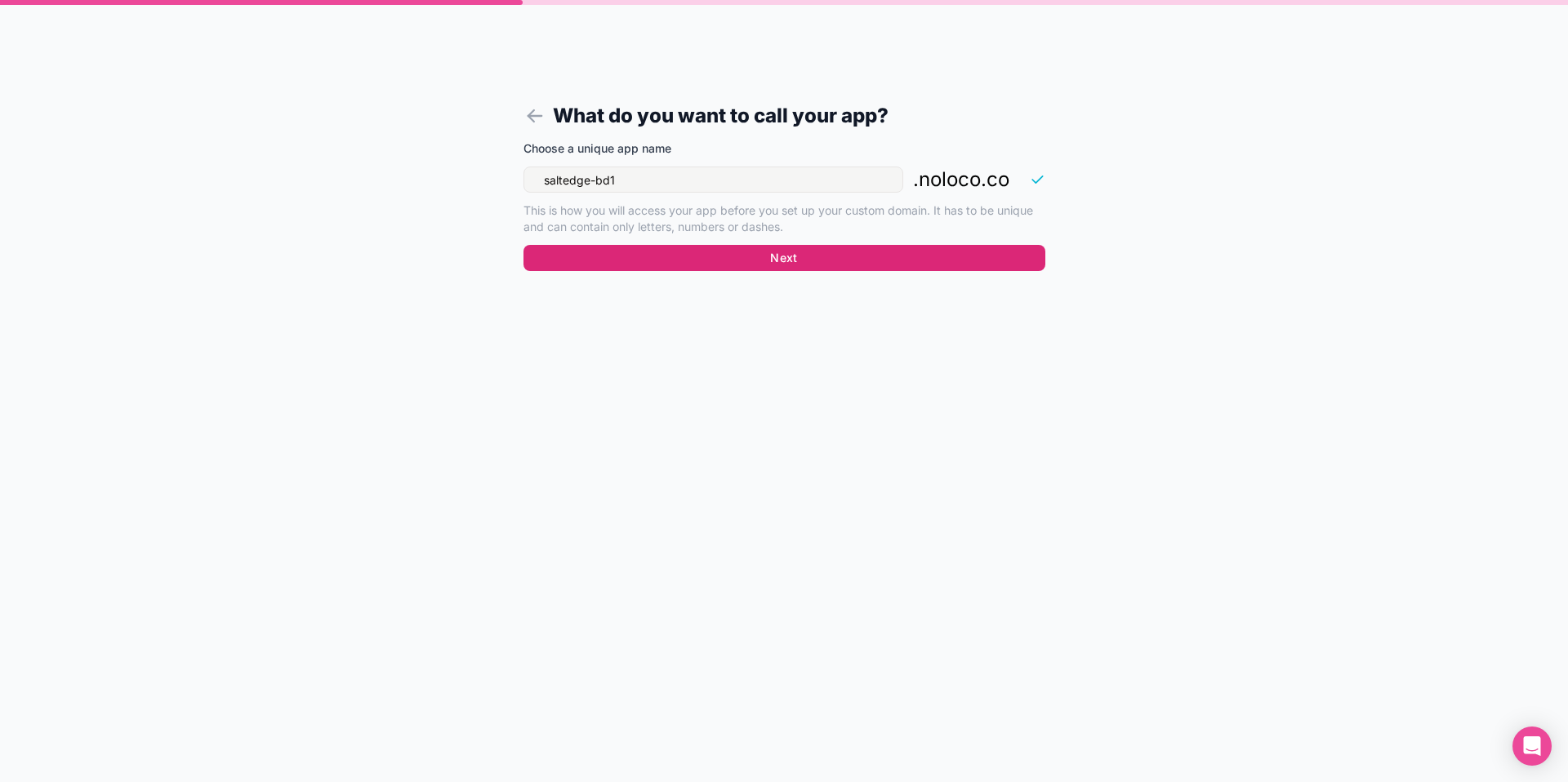 type on "saltedge-bd1" 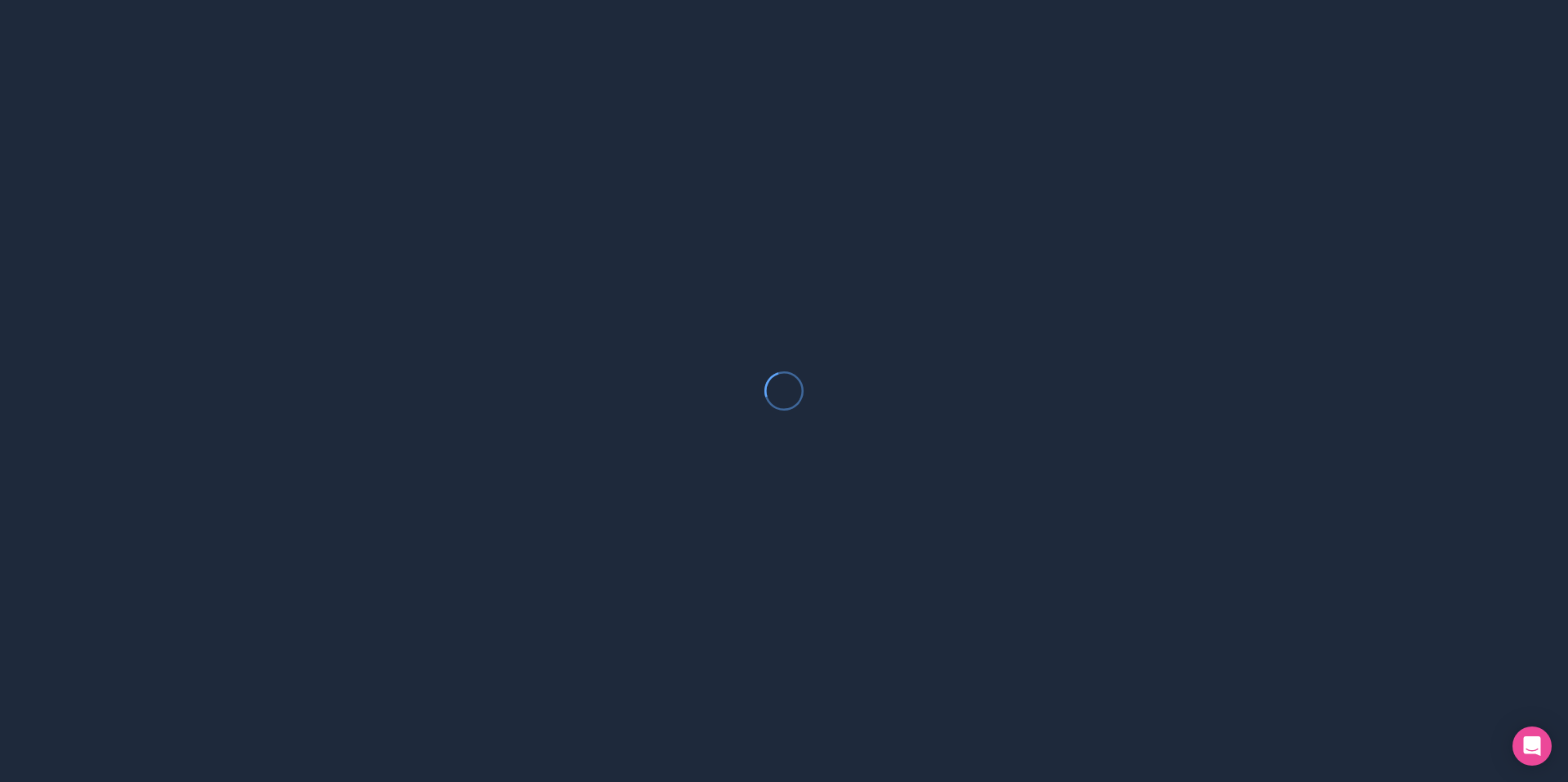 scroll, scrollTop: 0, scrollLeft: 0, axis: both 